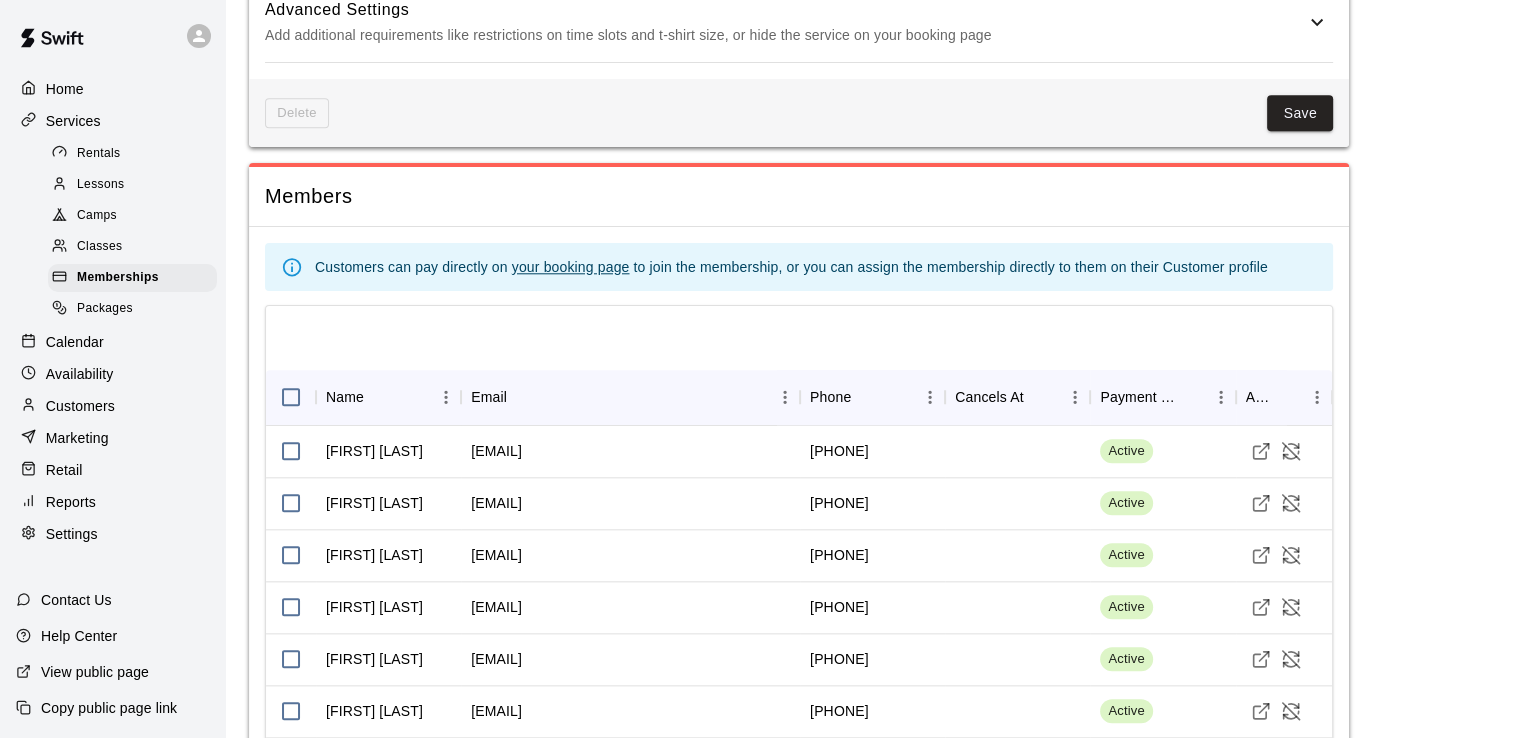 scroll, scrollTop: 2127, scrollLeft: 0, axis: vertical 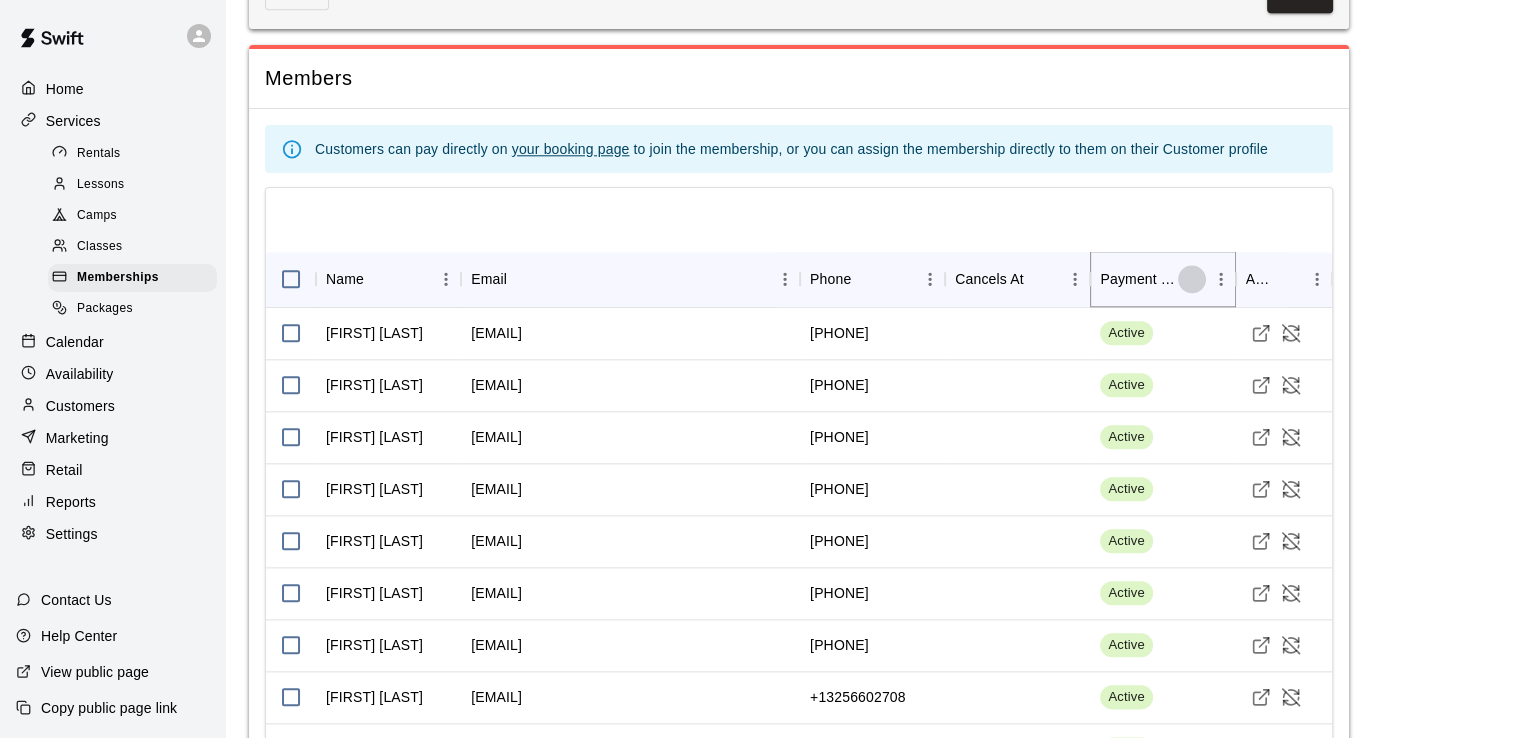 click 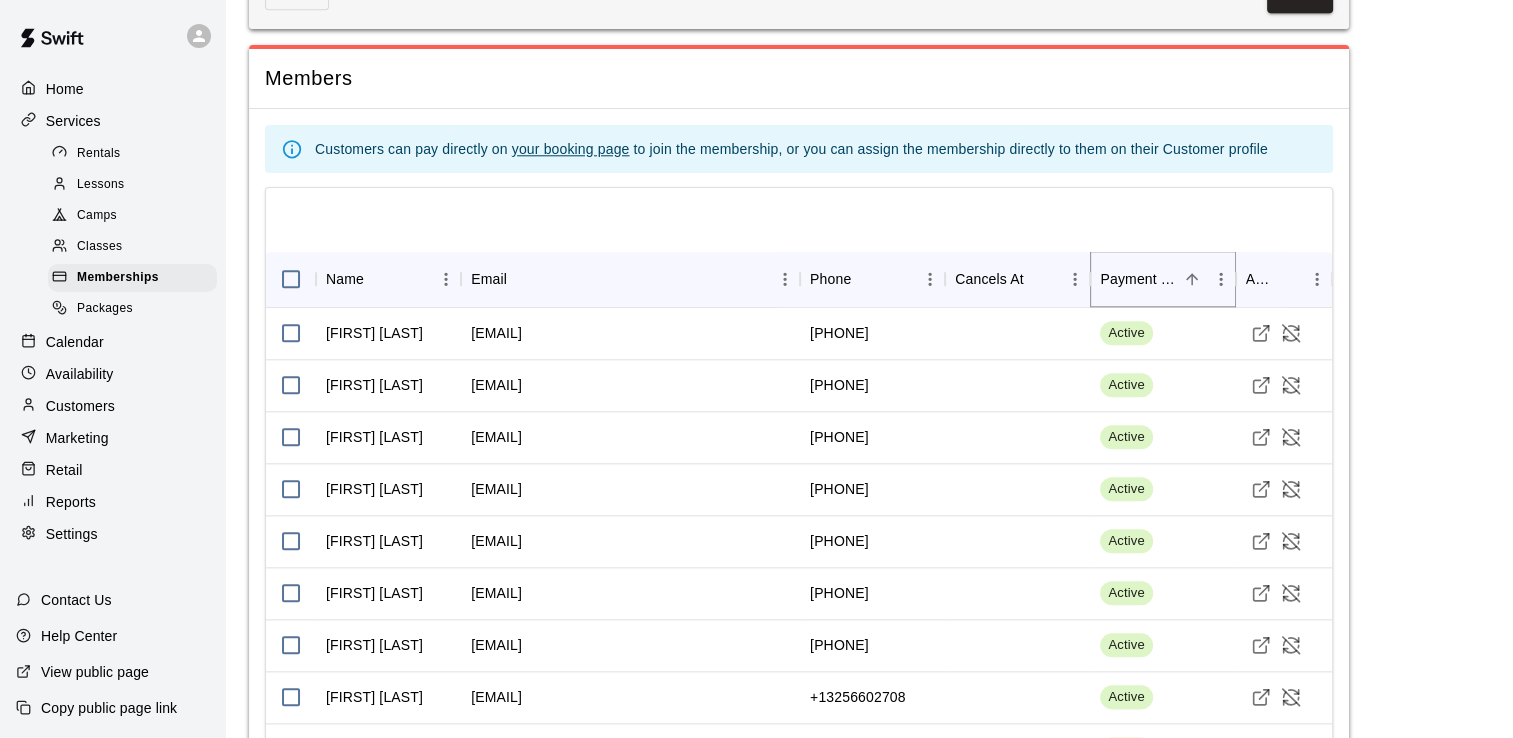 click 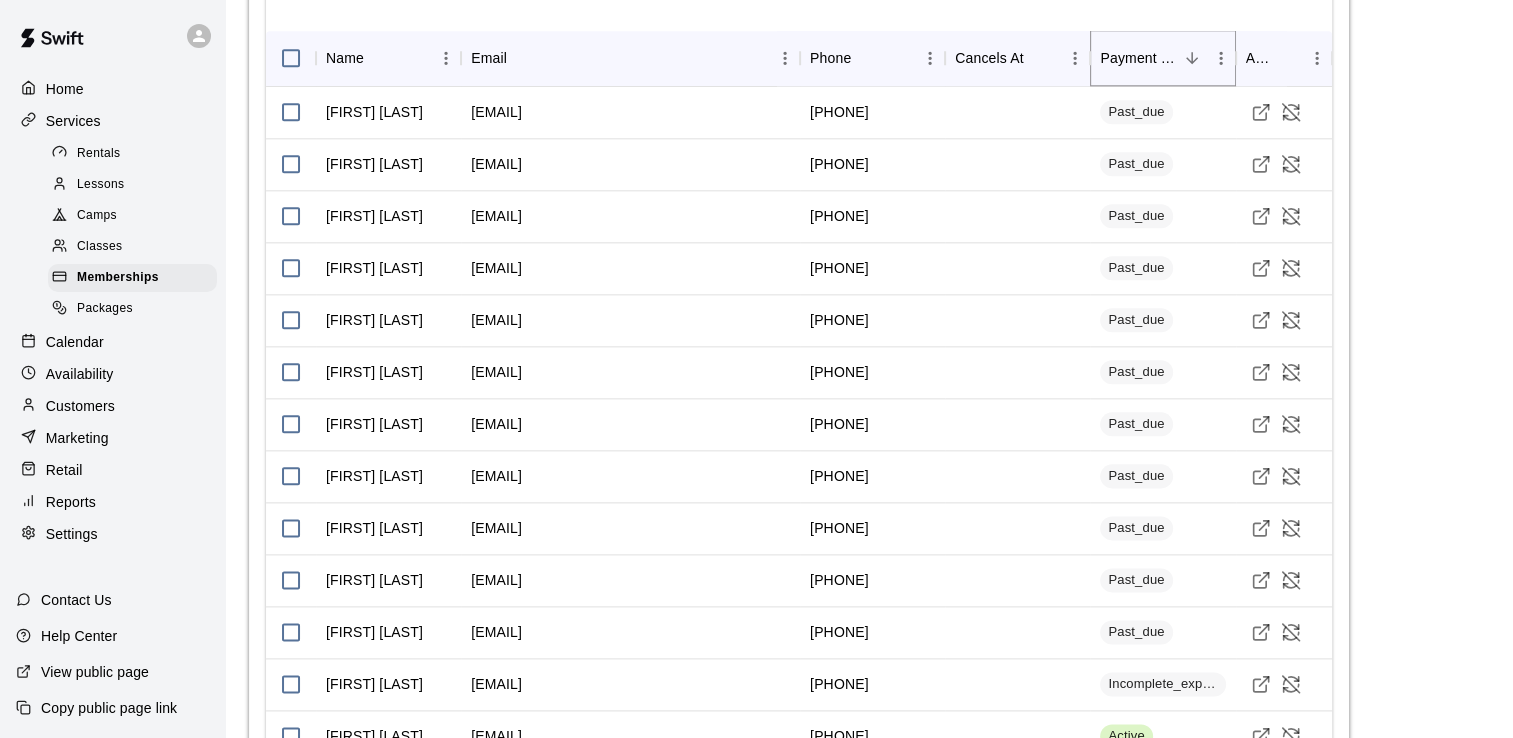 scroll, scrollTop: 2327, scrollLeft: 0, axis: vertical 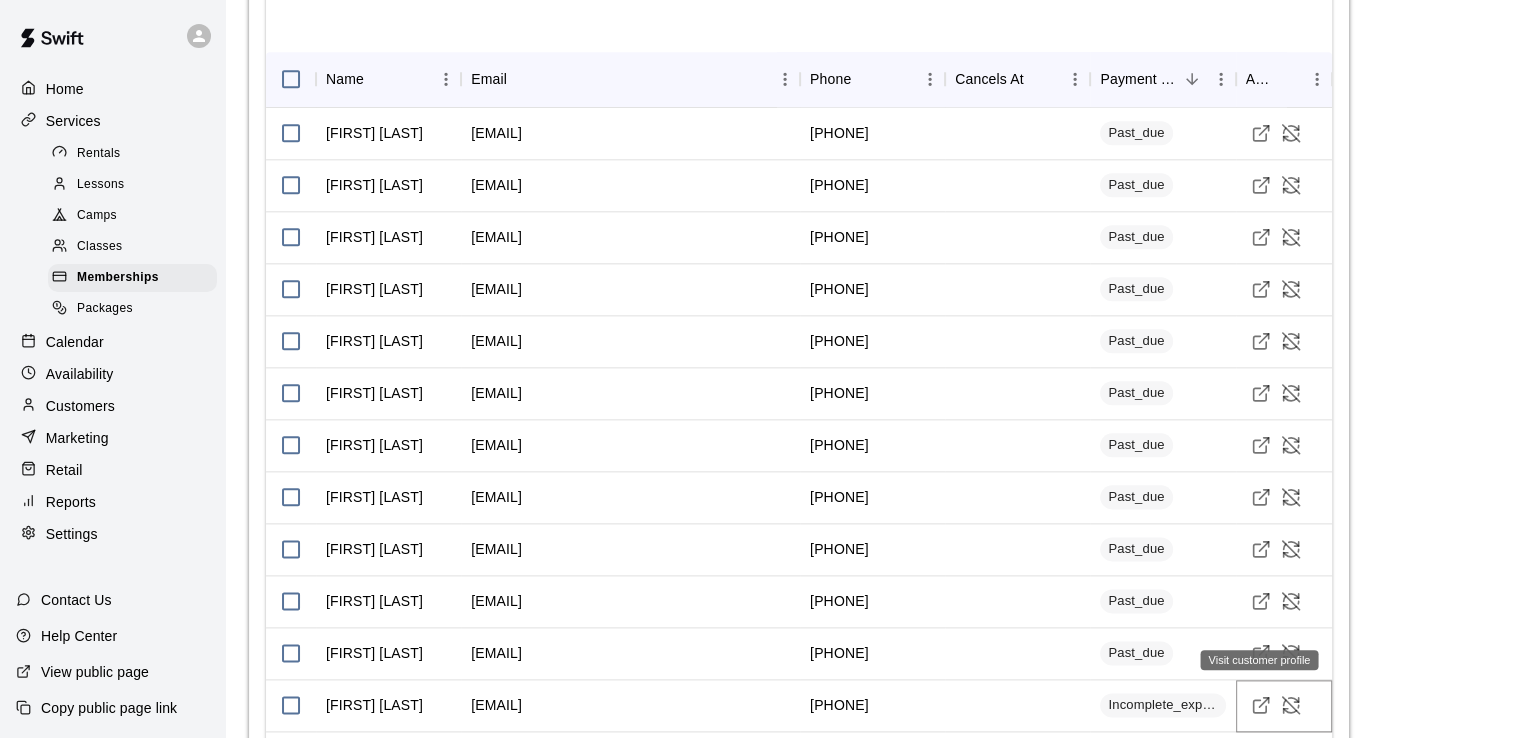 click 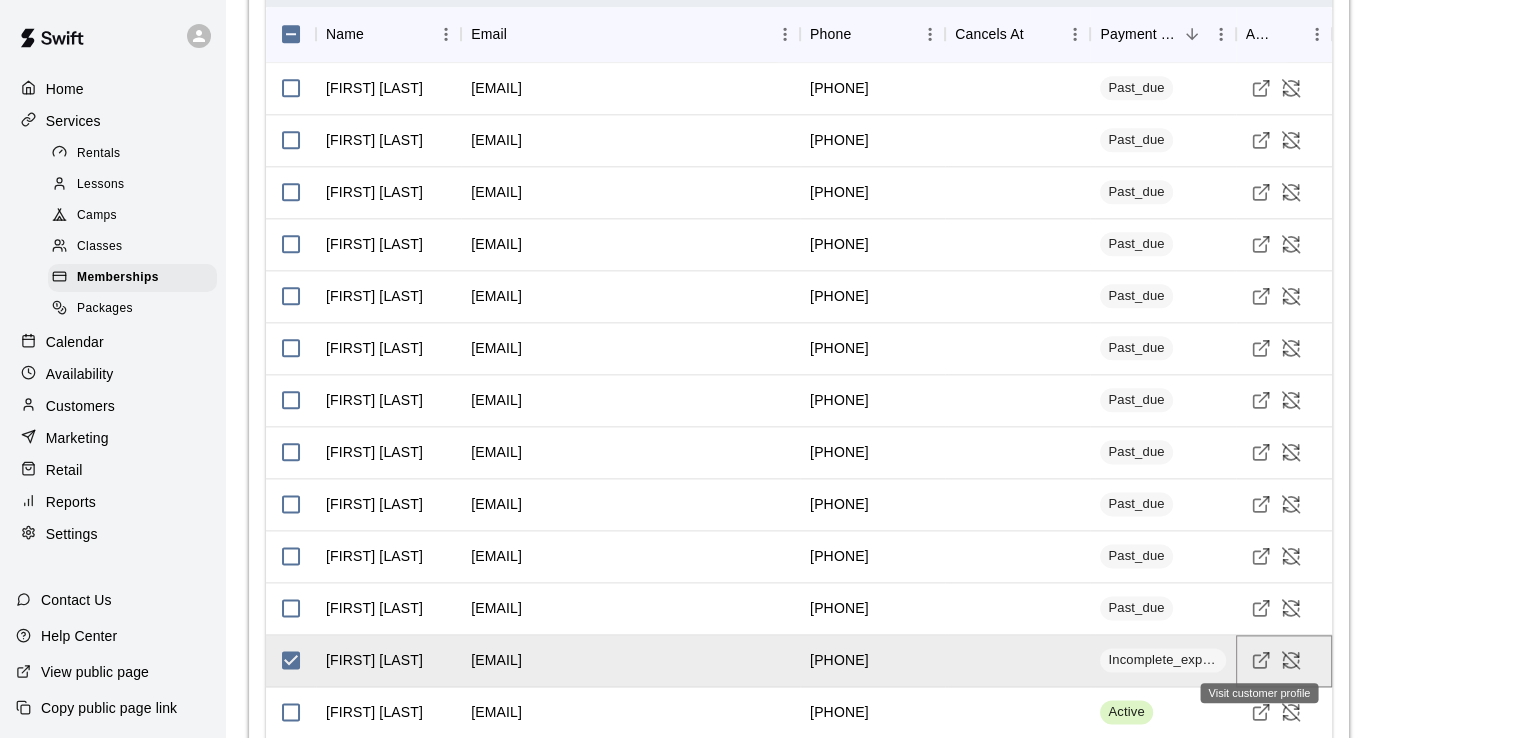 scroll, scrollTop: 2327, scrollLeft: 0, axis: vertical 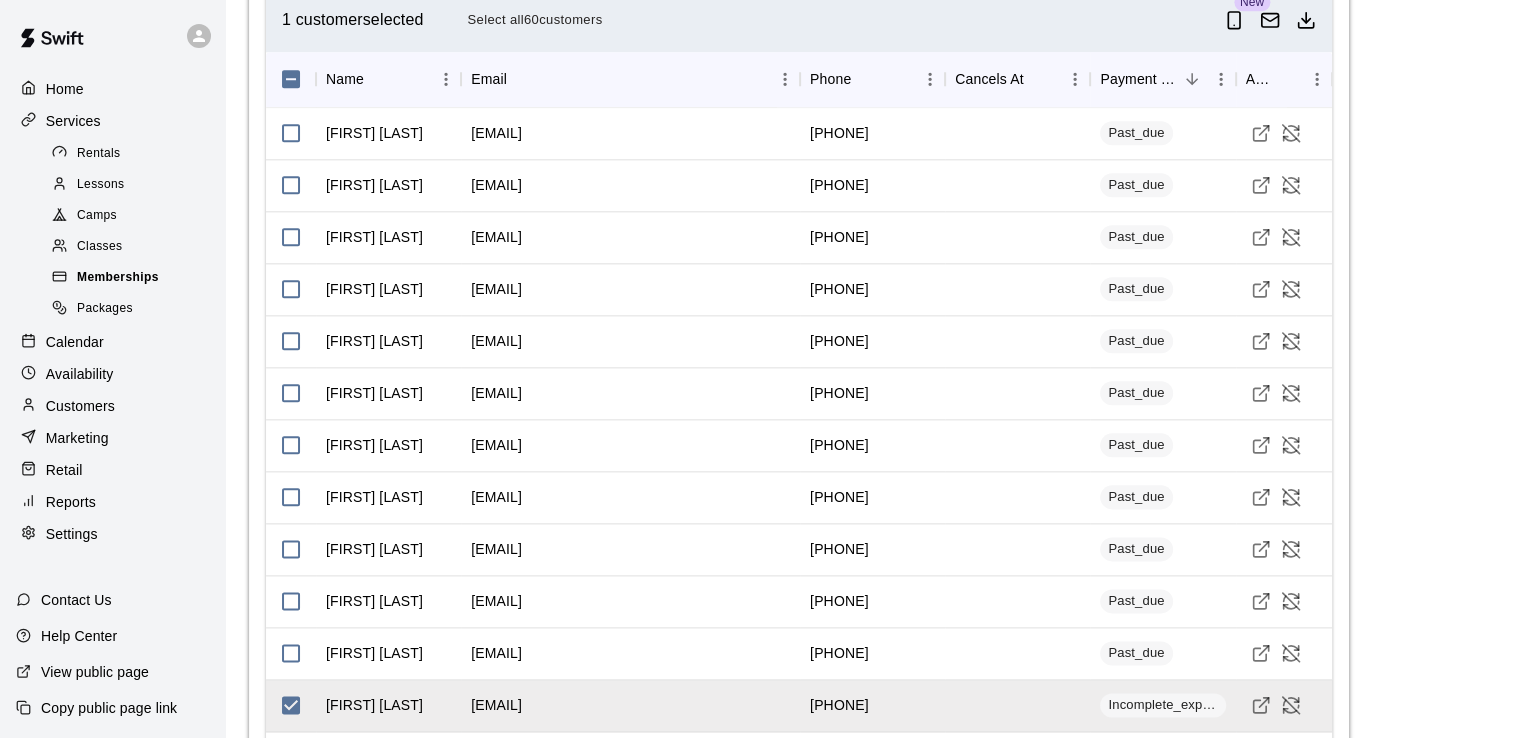 click on "Memberships" at bounding box center [118, 278] 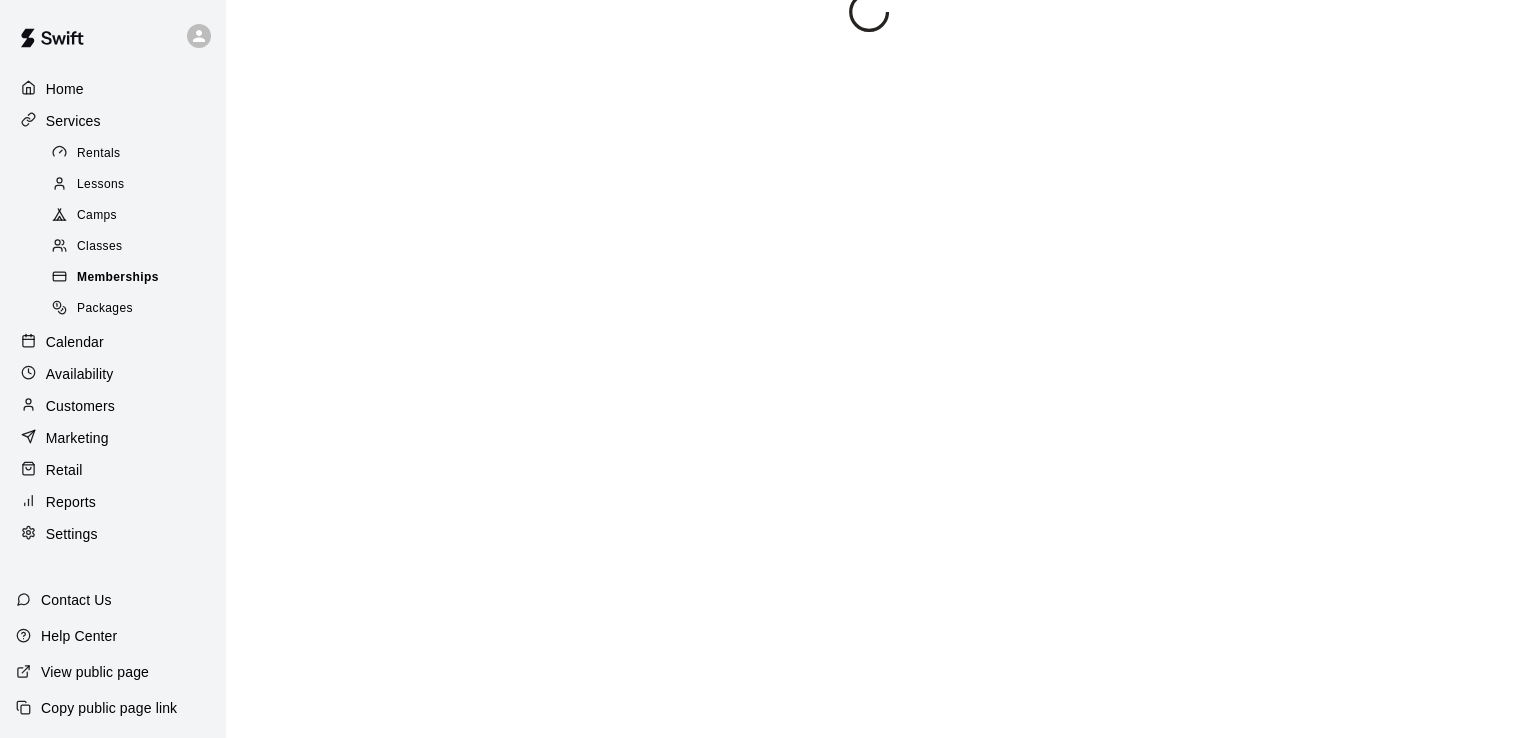 scroll, scrollTop: 0, scrollLeft: 0, axis: both 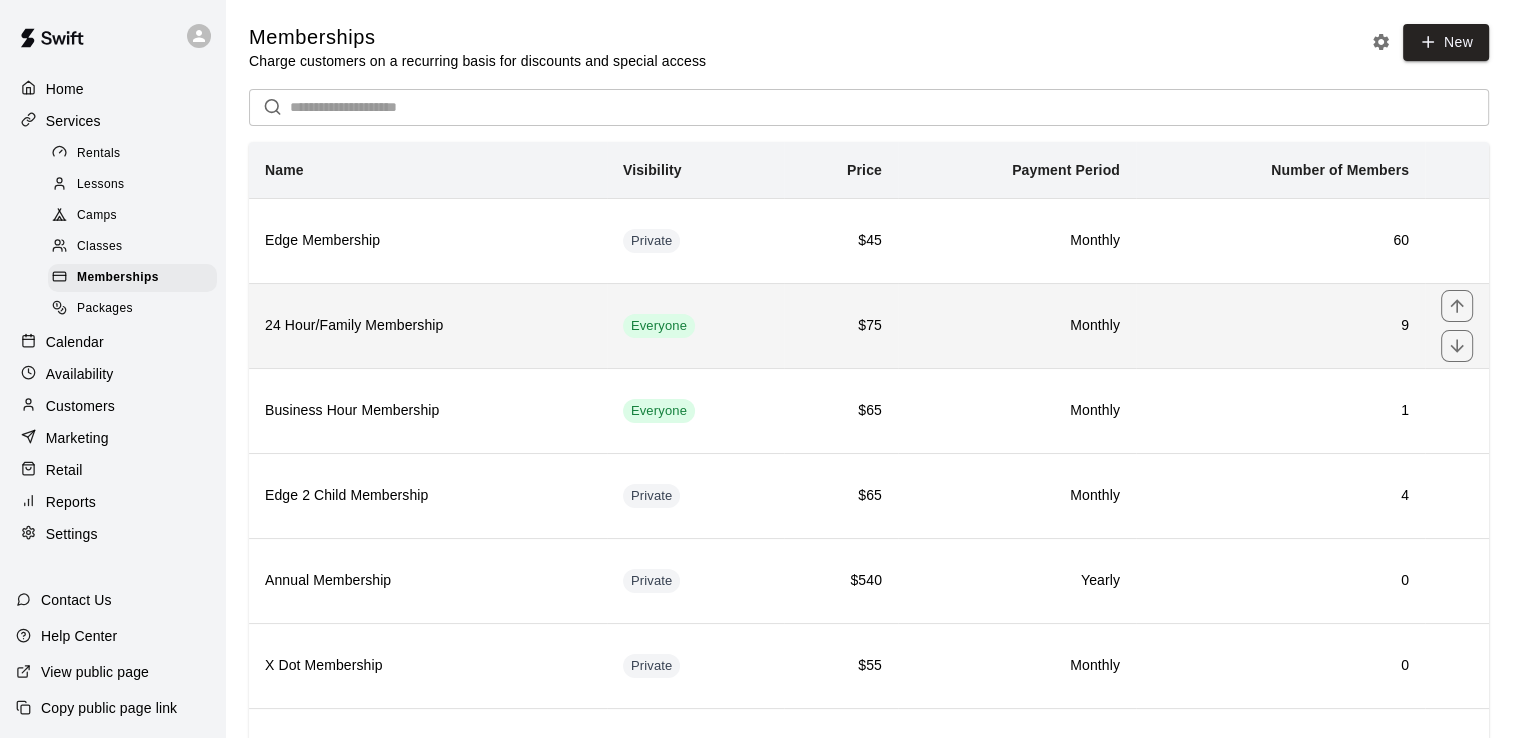 click on "24 Hour/Family Membership" at bounding box center (428, 326) 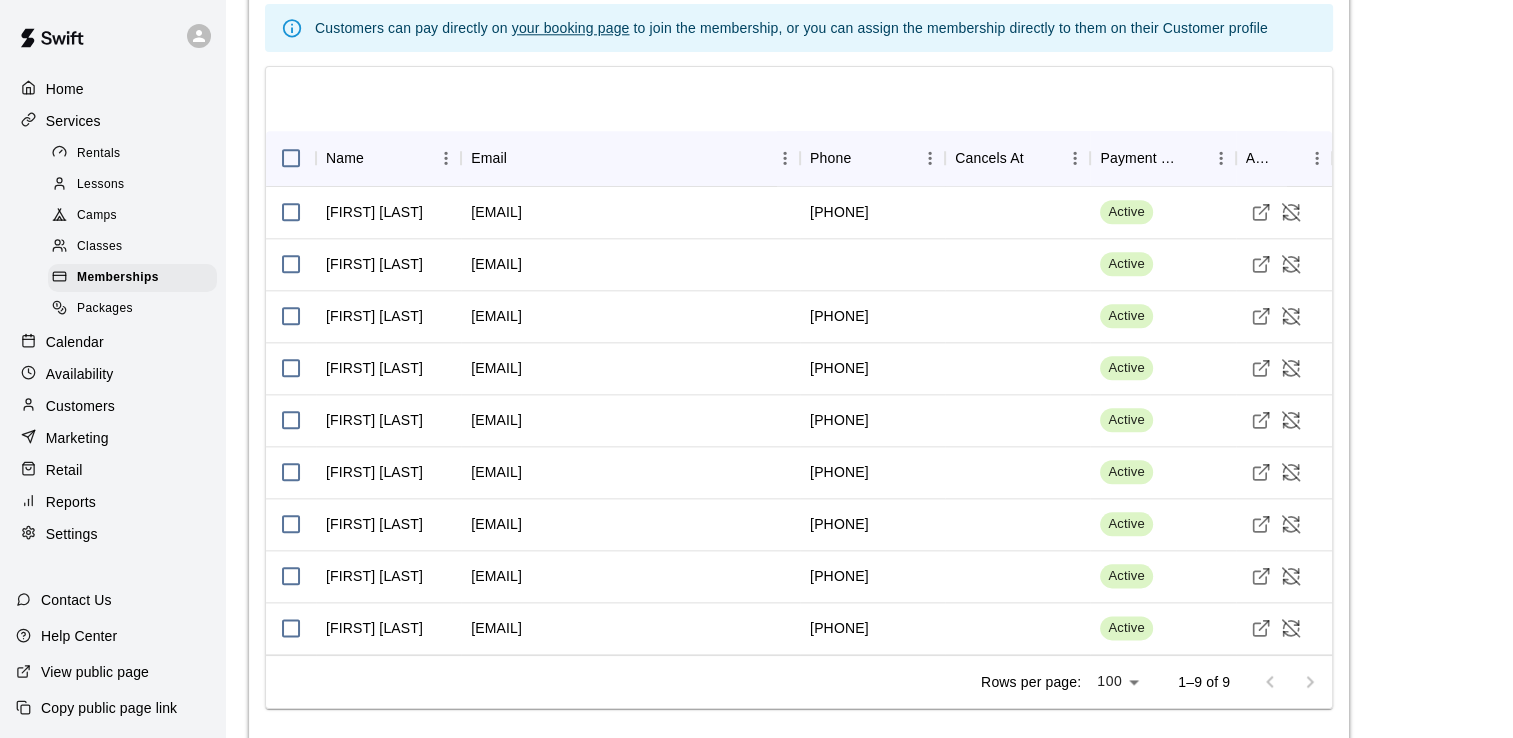 scroll, scrollTop: 2275, scrollLeft: 0, axis: vertical 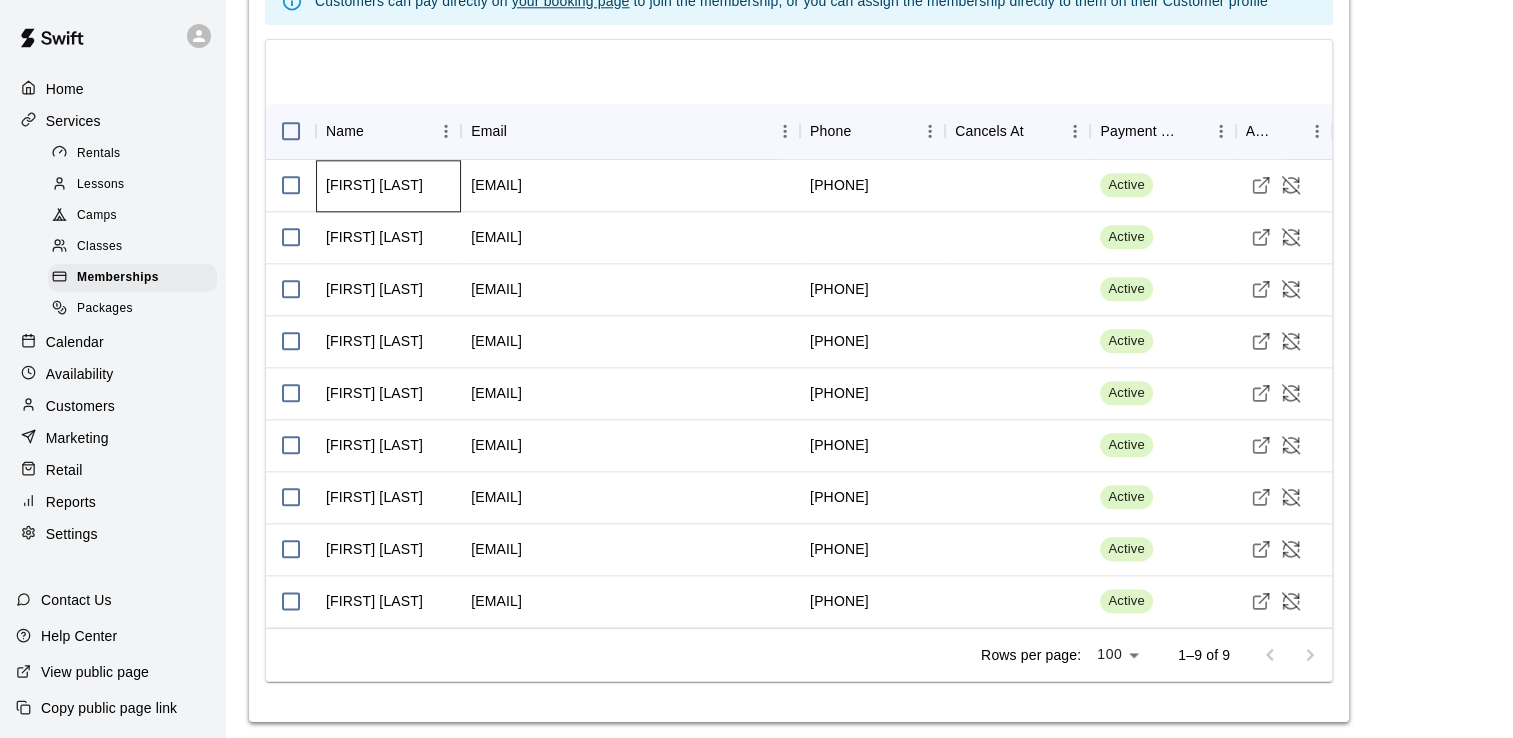 click on "[FIRST] [LAST]" at bounding box center [388, 186] 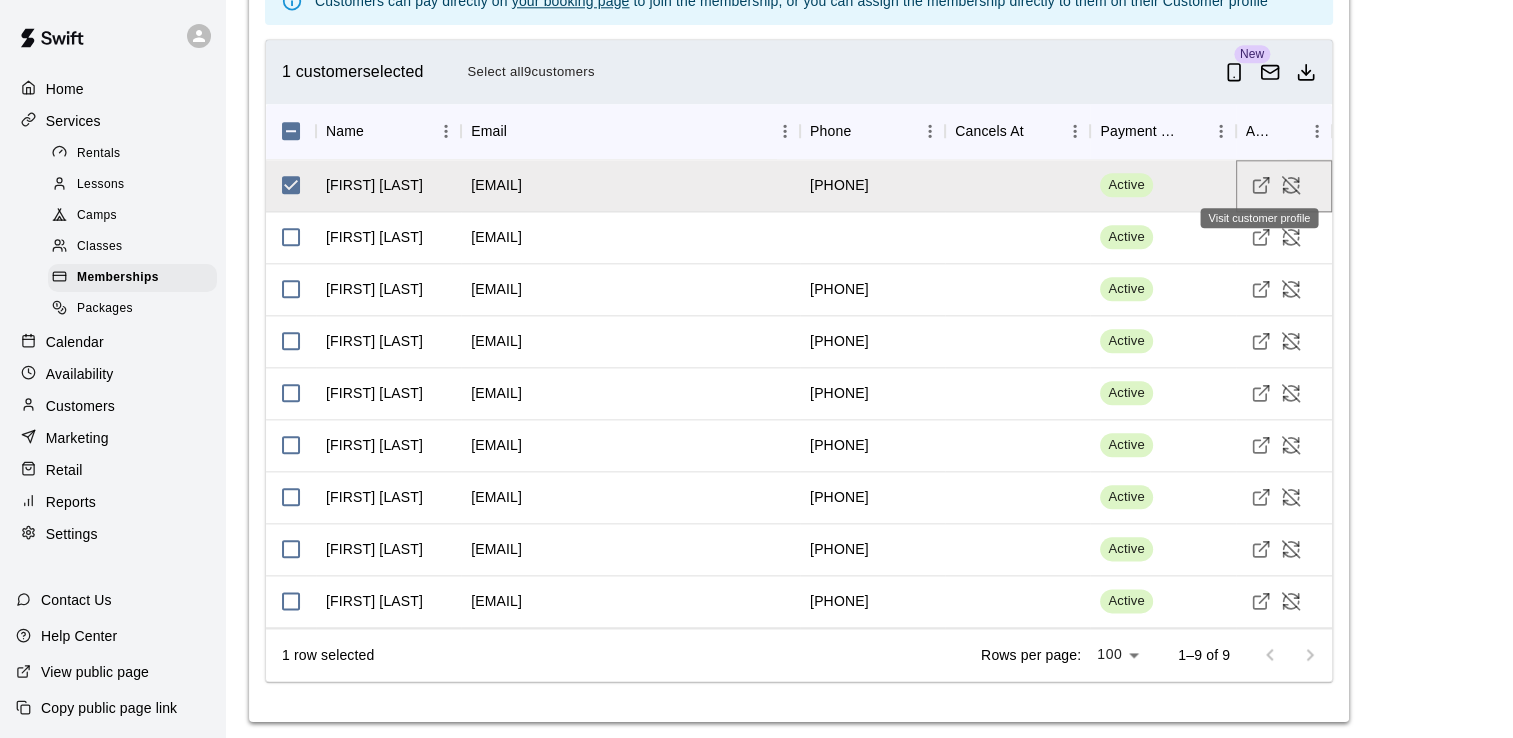 click 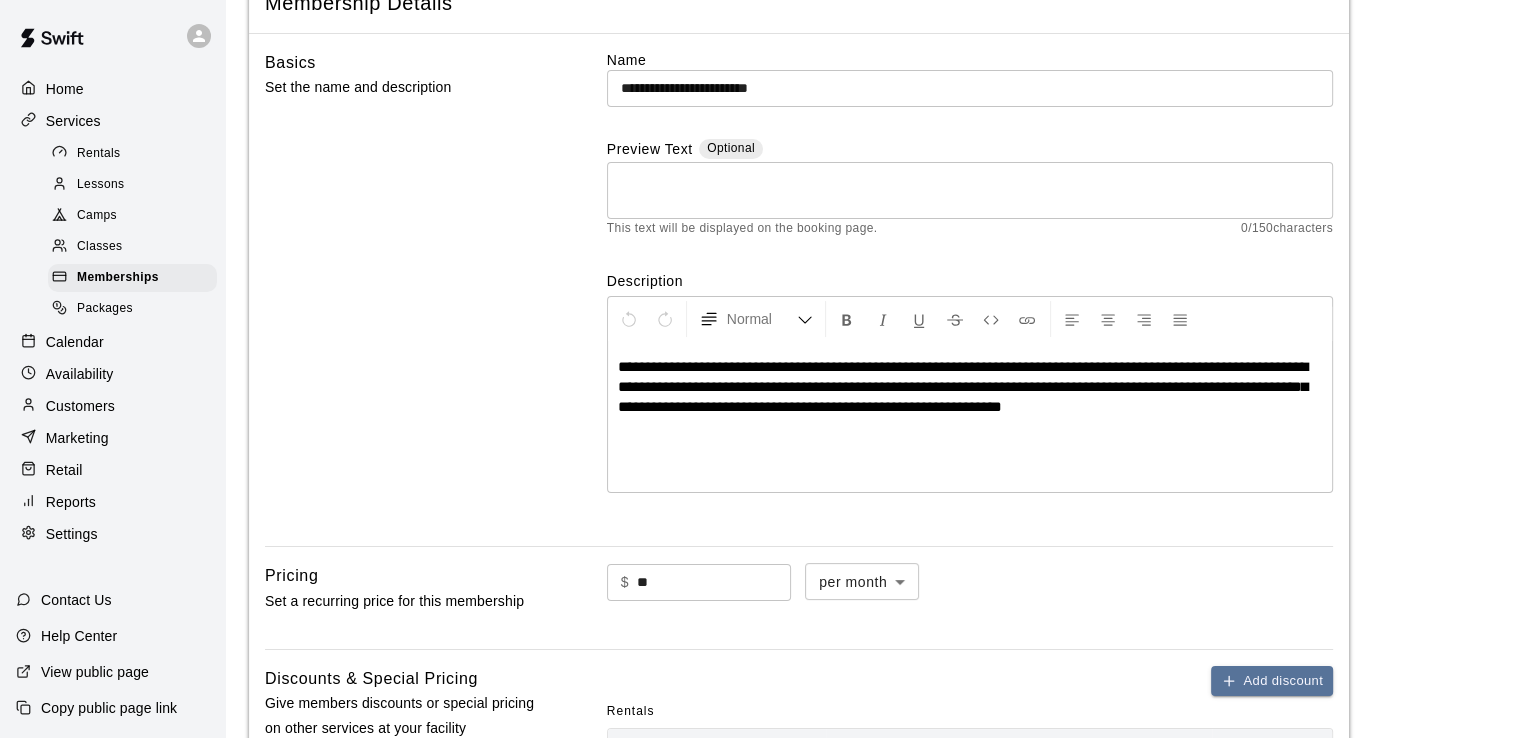 scroll, scrollTop: 0, scrollLeft: 0, axis: both 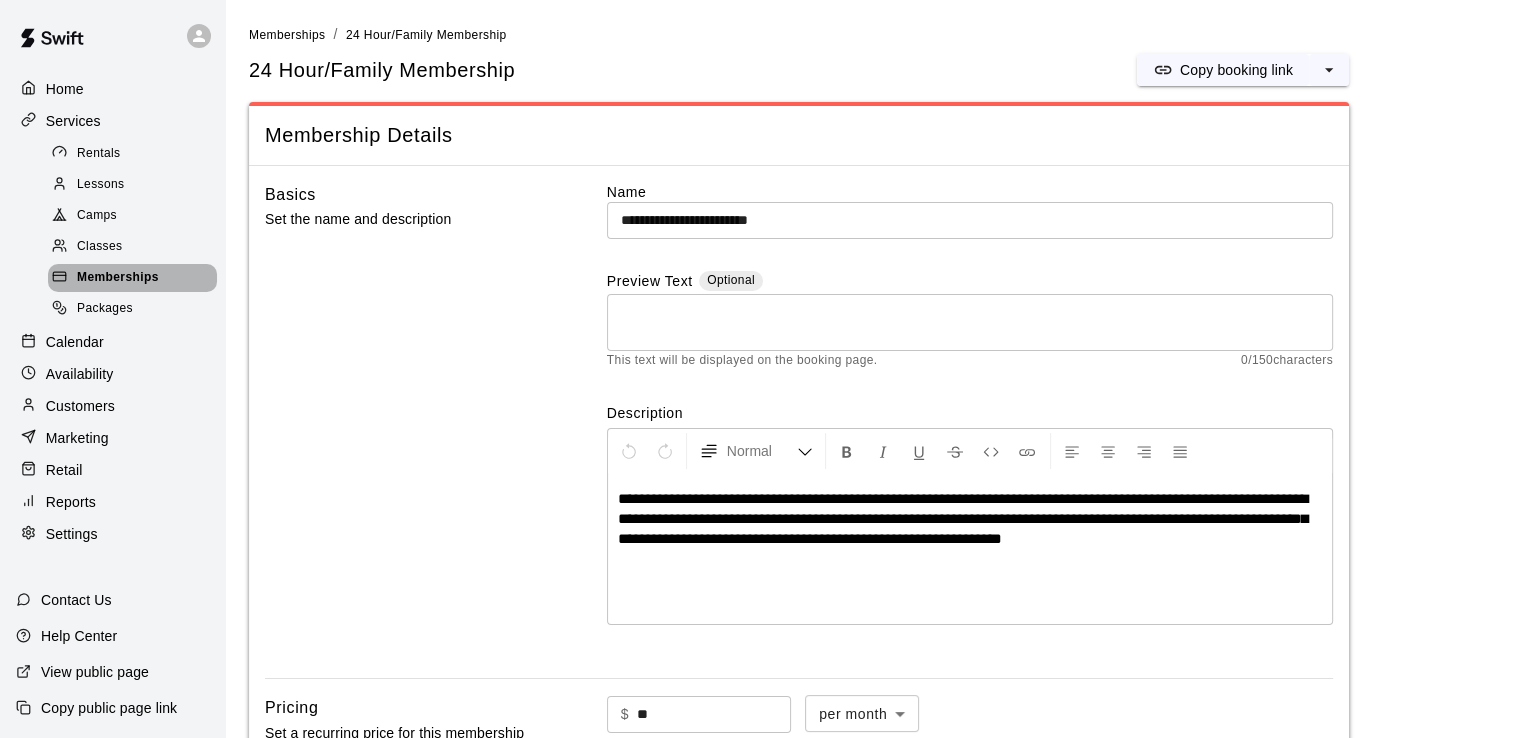 click on "Memberships" at bounding box center [118, 278] 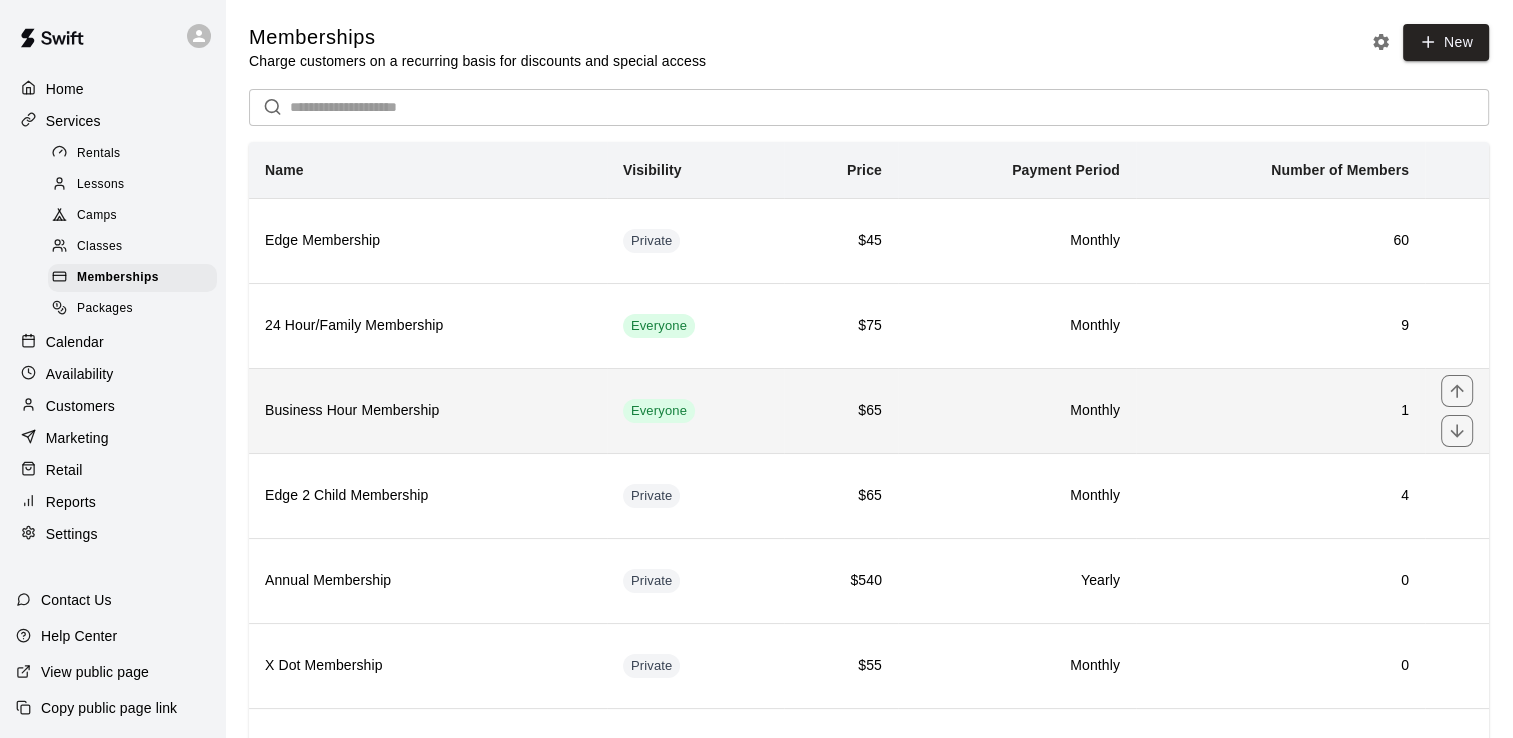 click on "Business Hour Membership" at bounding box center (428, 411) 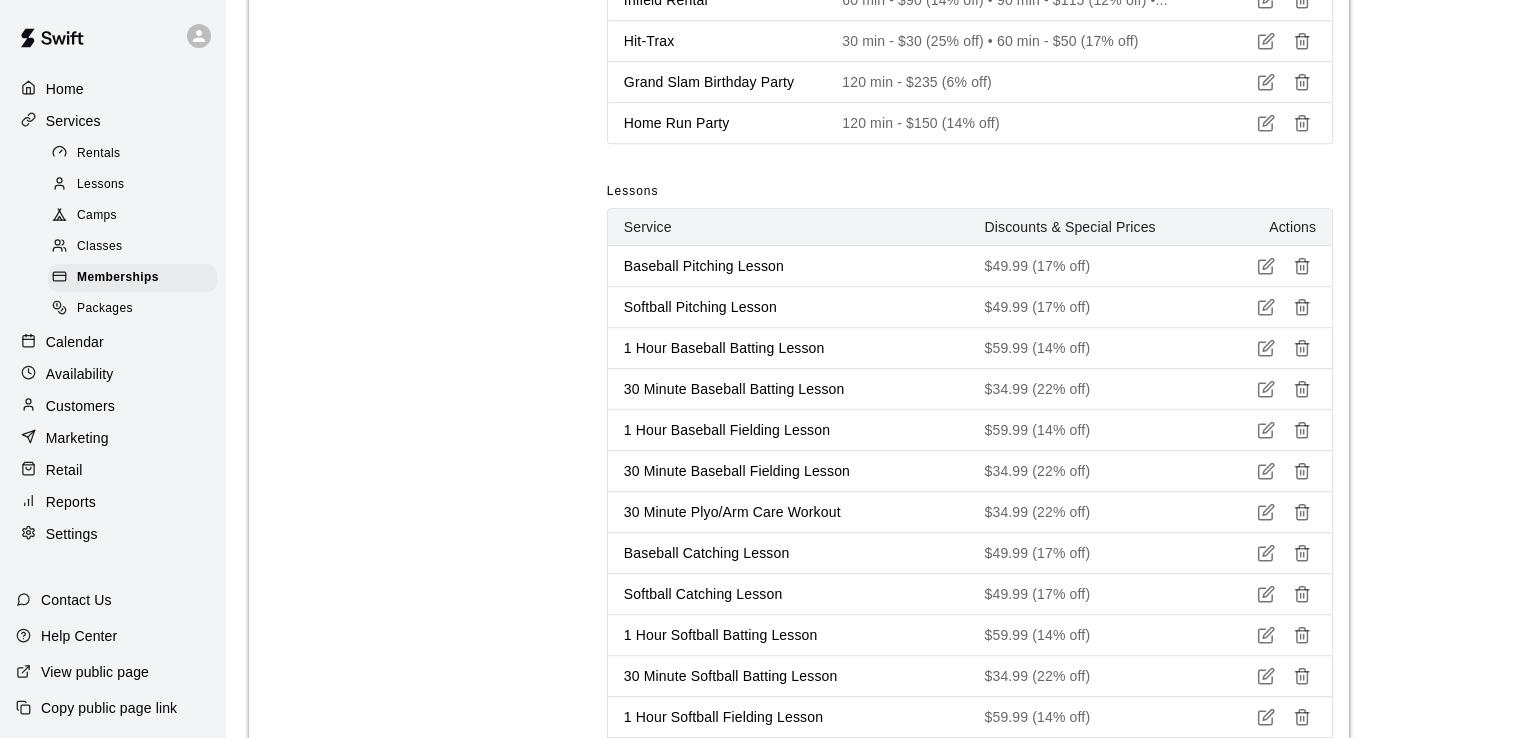 scroll, scrollTop: 0, scrollLeft: 0, axis: both 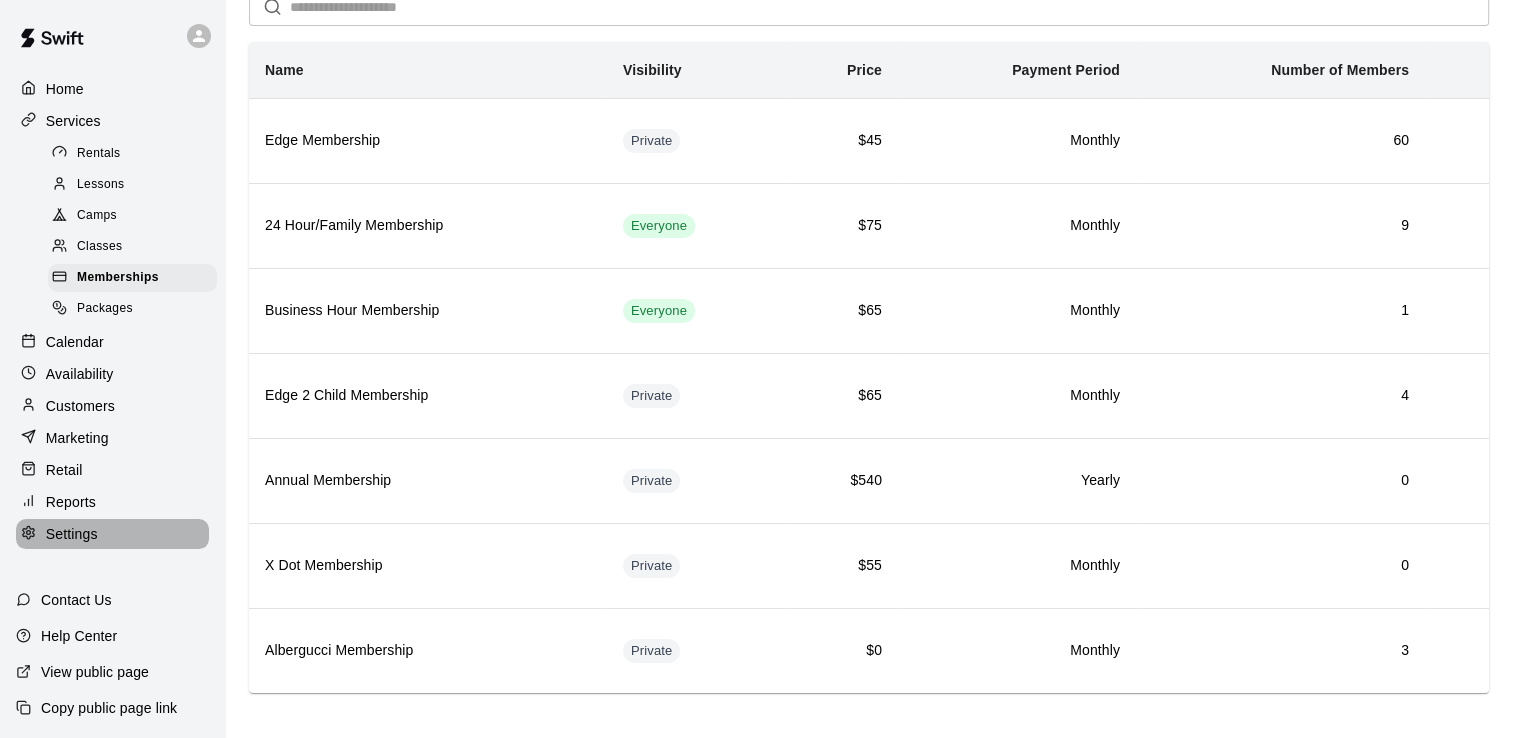 click on "Settings" at bounding box center (72, 534) 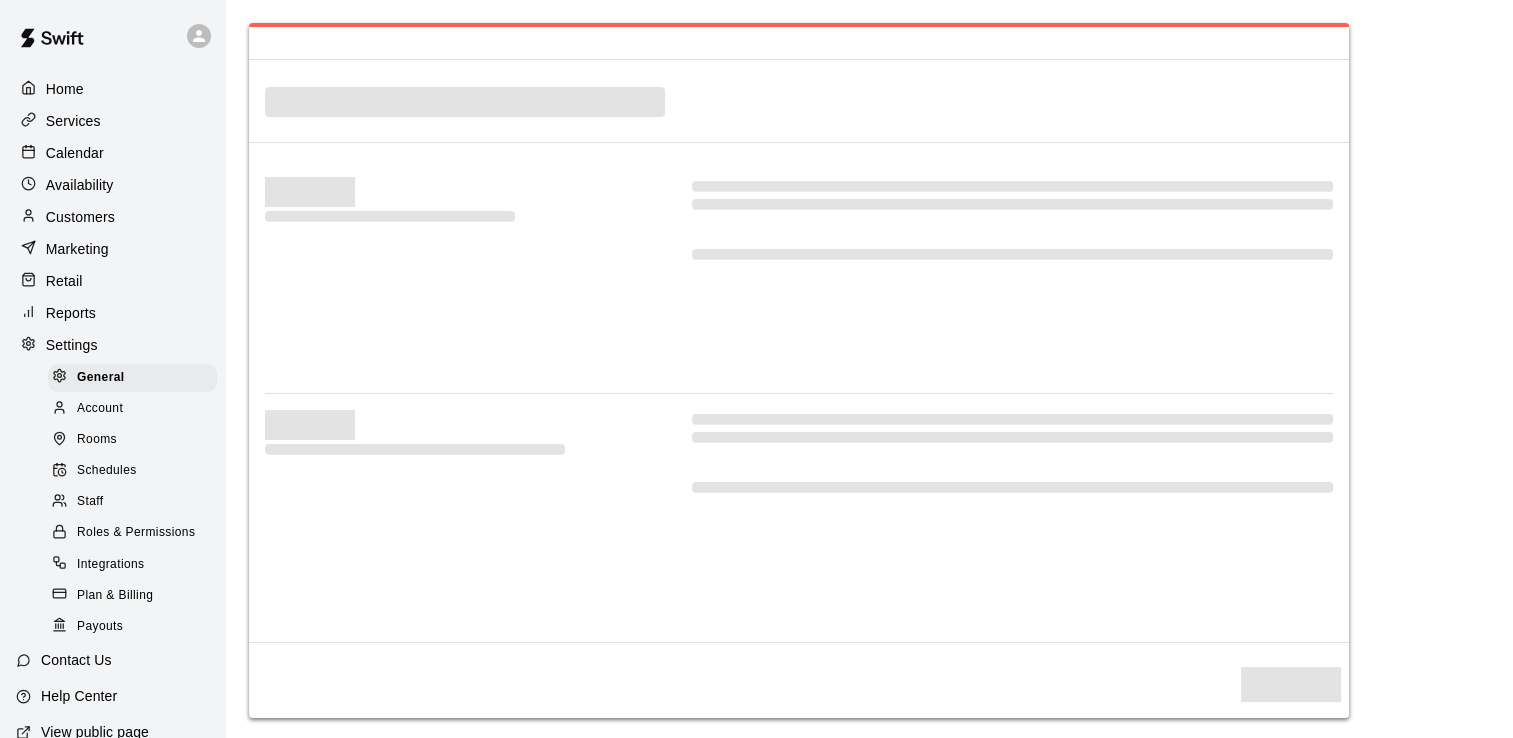 scroll, scrollTop: 0, scrollLeft: 0, axis: both 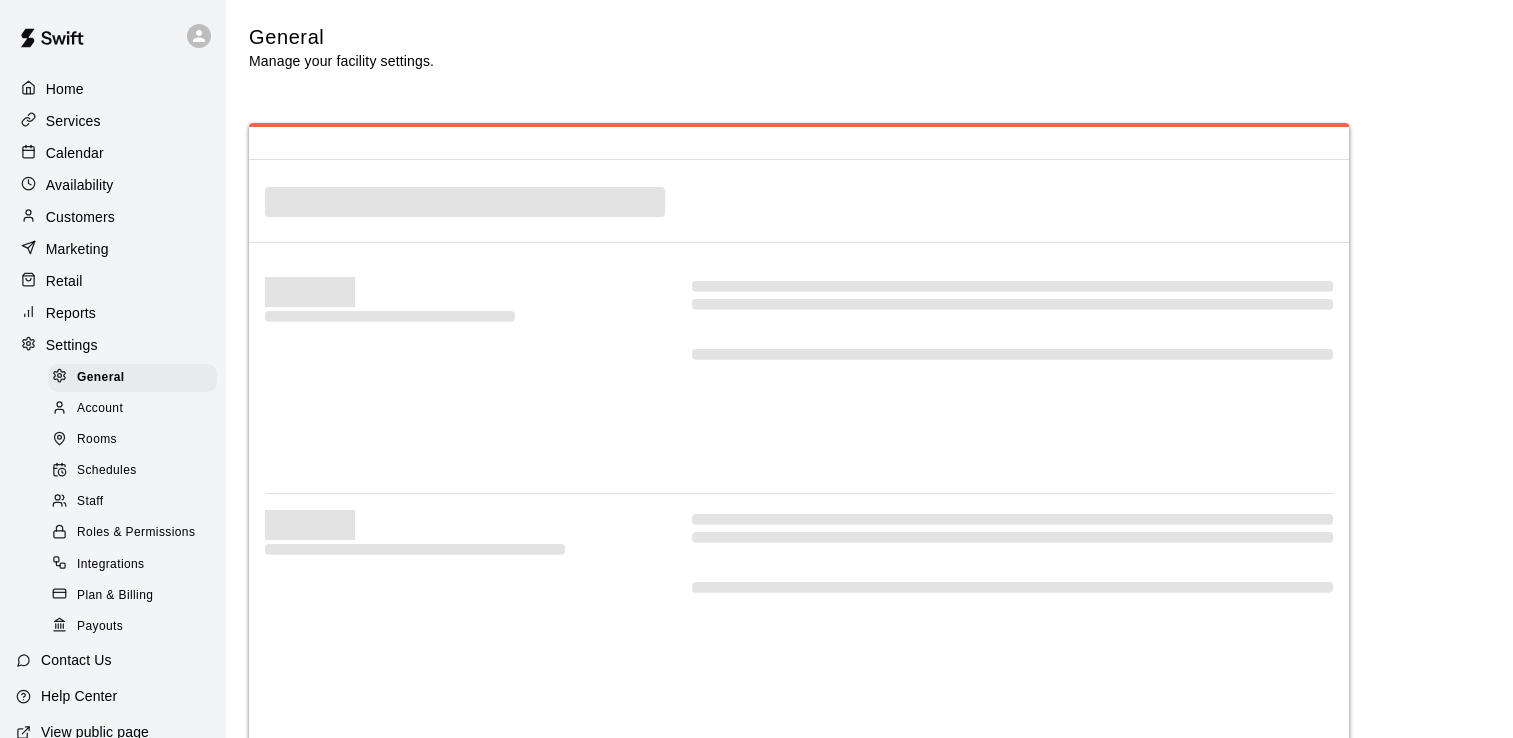 select on "**" 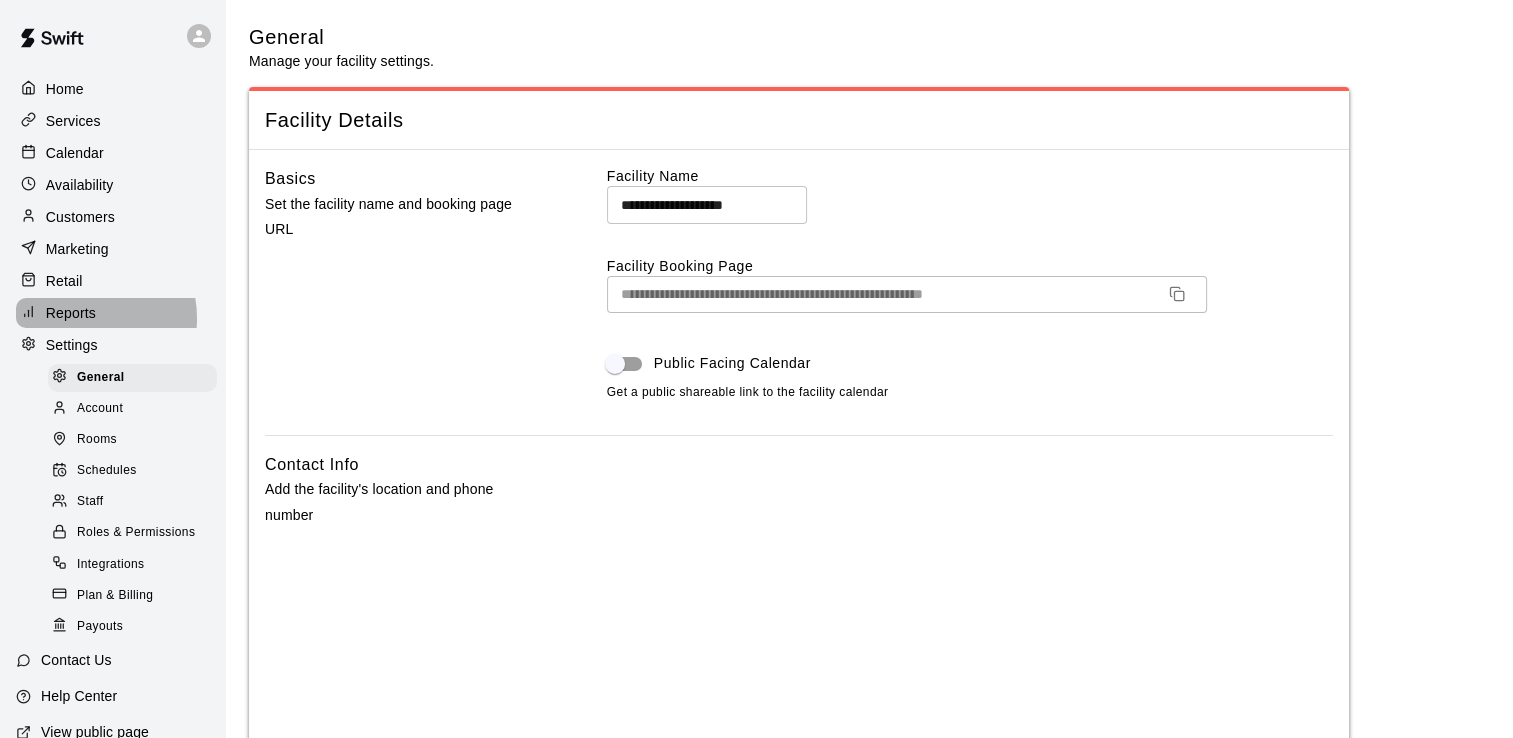 click on "Reports" at bounding box center [71, 313] 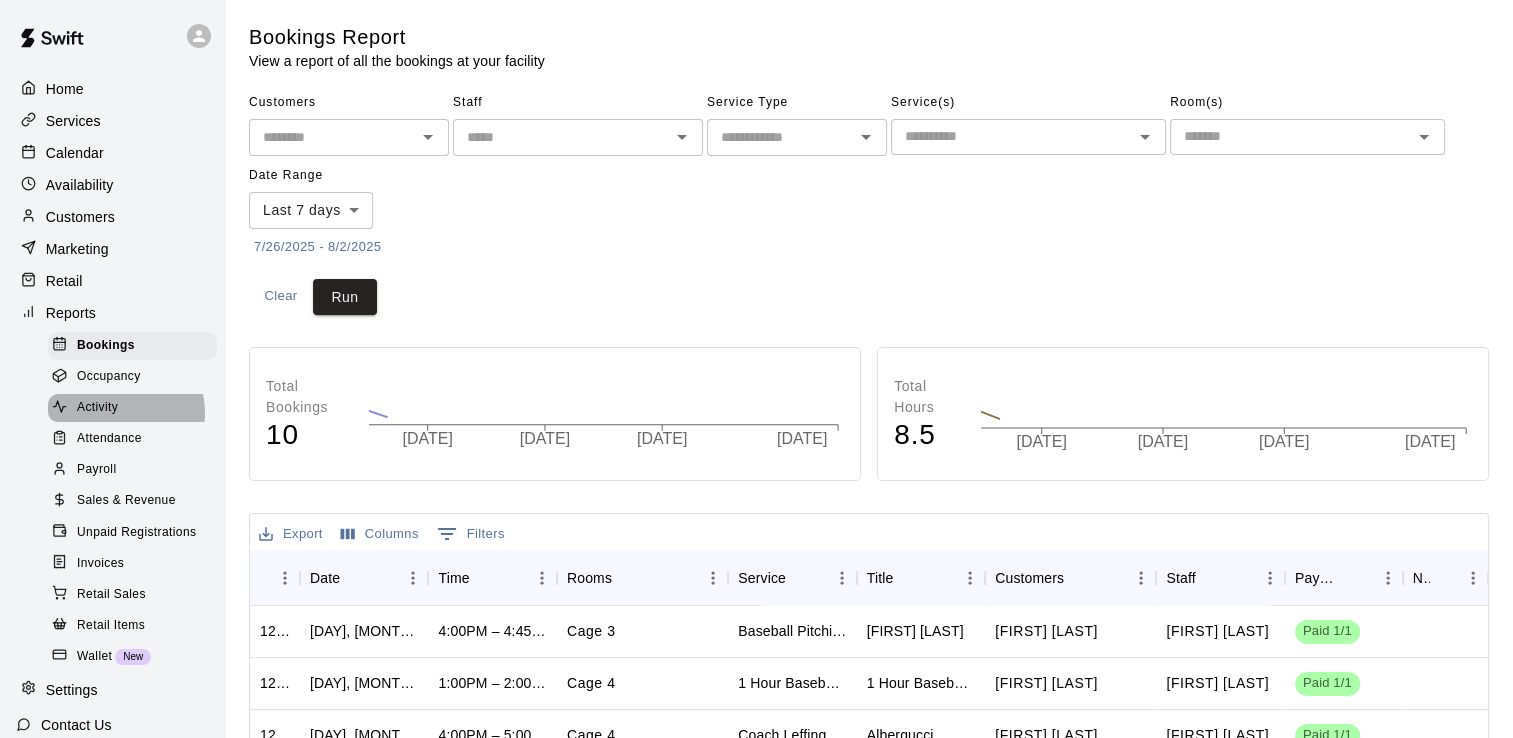 click on "Activity" at bounding box center [97, 408] 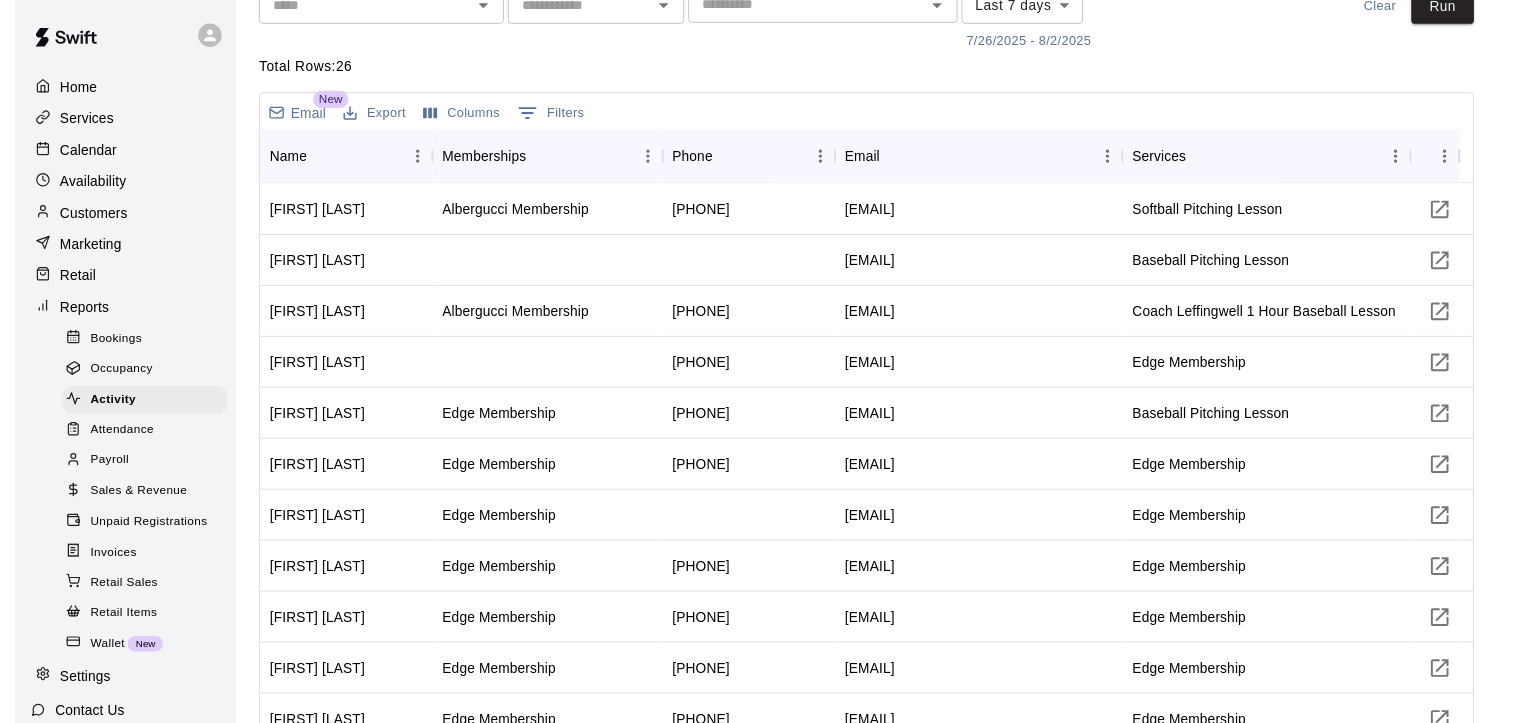 scroll, scrollTop: 0, scrollLeft: 0, axis: both 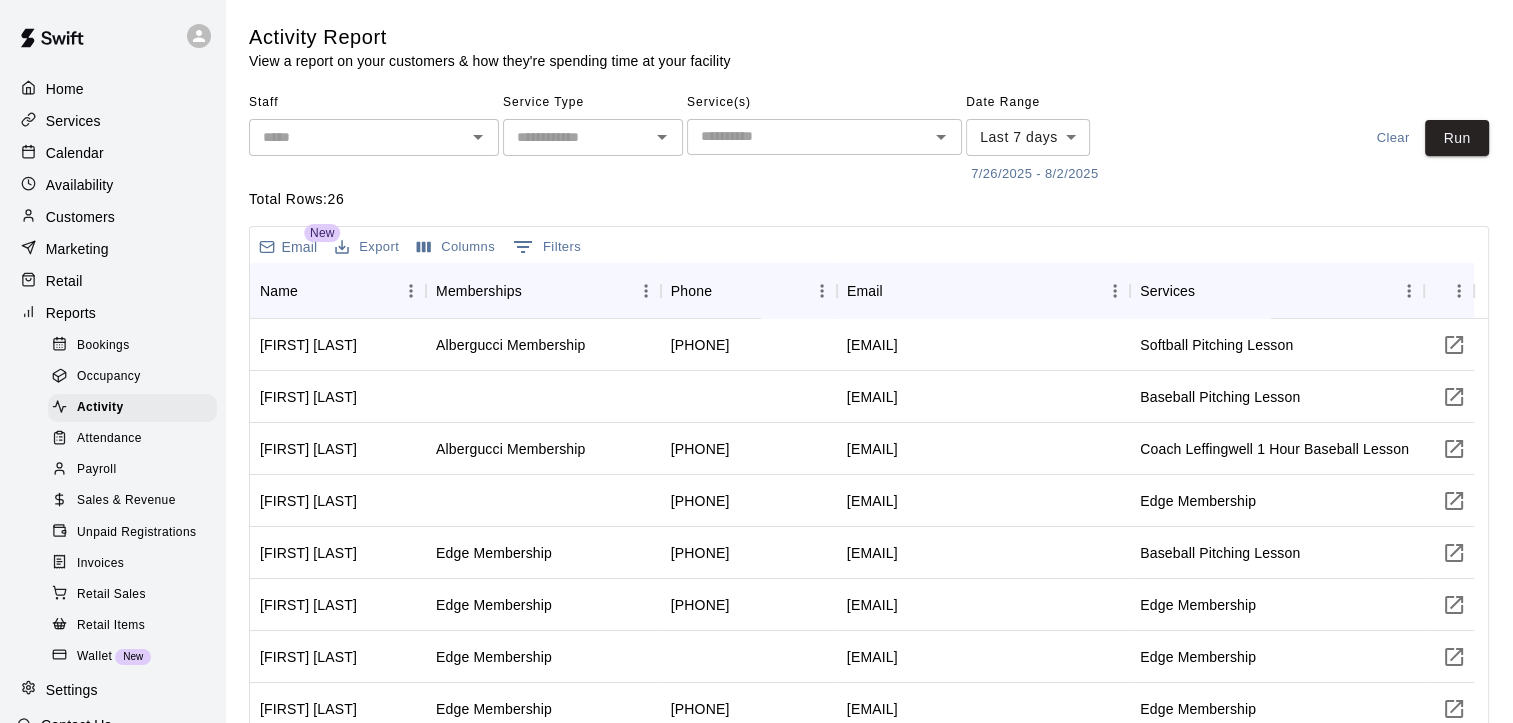 click on "Customers" at bounding box center [80, 217] 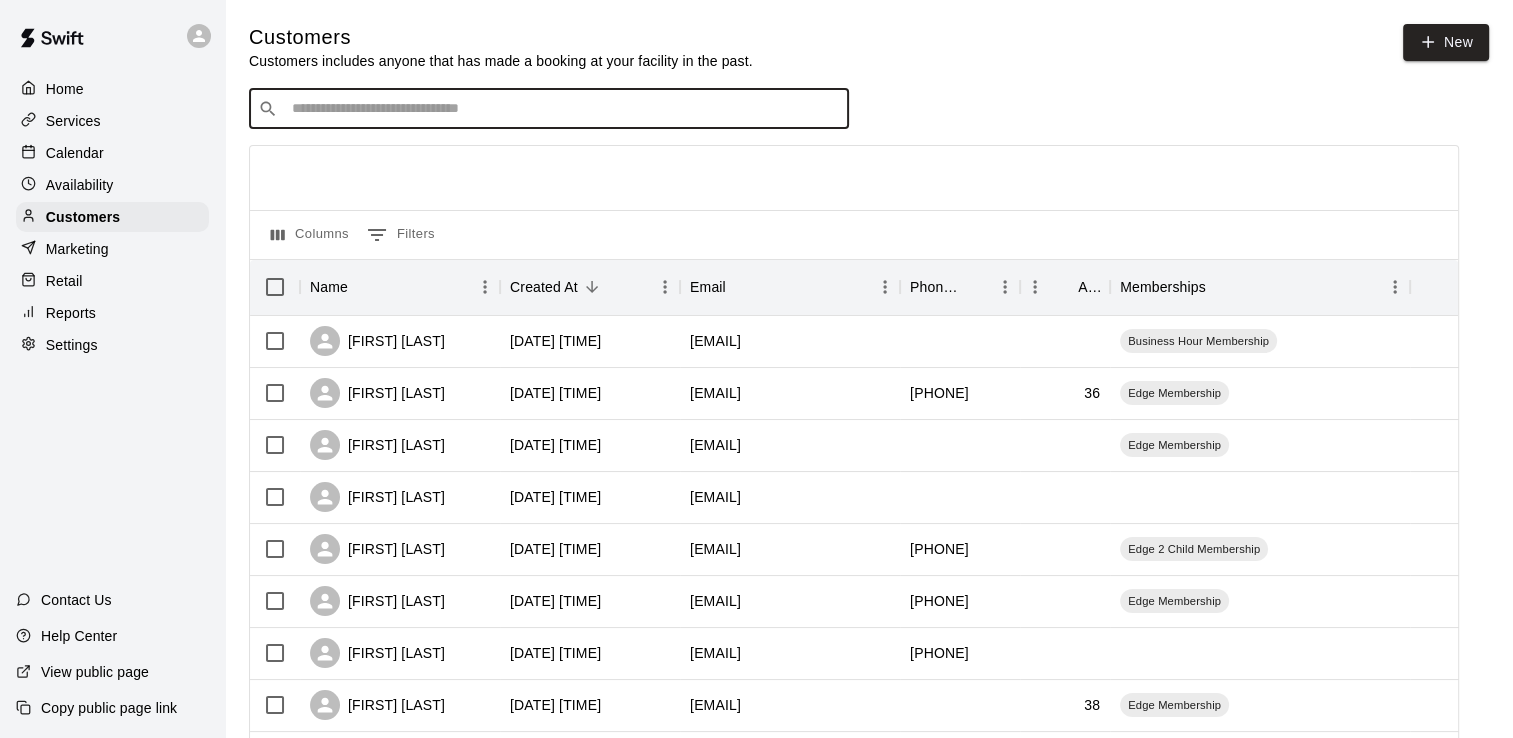 click at bounding box center (563, 109) 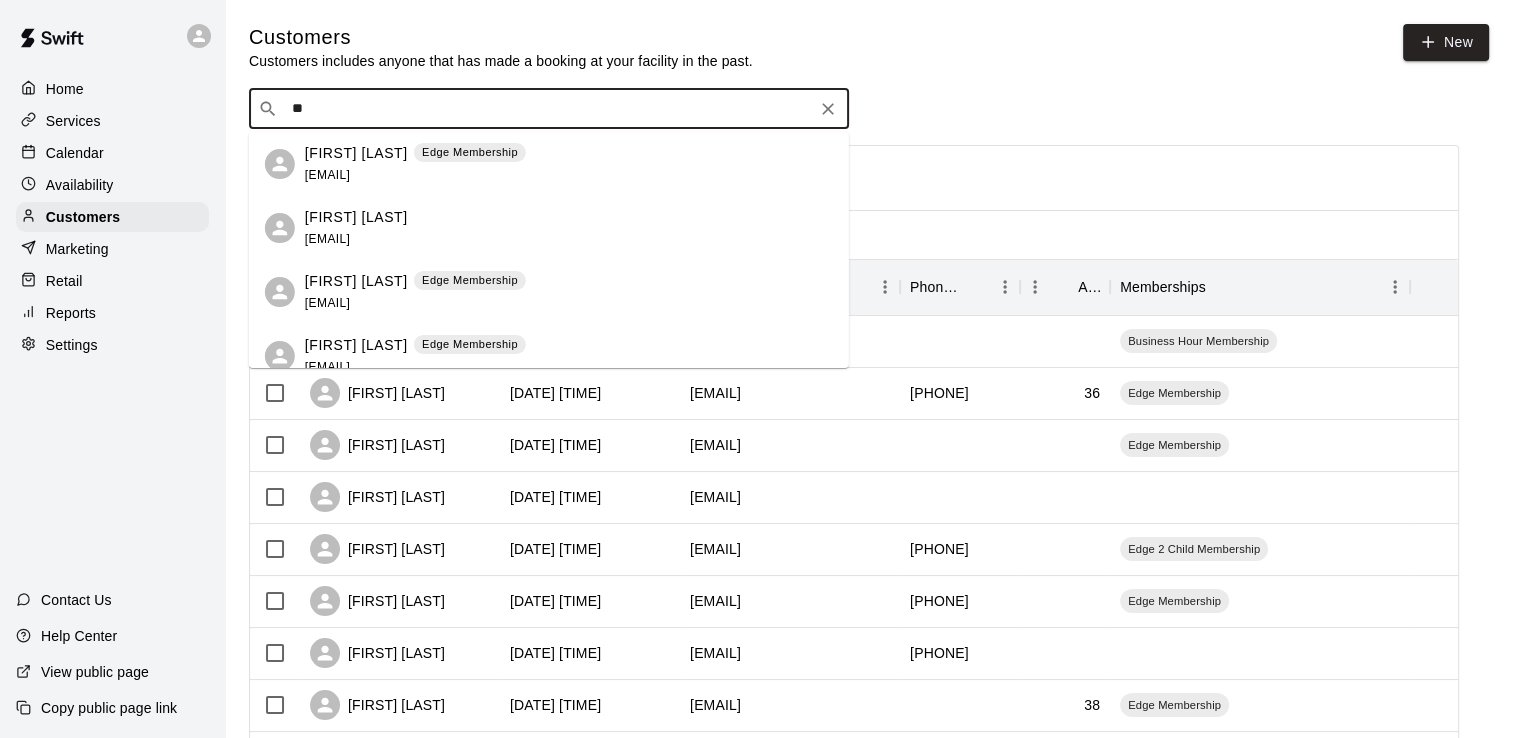 type on "*" 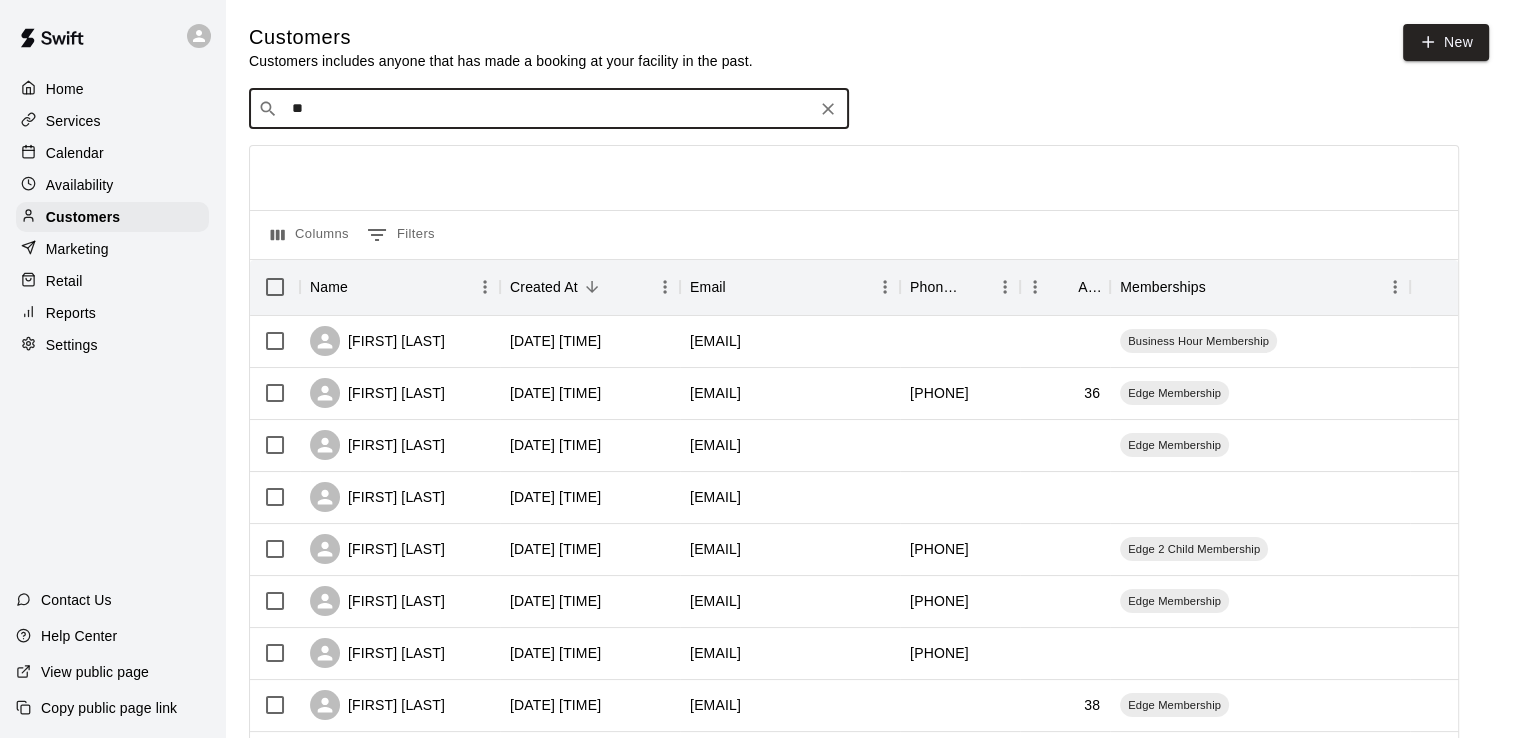 type on "*" 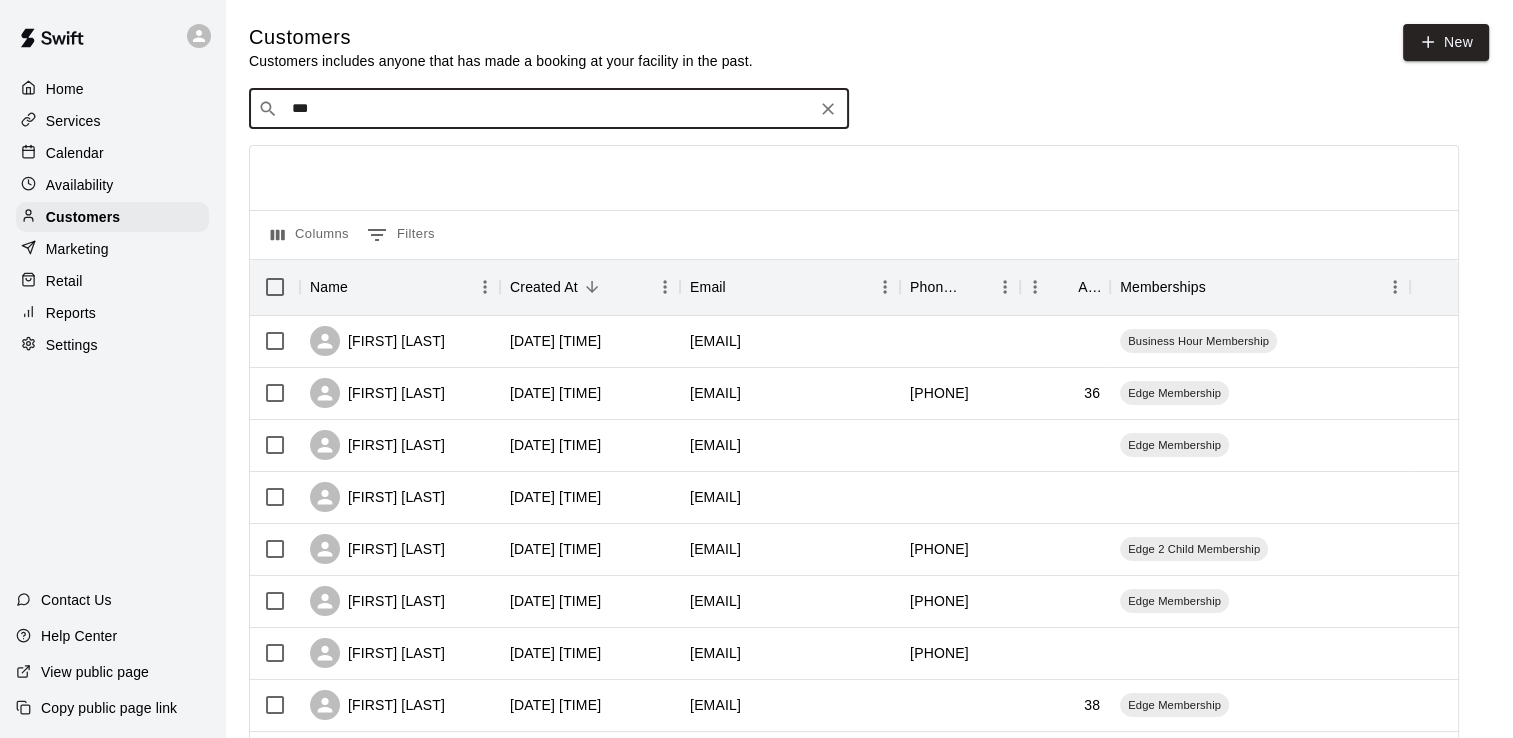 type on "****" 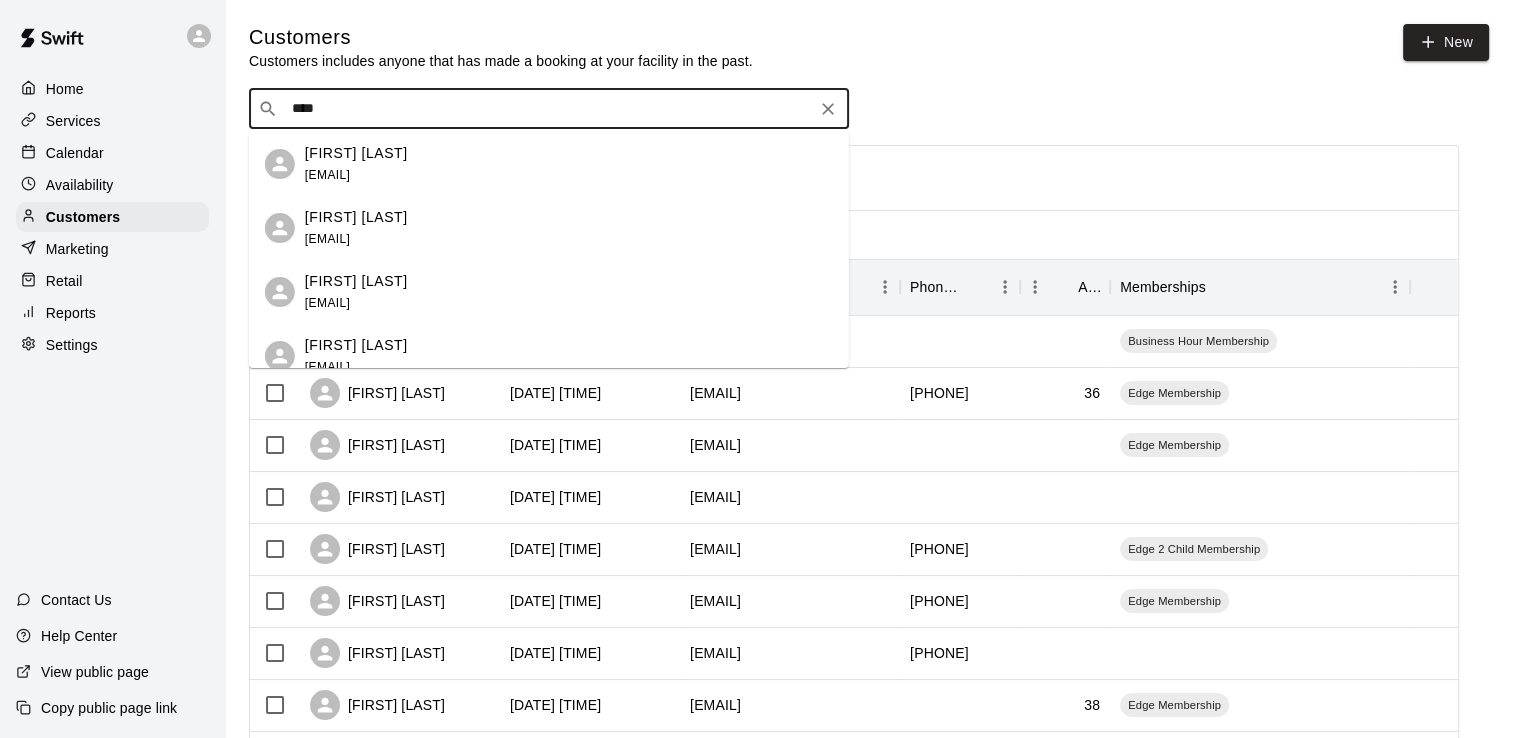 click on "[EMAIL]" at bounding box center [327, 175] 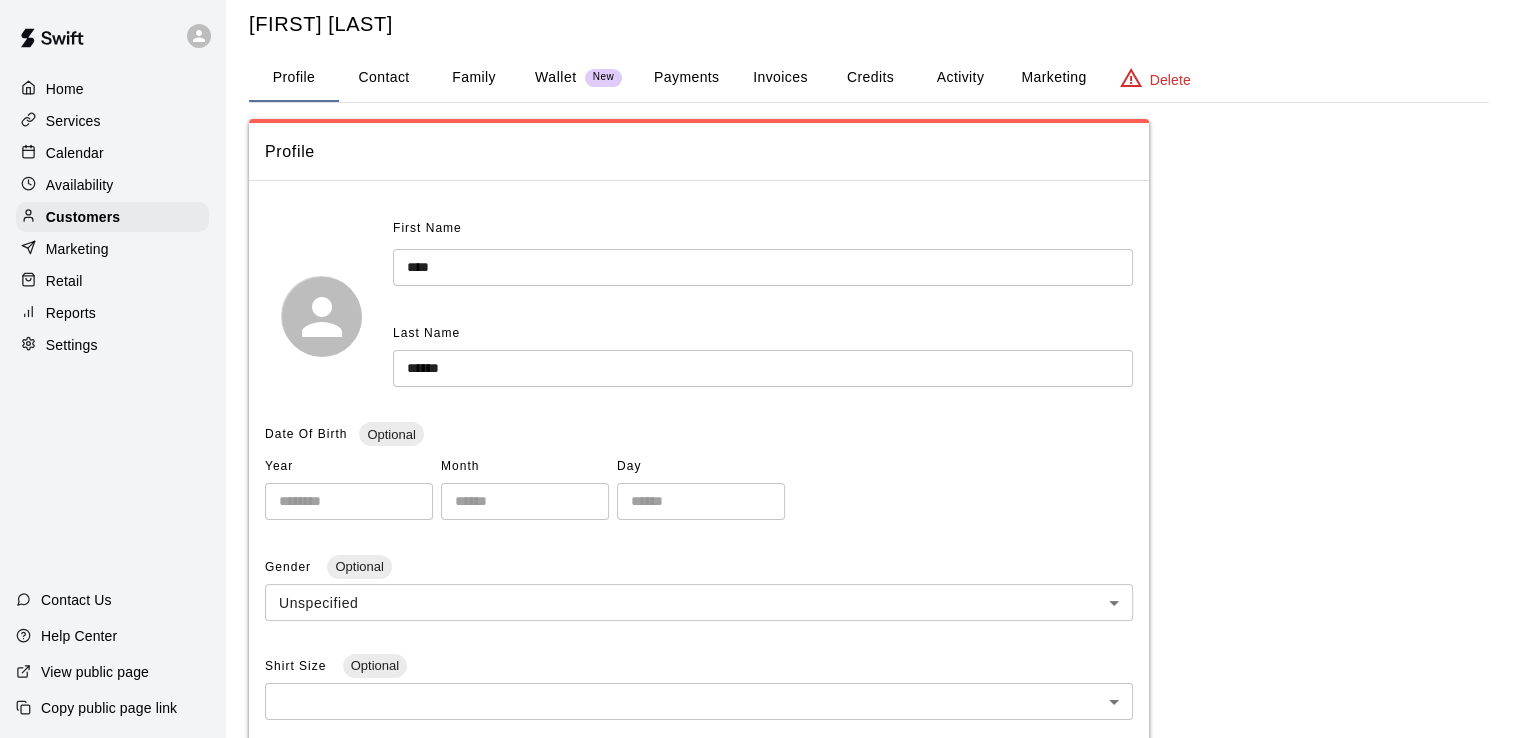 scroll, scrollTop: 0, scrollLeft: 0, axis: both 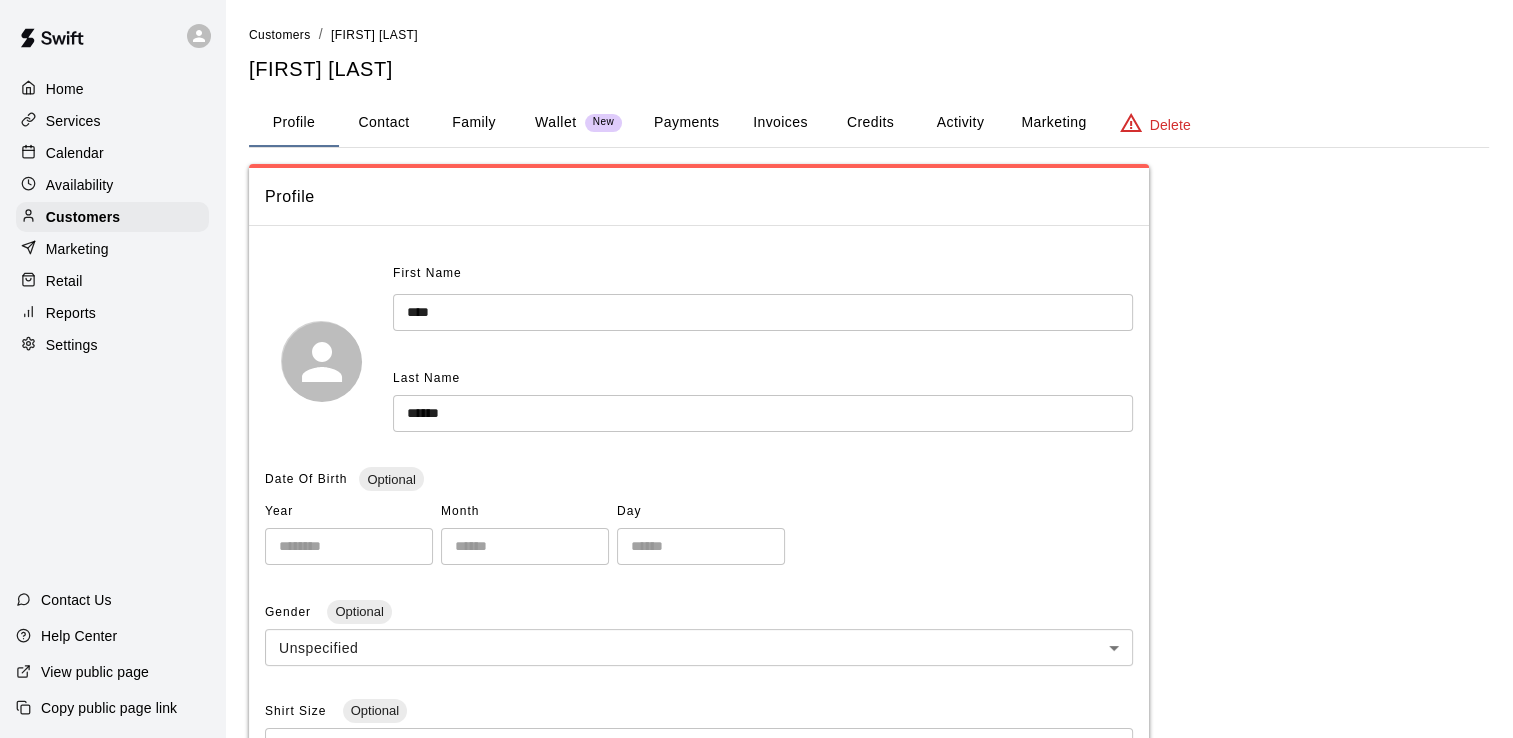 click on "Payments" at bounding box center [686, 123] 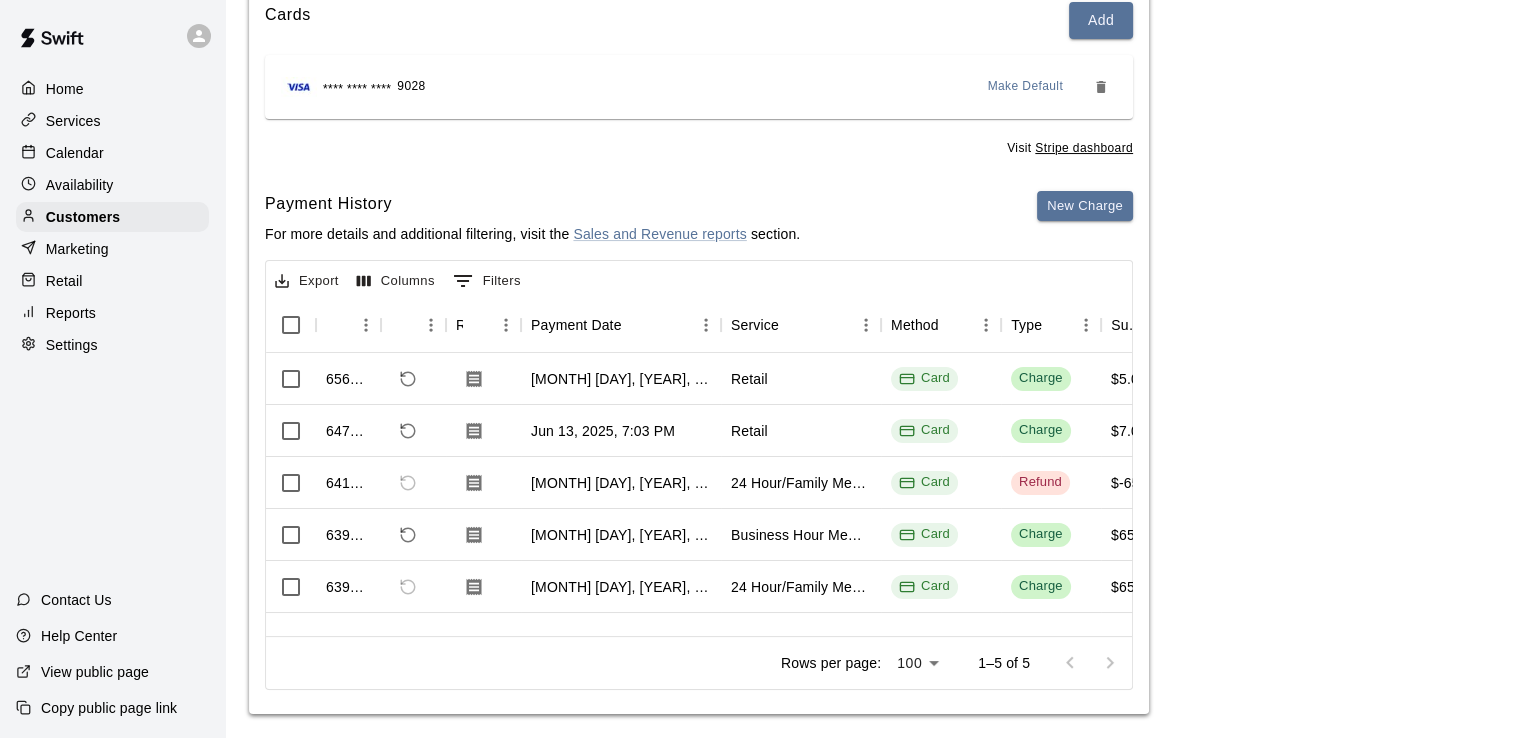 scroll, scrollTop: 271, scrollLeft: 0, axis: vertical 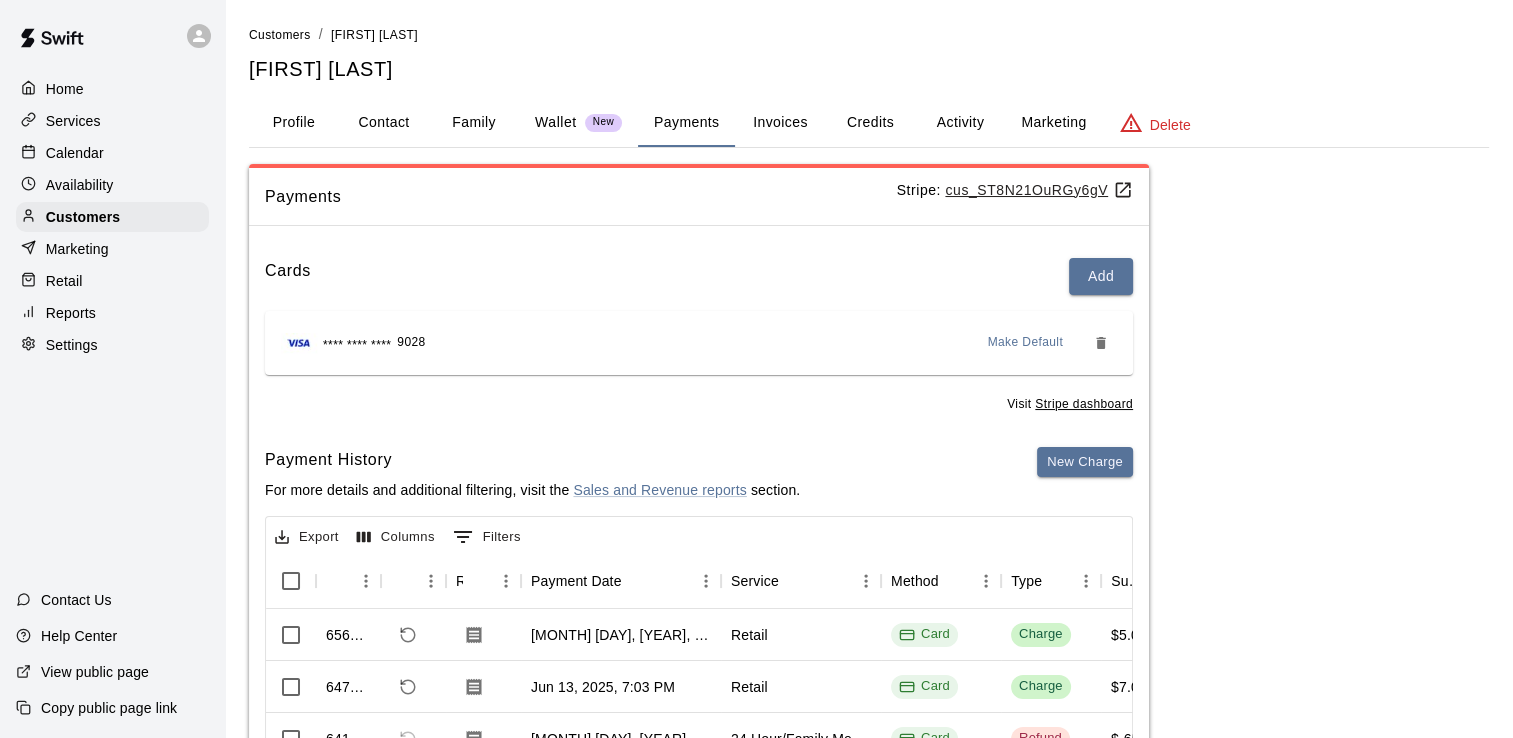 click on "Activity" at bounding box center (960, 123) 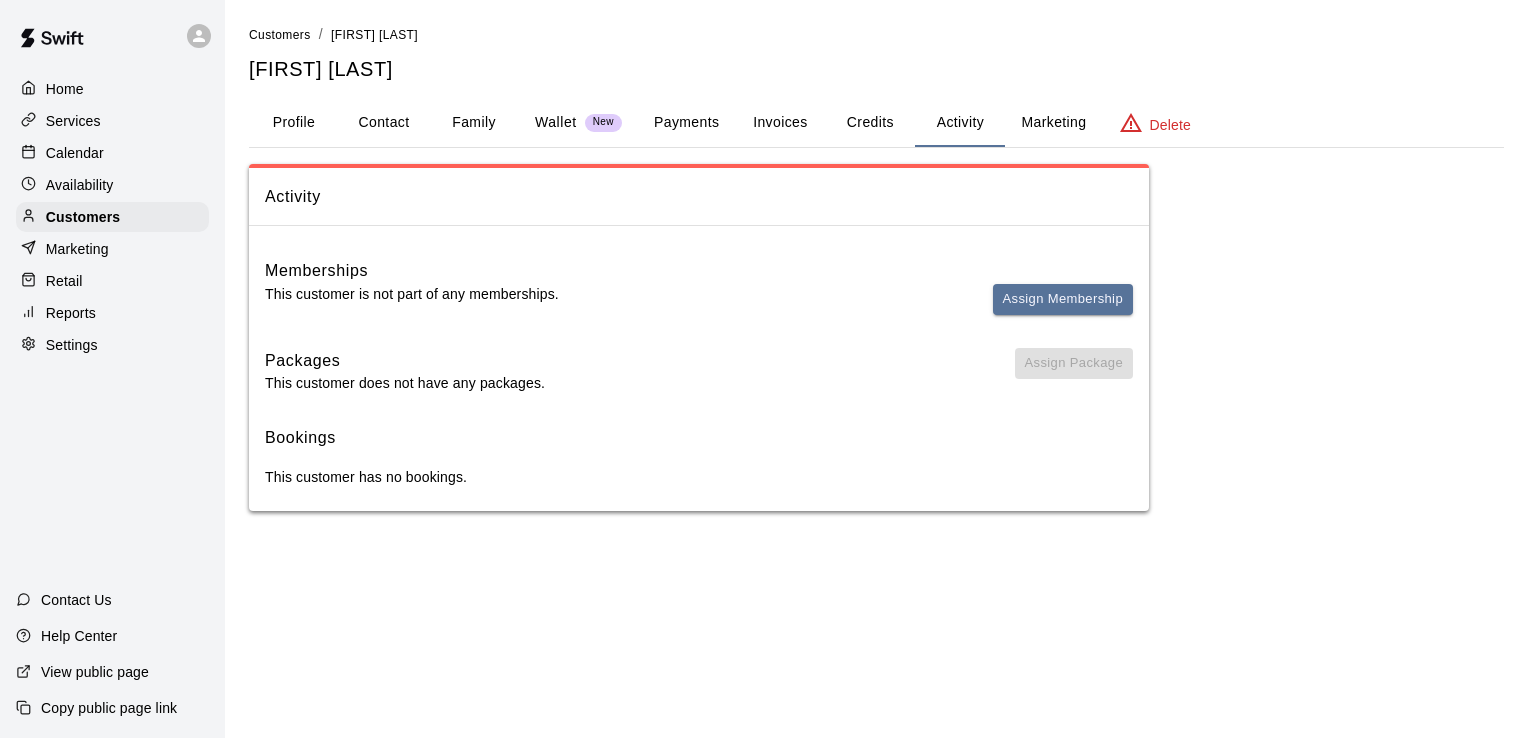 click on "Profile" at bounding box center [294, 123] 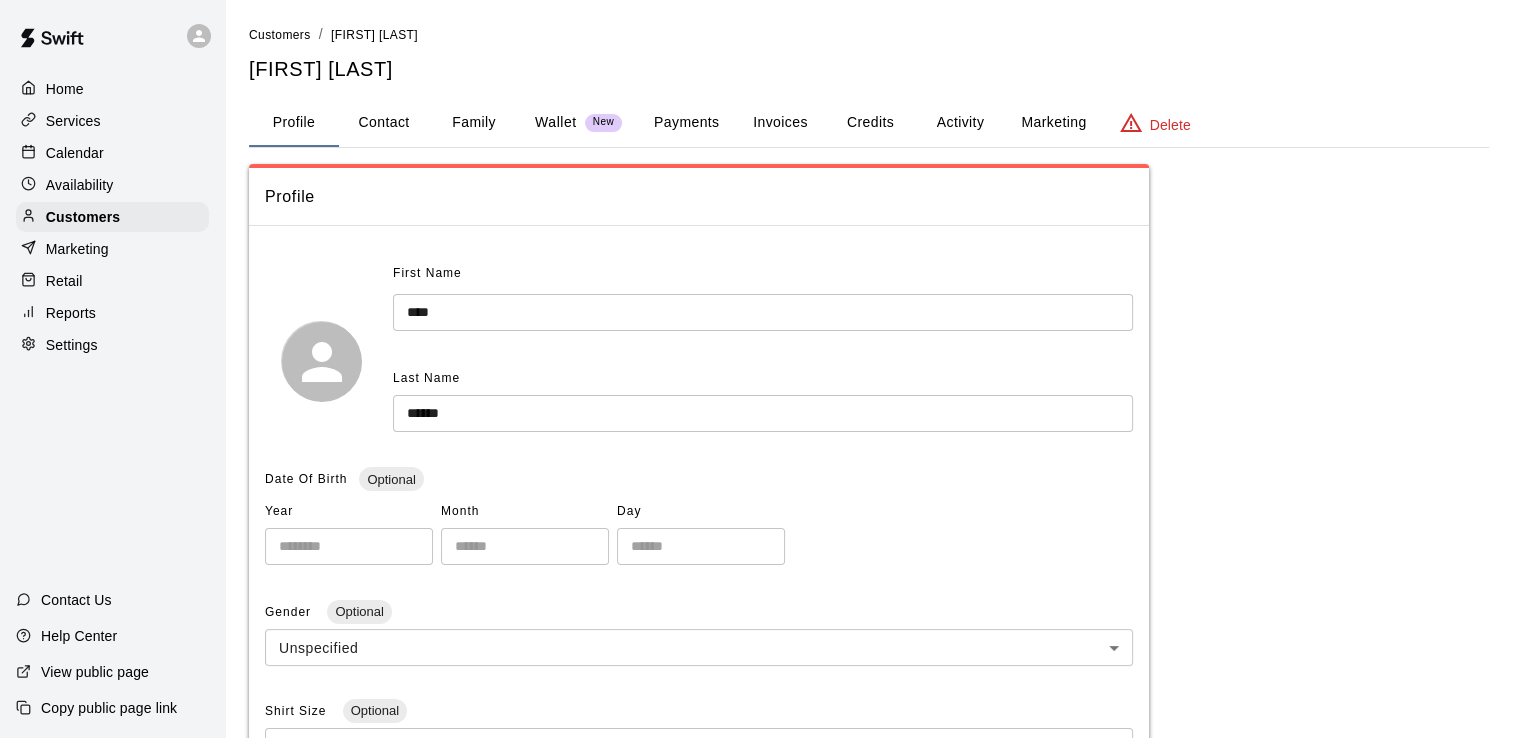 click on "Contact" at bounding box center (384, 123) 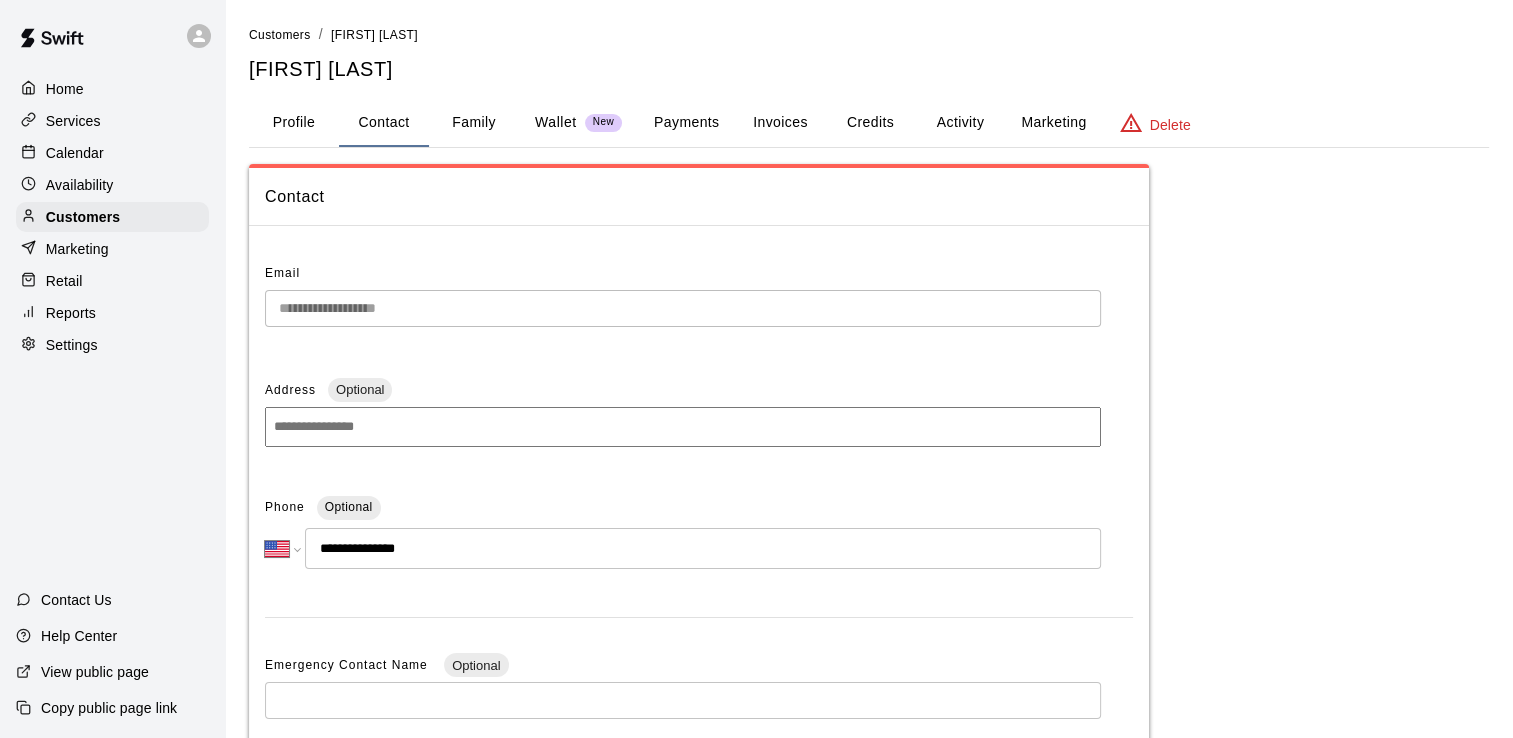 scroll, scrollTop: 100, scrollLeft: 0, axis: vertical 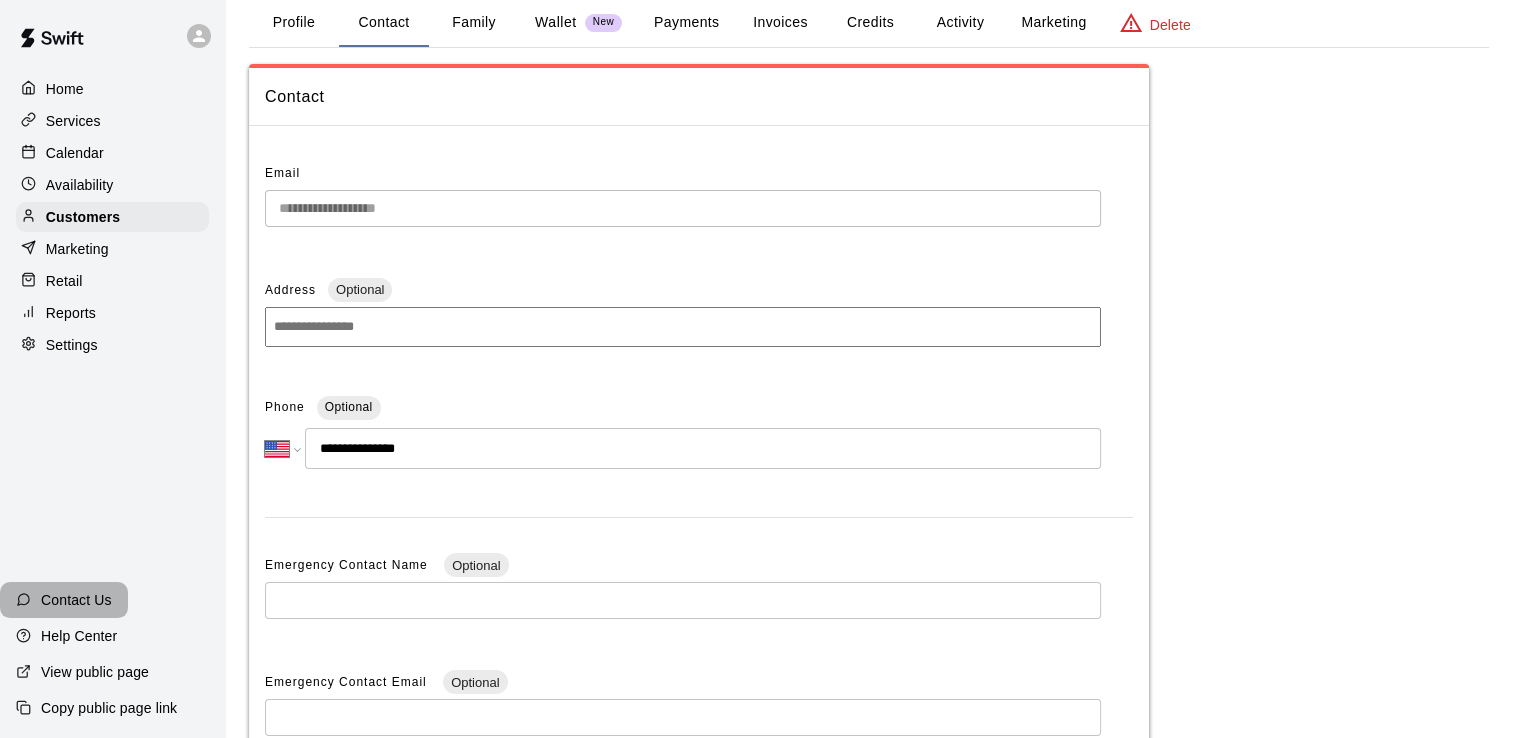 click on "Contact Us" at bounding box center (76, 600) 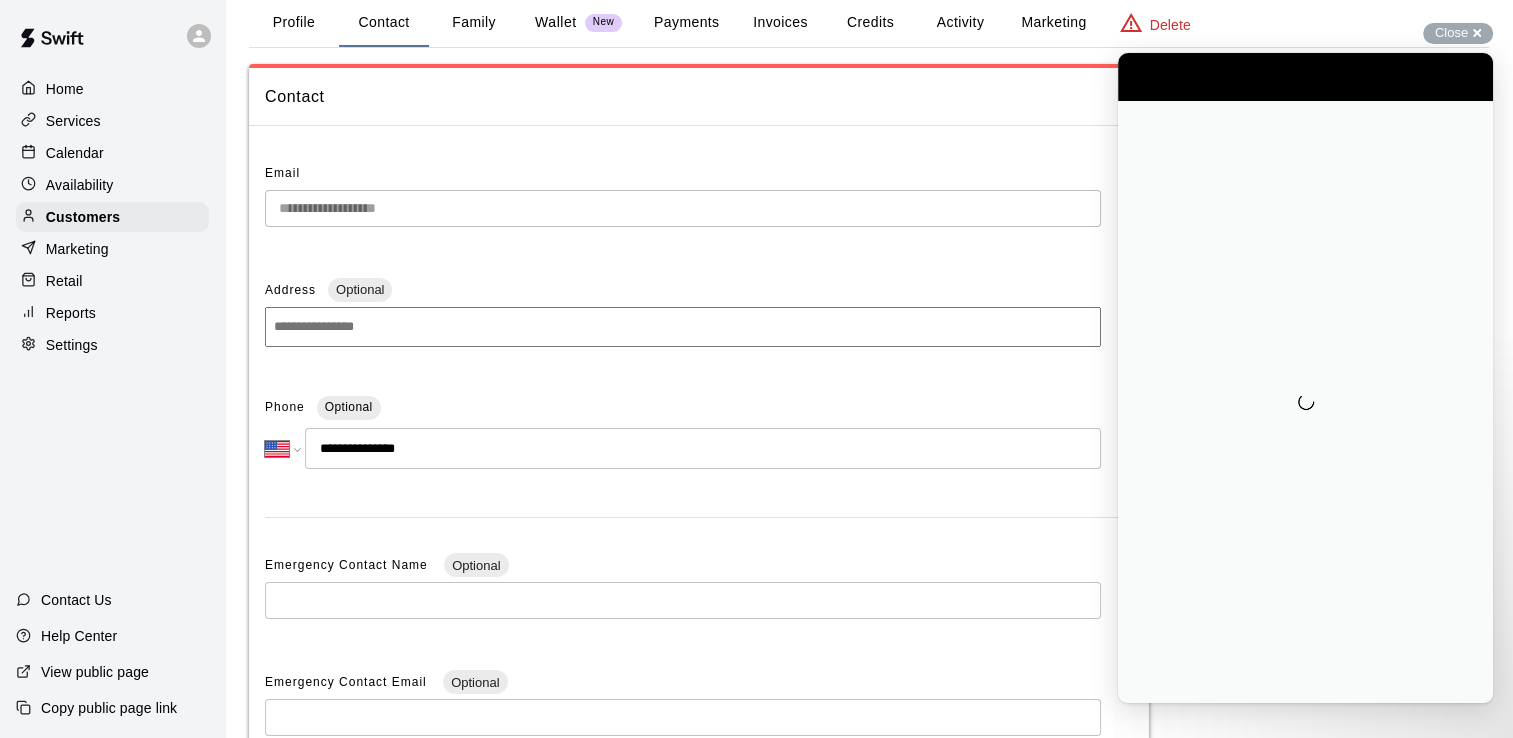 scroll, scrollTop: 0, scrollLeft: 0, axis: both 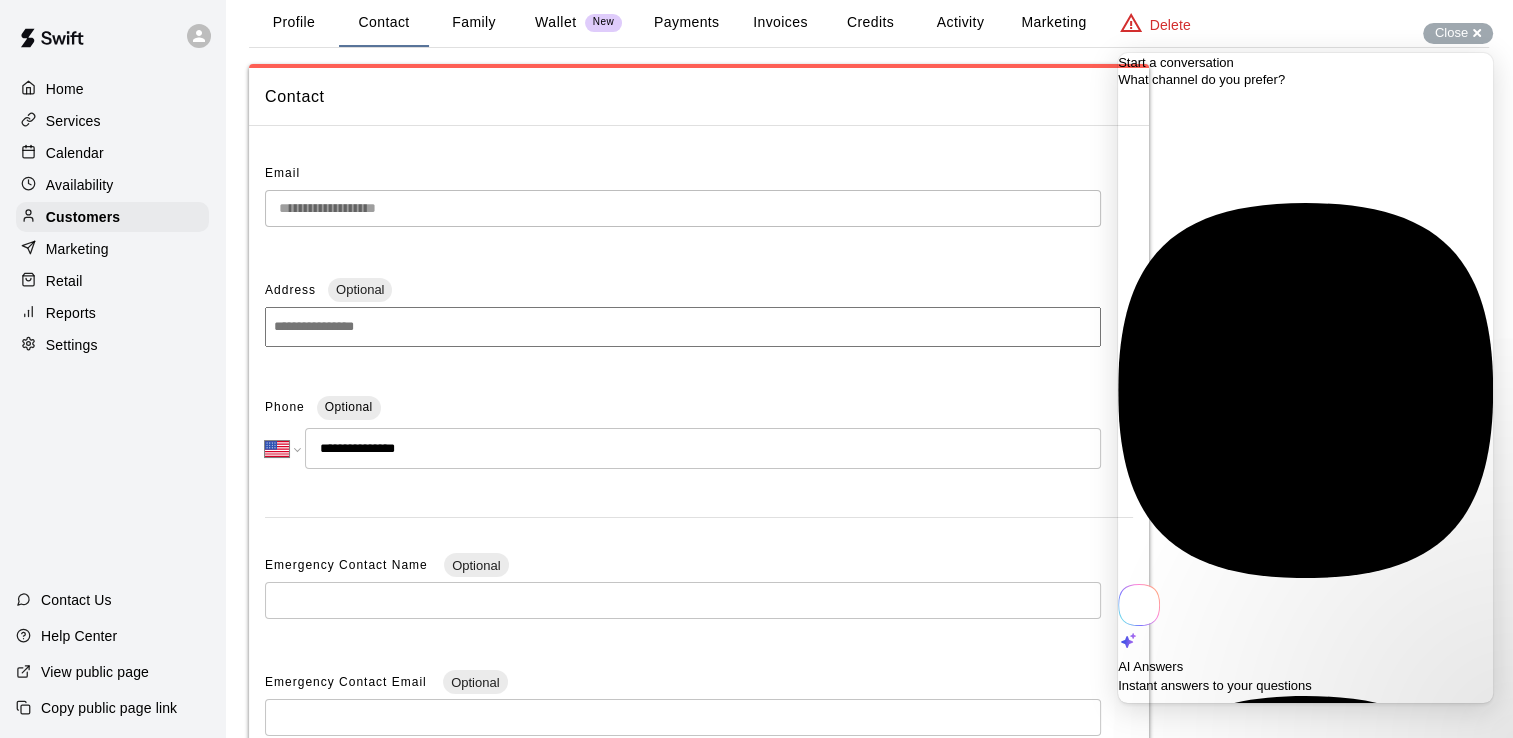 click on "Instant answers to your questions" at bounding box center [1215, 685] 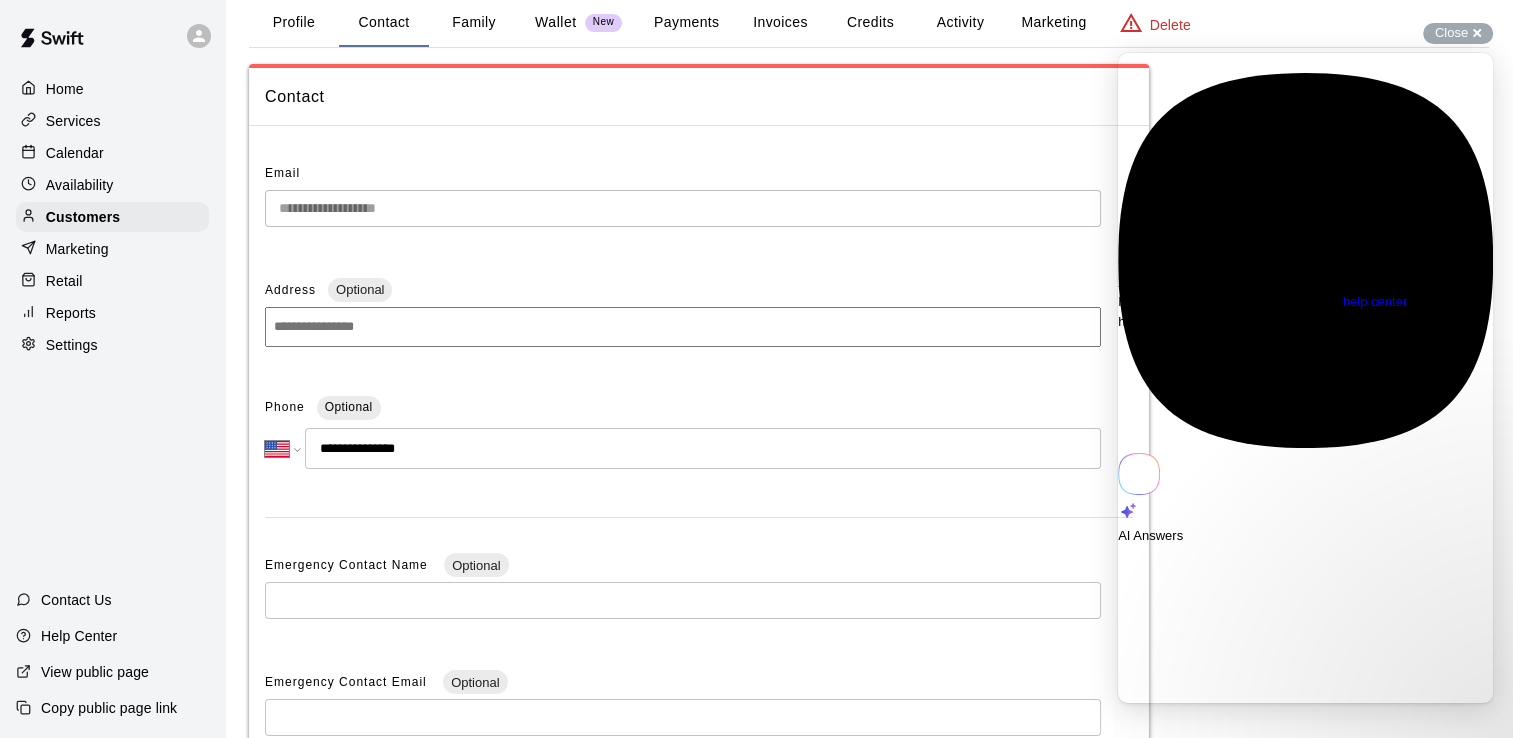 type on "**********" 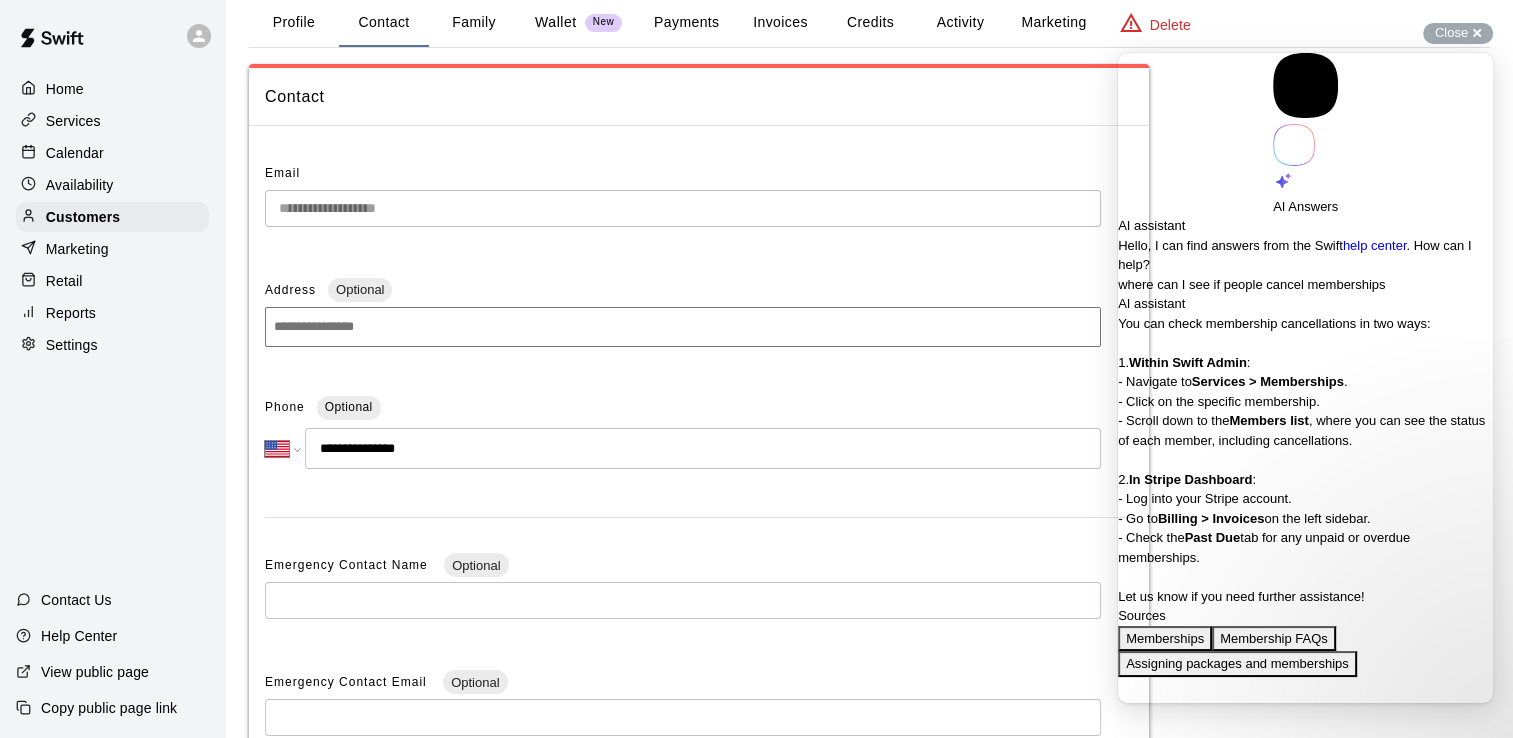 scroll, scrollTop: 132, scrollLeft: 0, axis: vertical 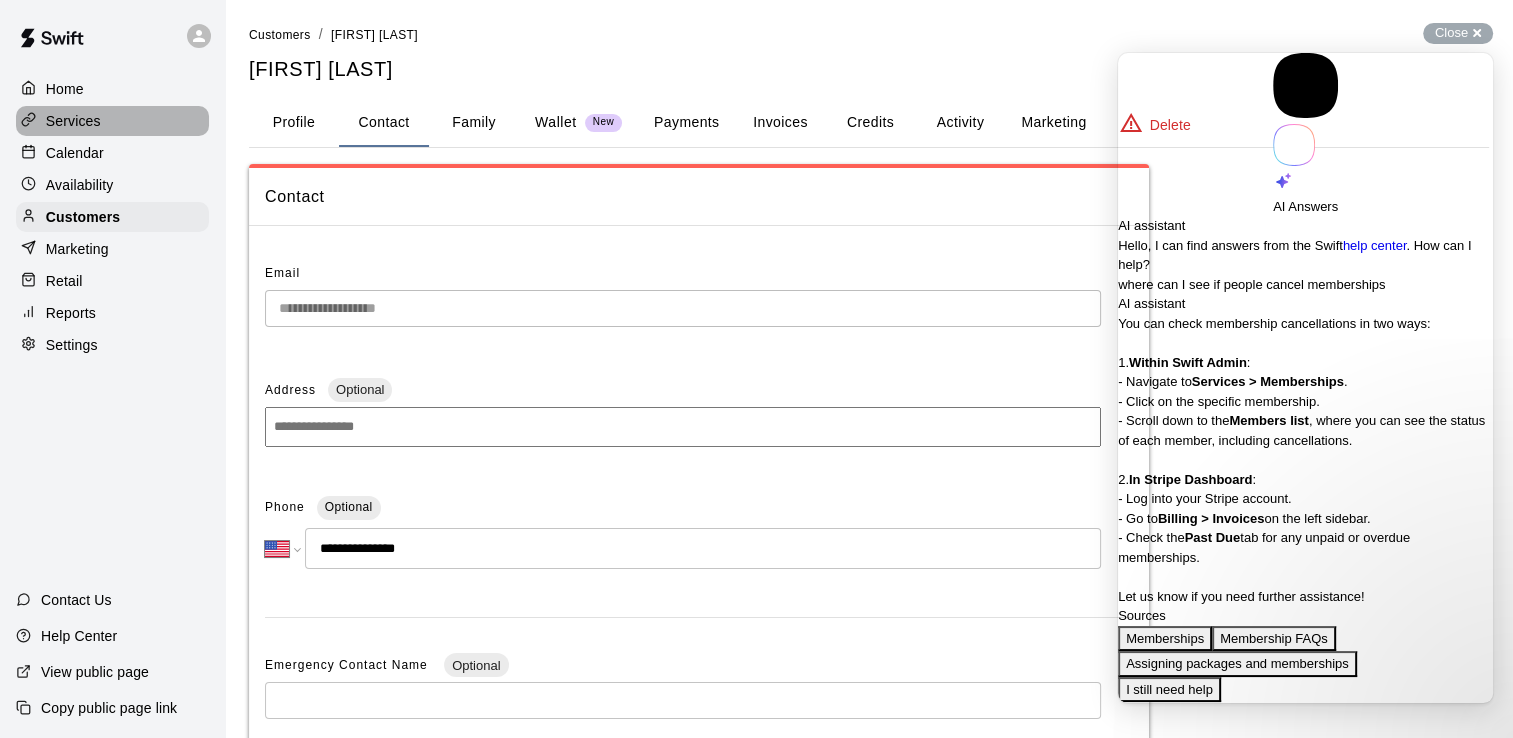 click on "Services" at bounding box center (73, 121) 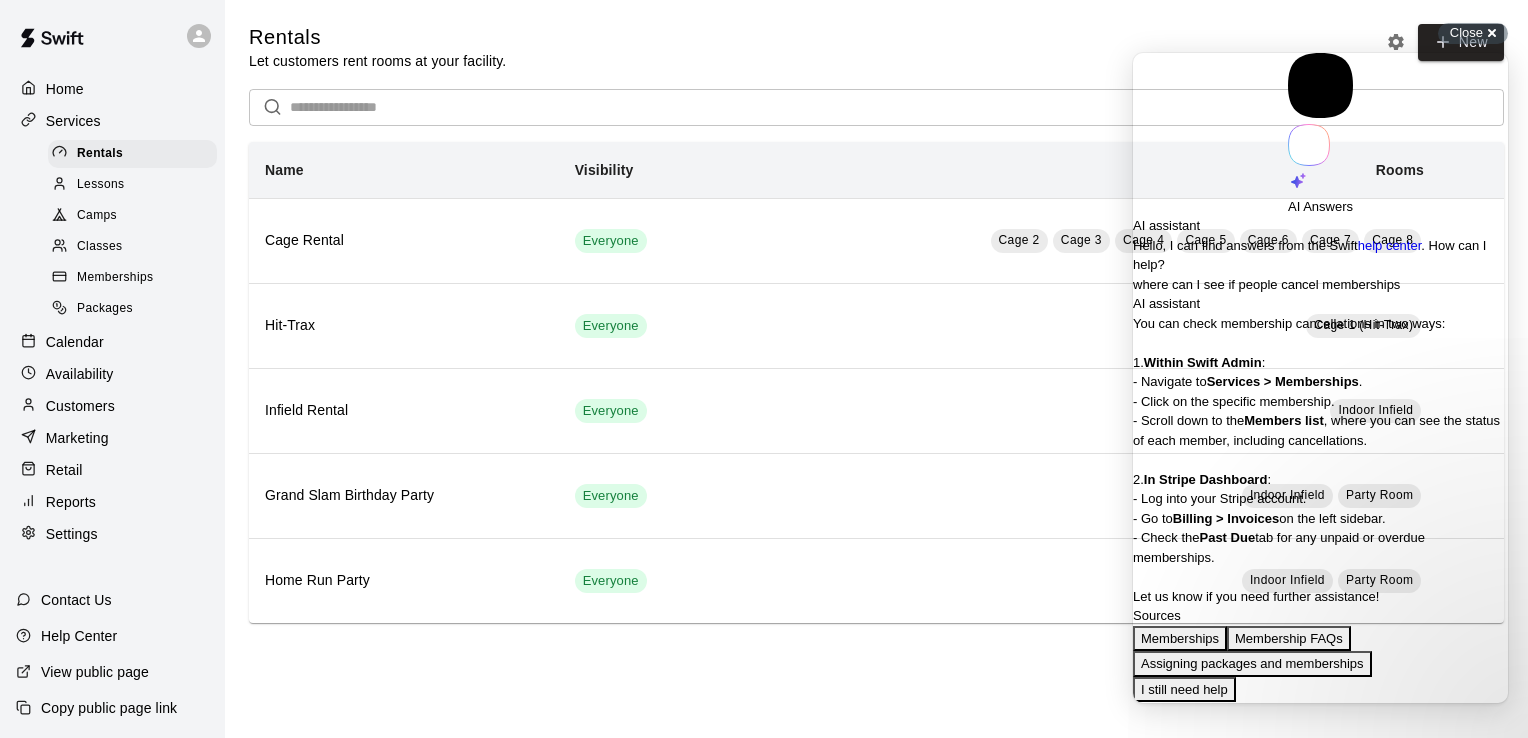 click on "Memberships" at bounding box center (115, 278) 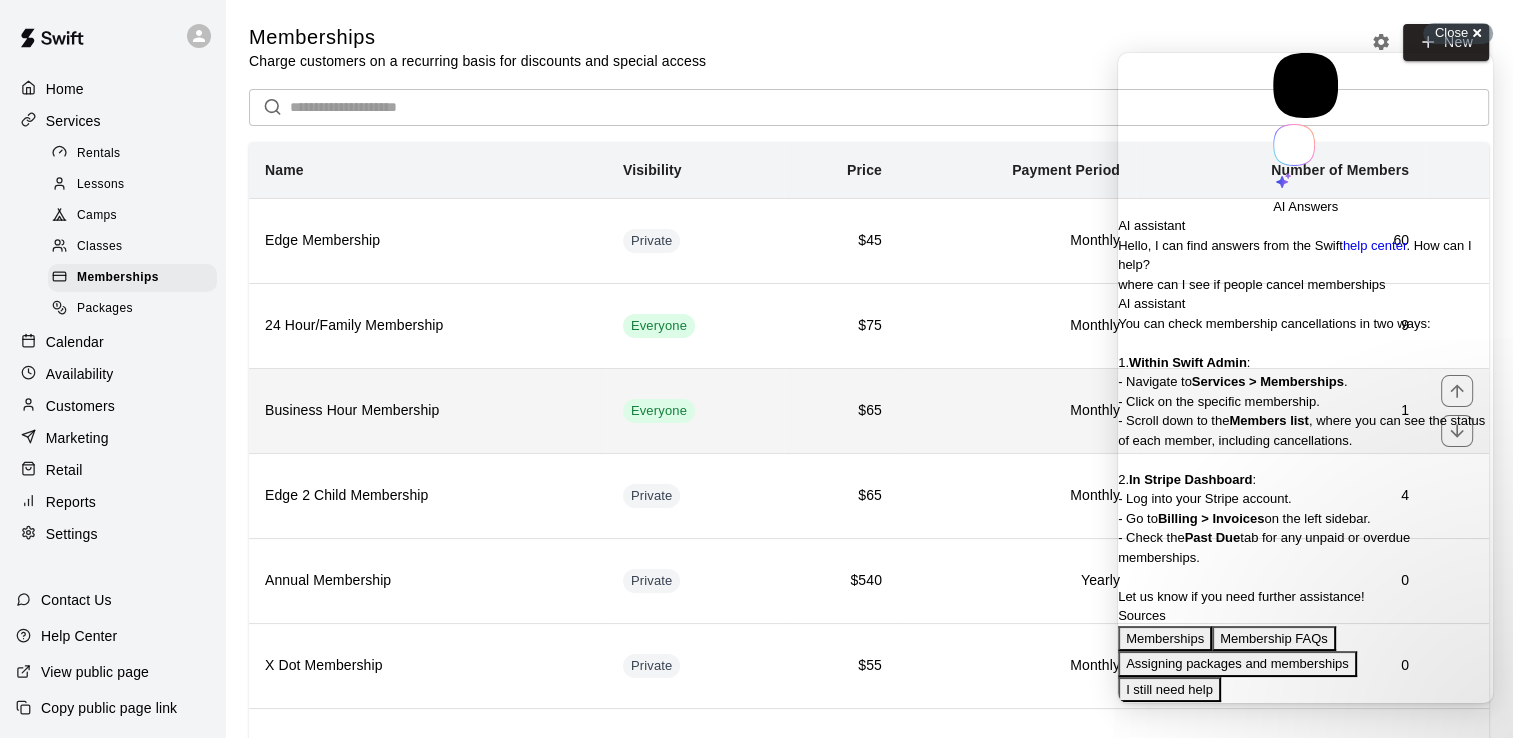 click on "Business Hour Membership" at bounding box center [428, 411] 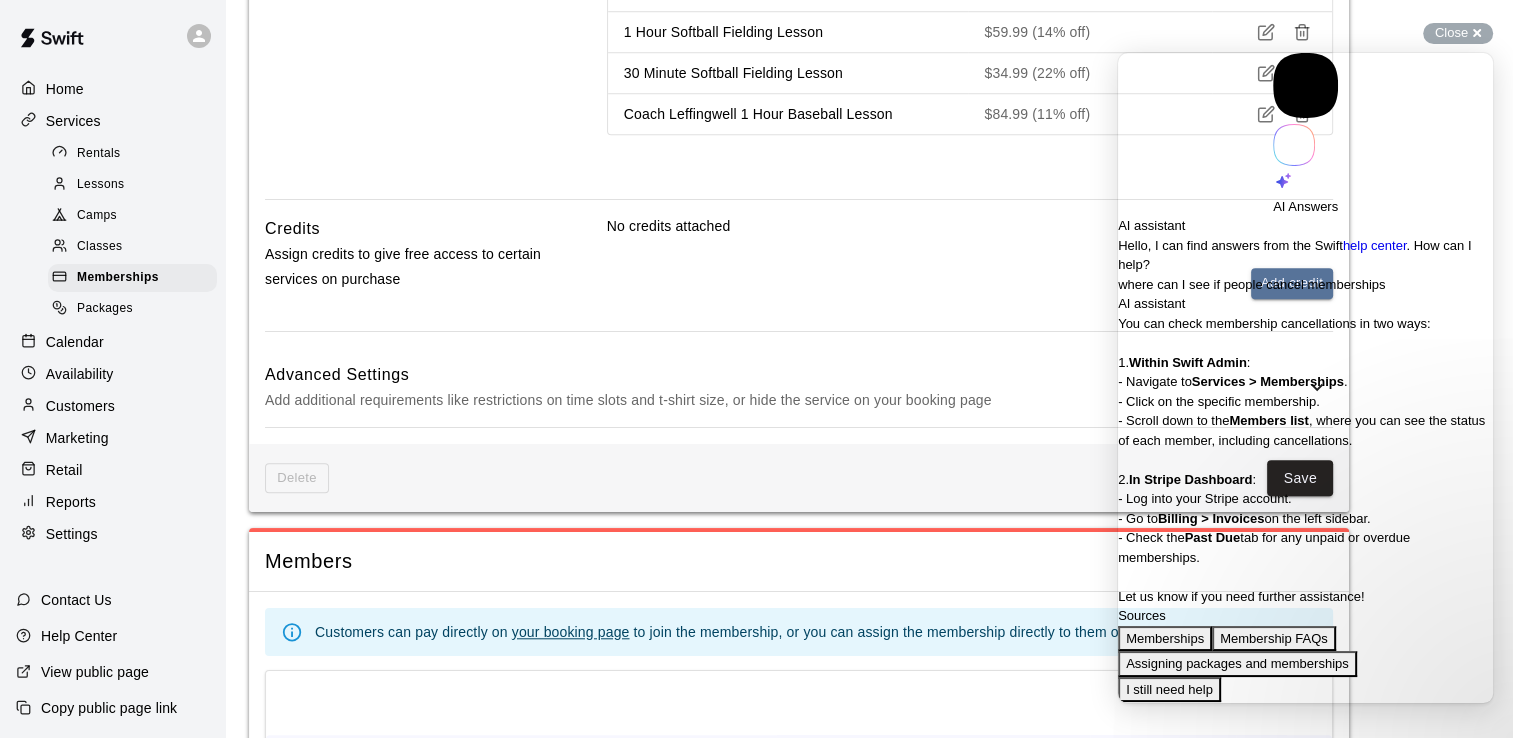 scroll, scrollTop: 1659, scrollLeft: 0, axis: vertical 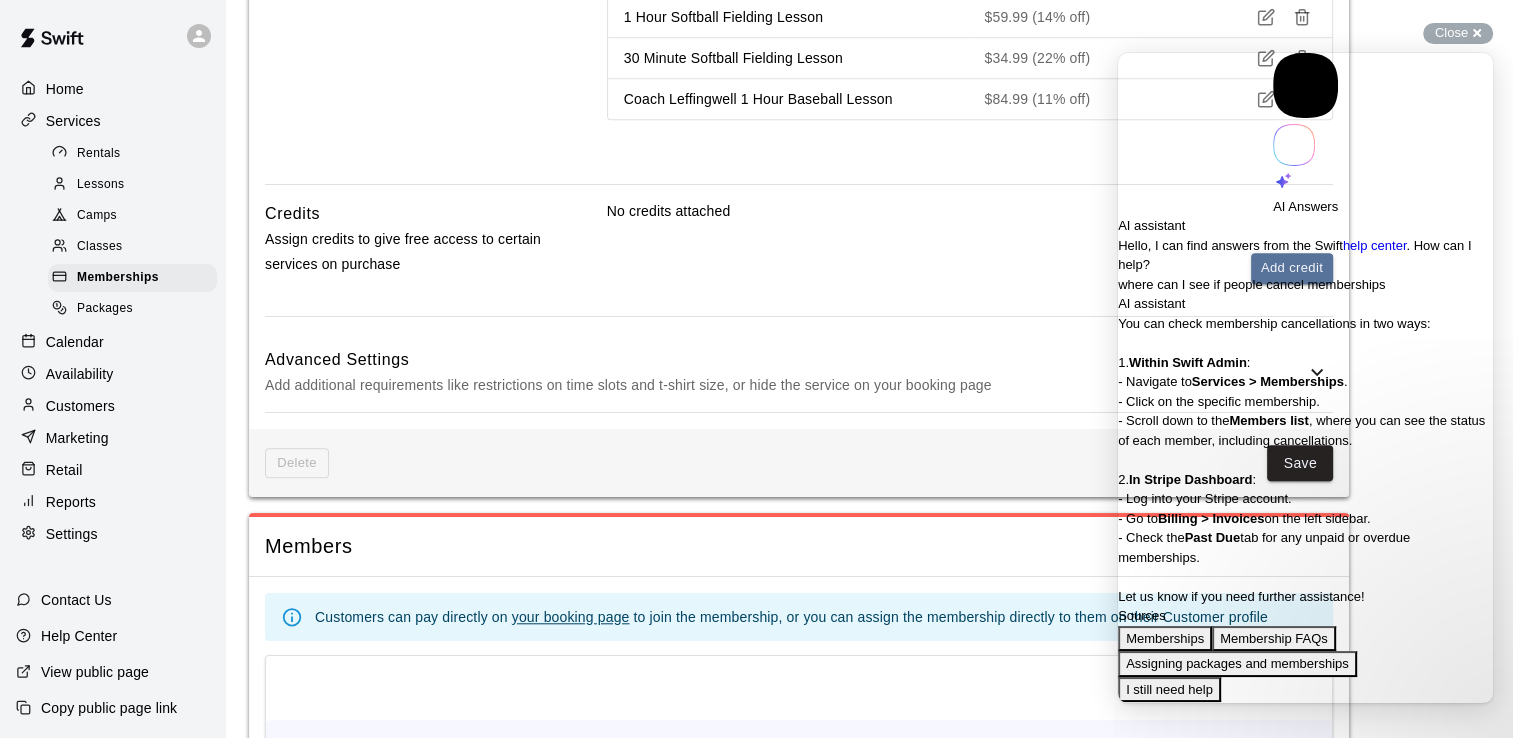 click on "**********" at bounding box center (1193, 887) 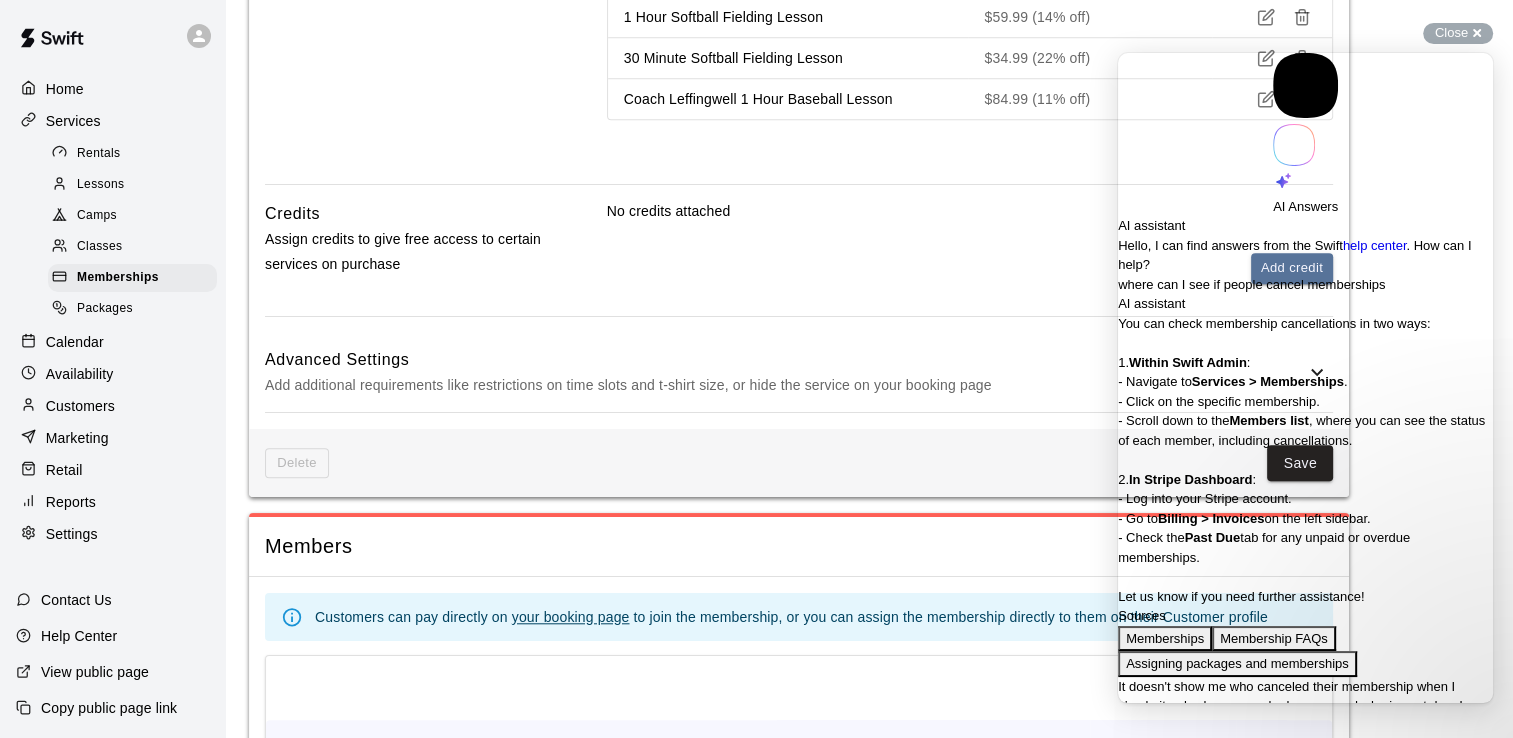 scroll, scrollTop: 545, scrollLeft: 0, axis: vertical 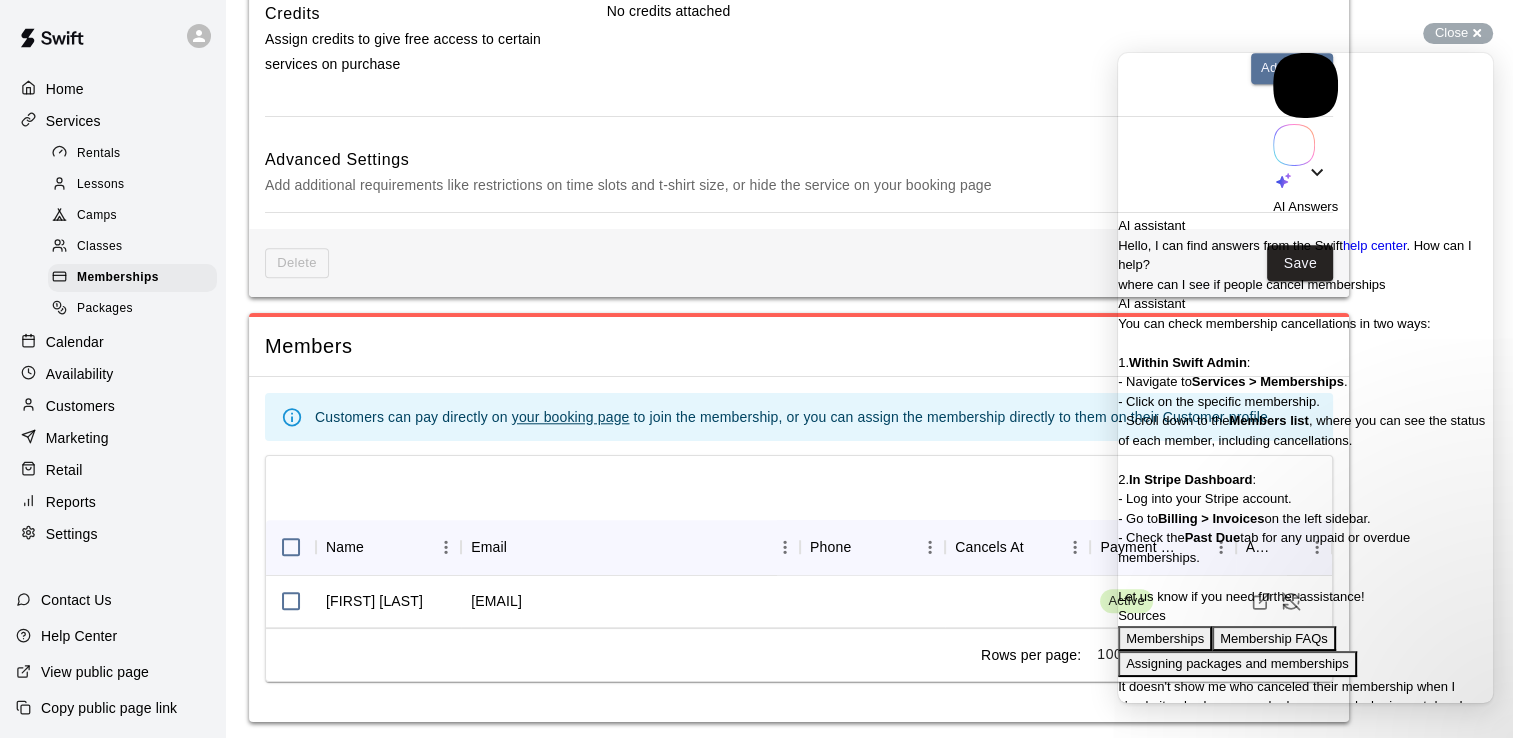 click on "Go back" at bounding box center [1273, 134] 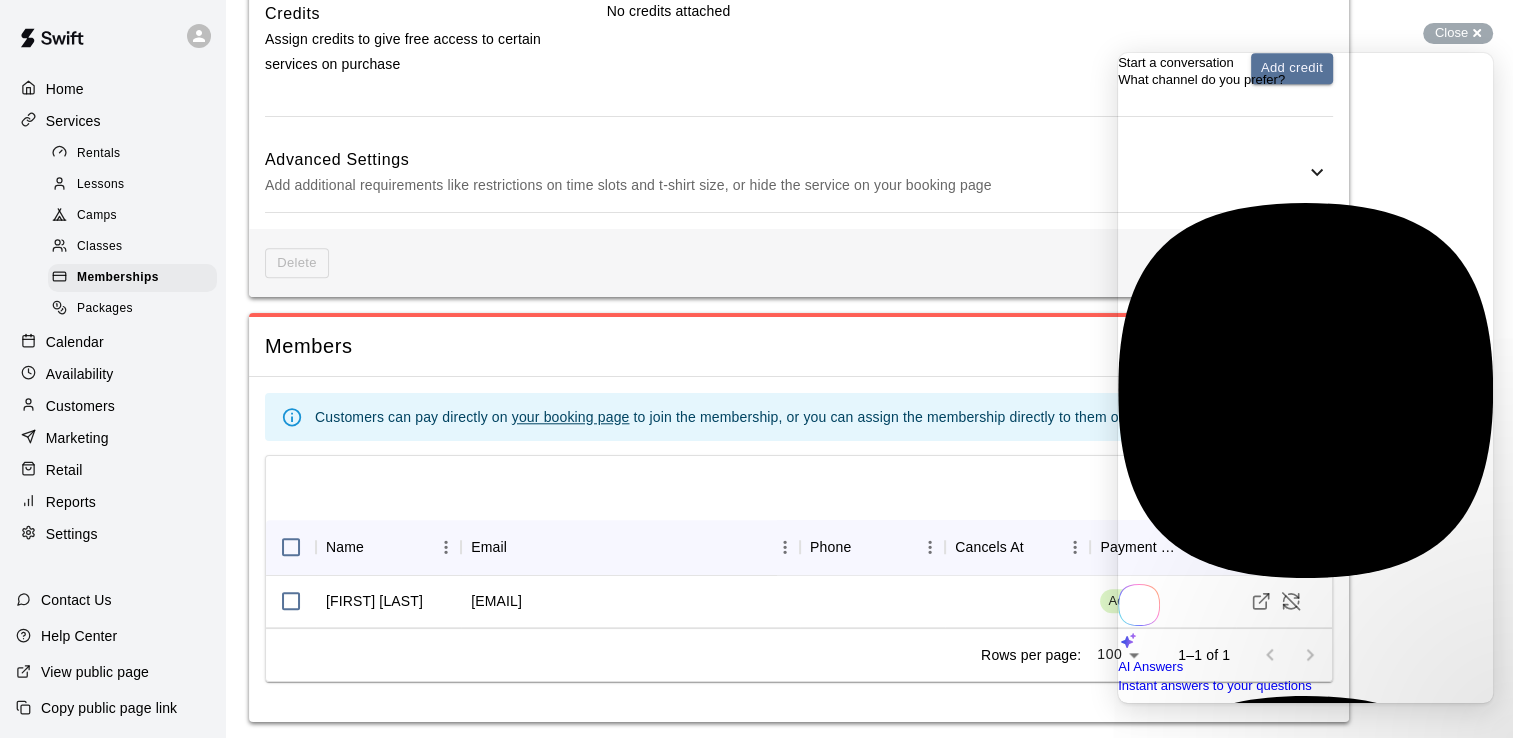 scroll, scrollTop: 0, scrollLeft: 0, axis: both 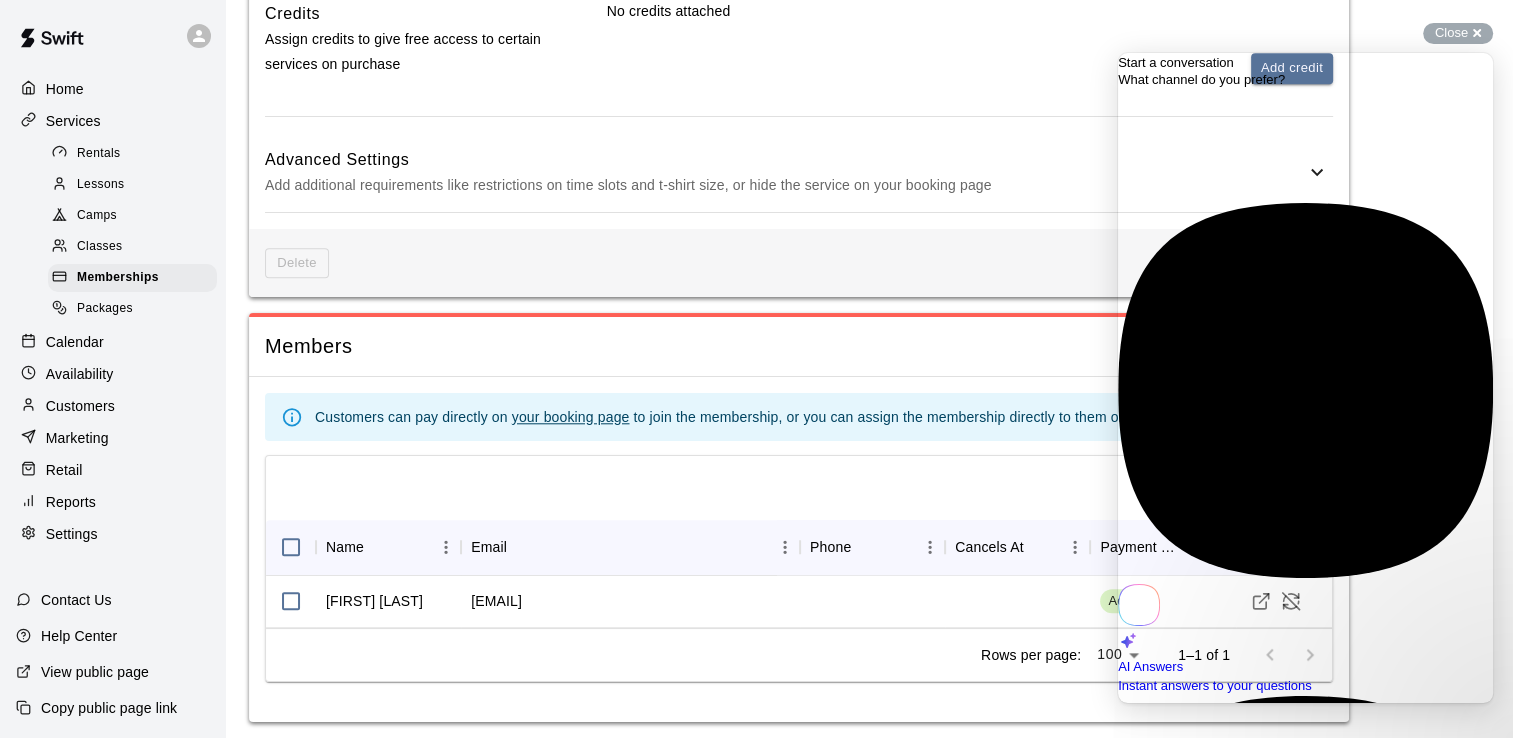 click on "Add credit" at bounding box center (970, 68) 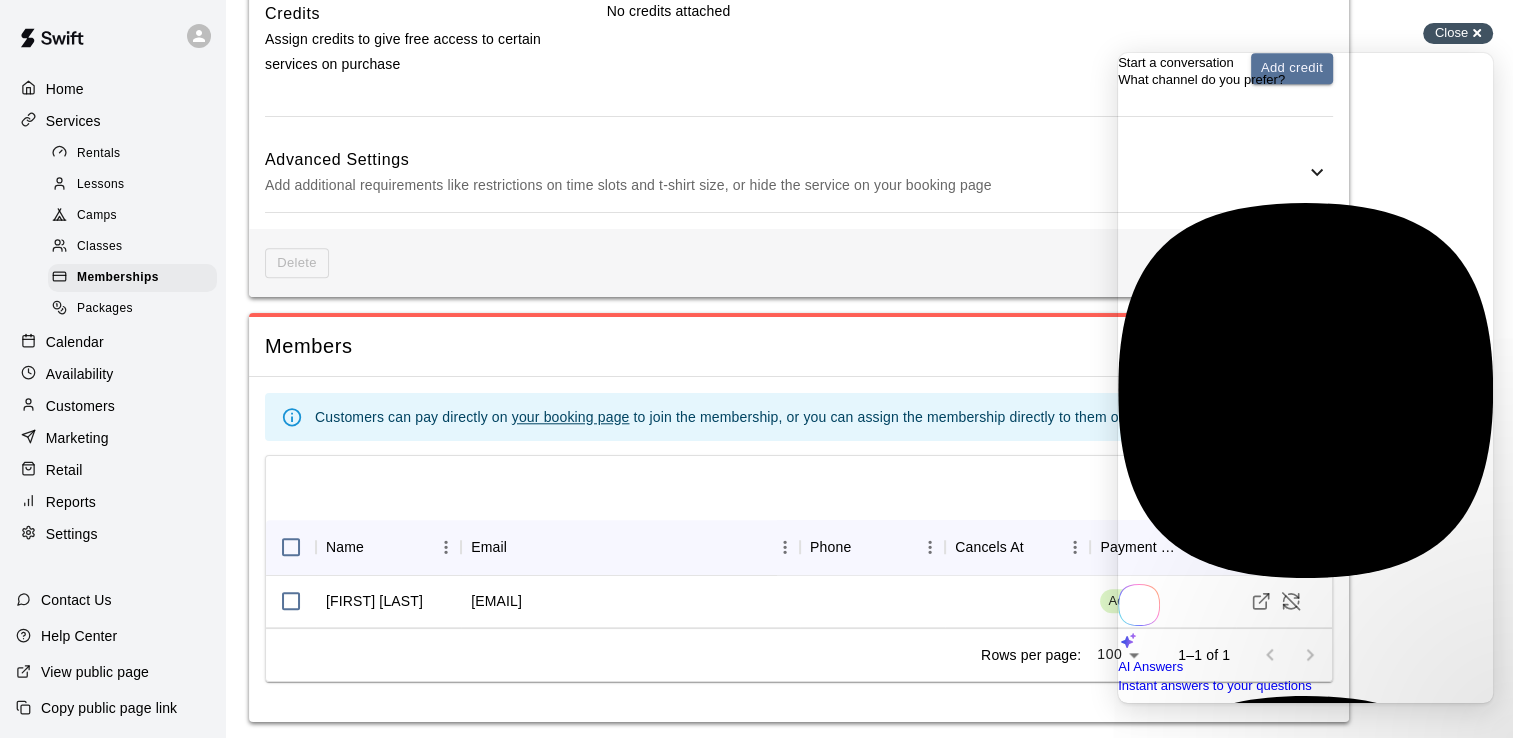 click on "Close" at bounding box center [1451, 32] 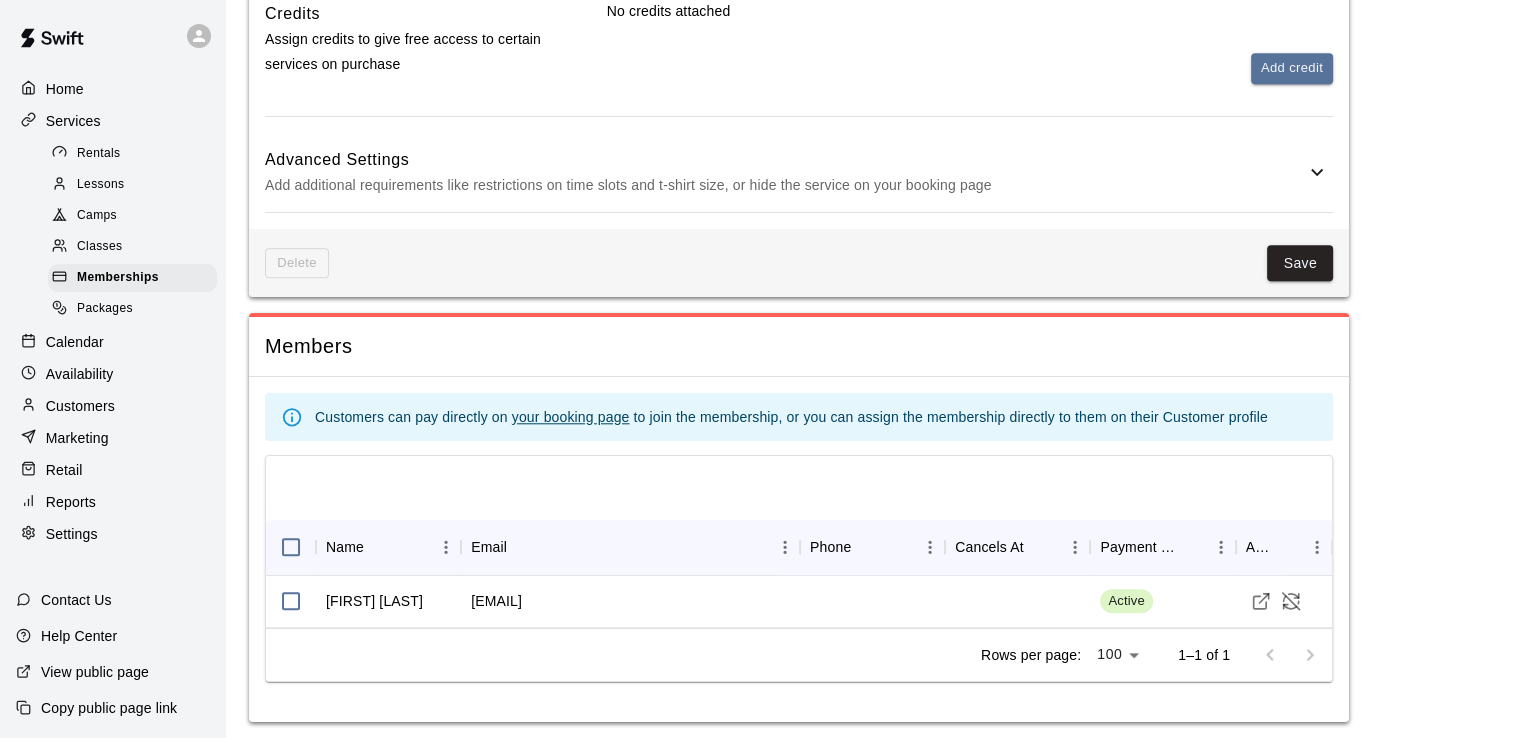 click on "Customers" at bounding box center [80, 406] 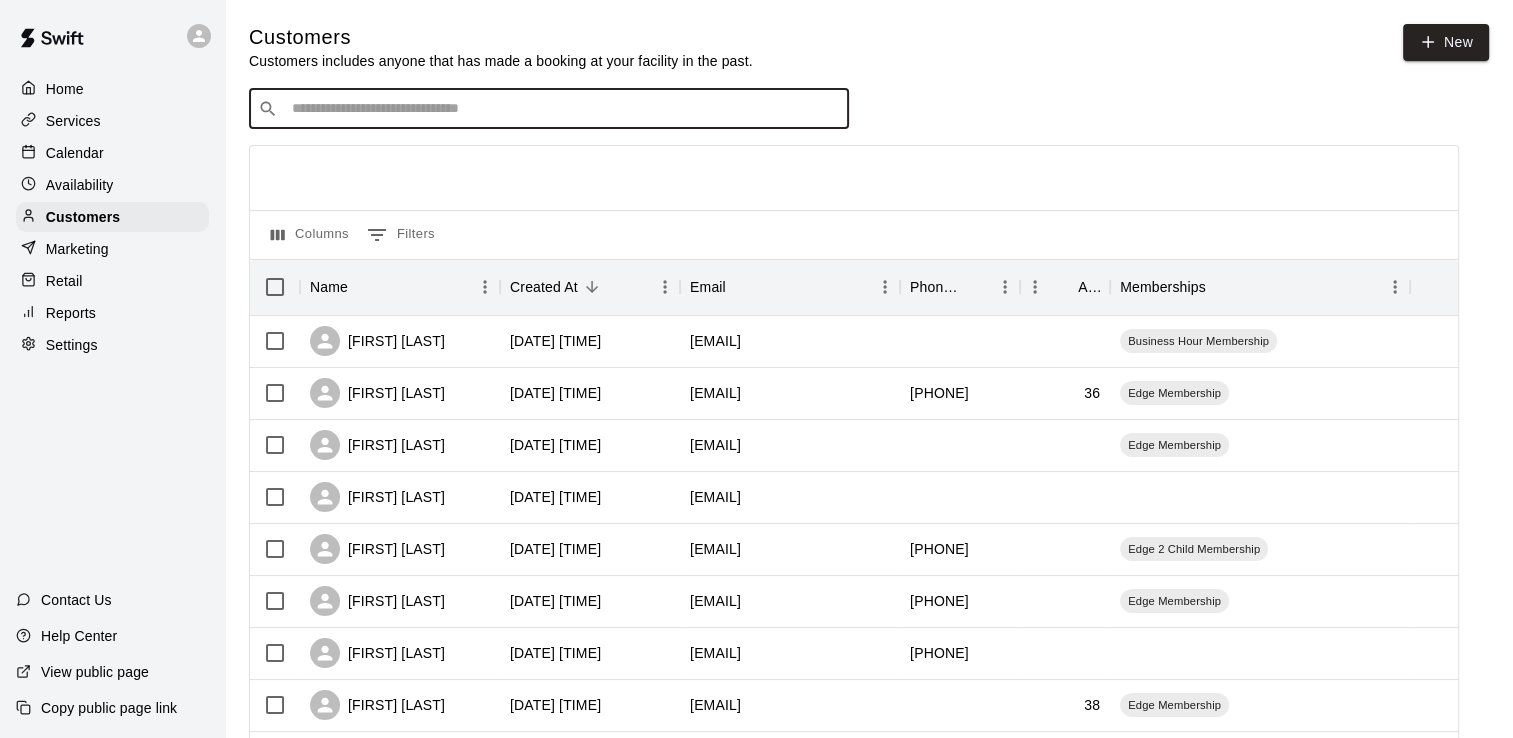 click at bounding box center [563, 109] 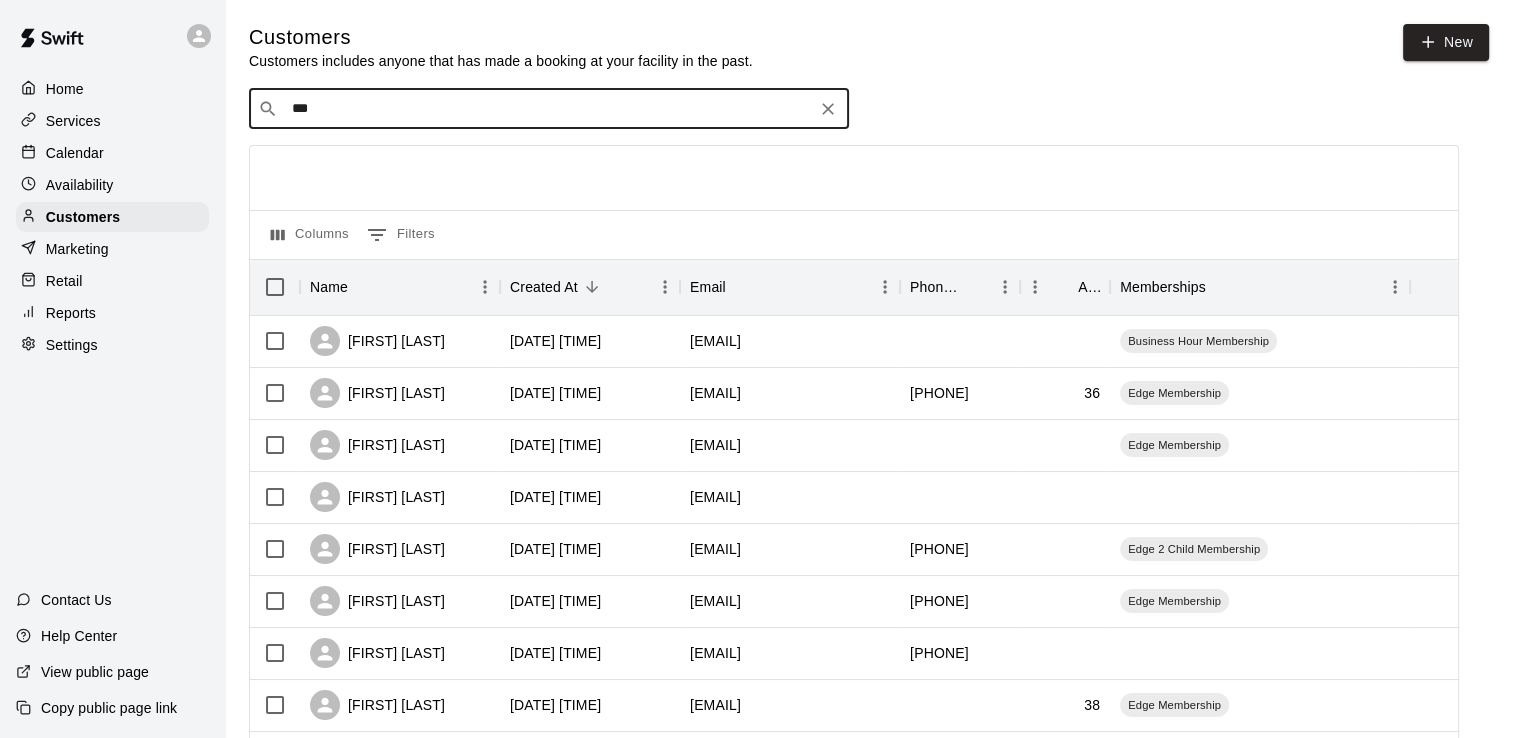 type on "****" 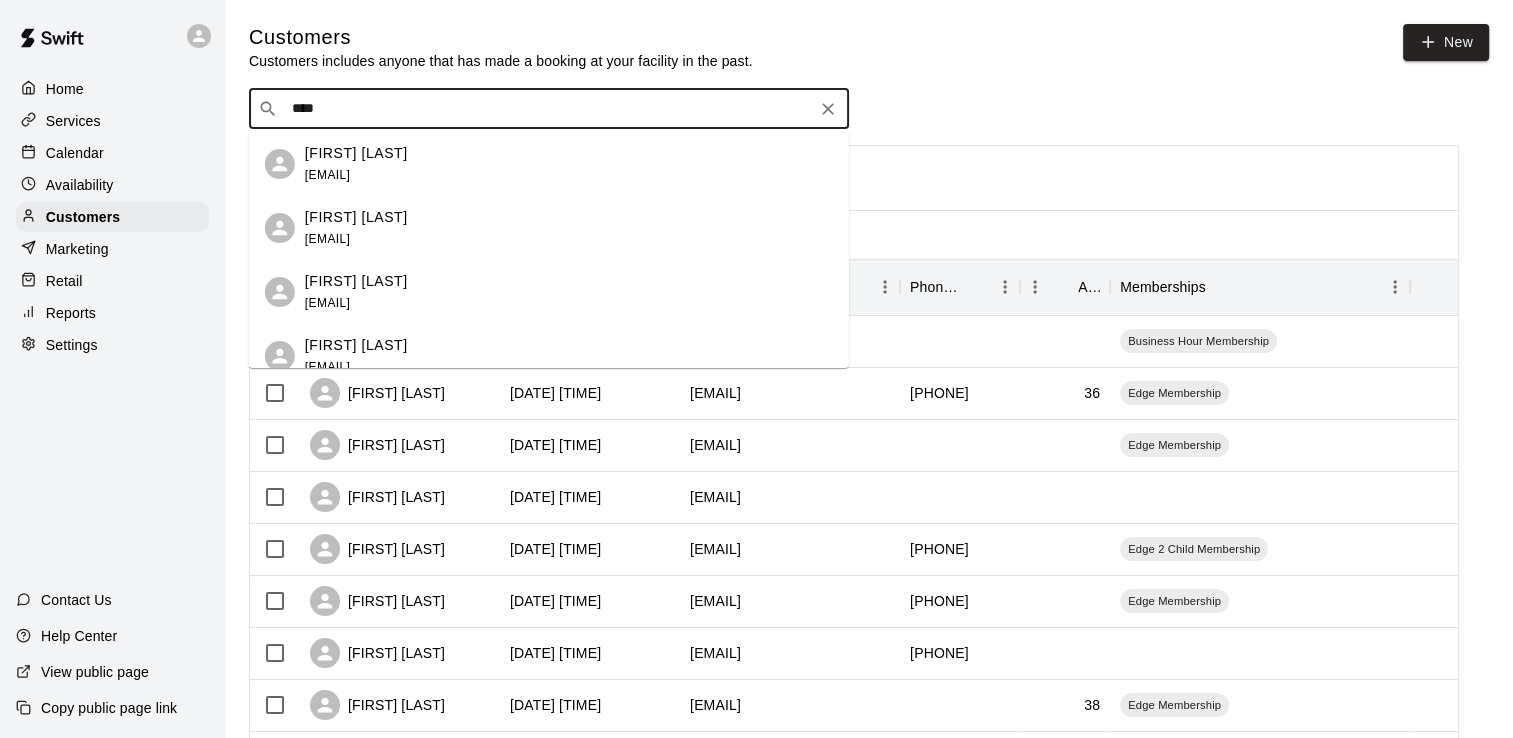 click on "[EMAIL]" at bounding box center [327, 175] 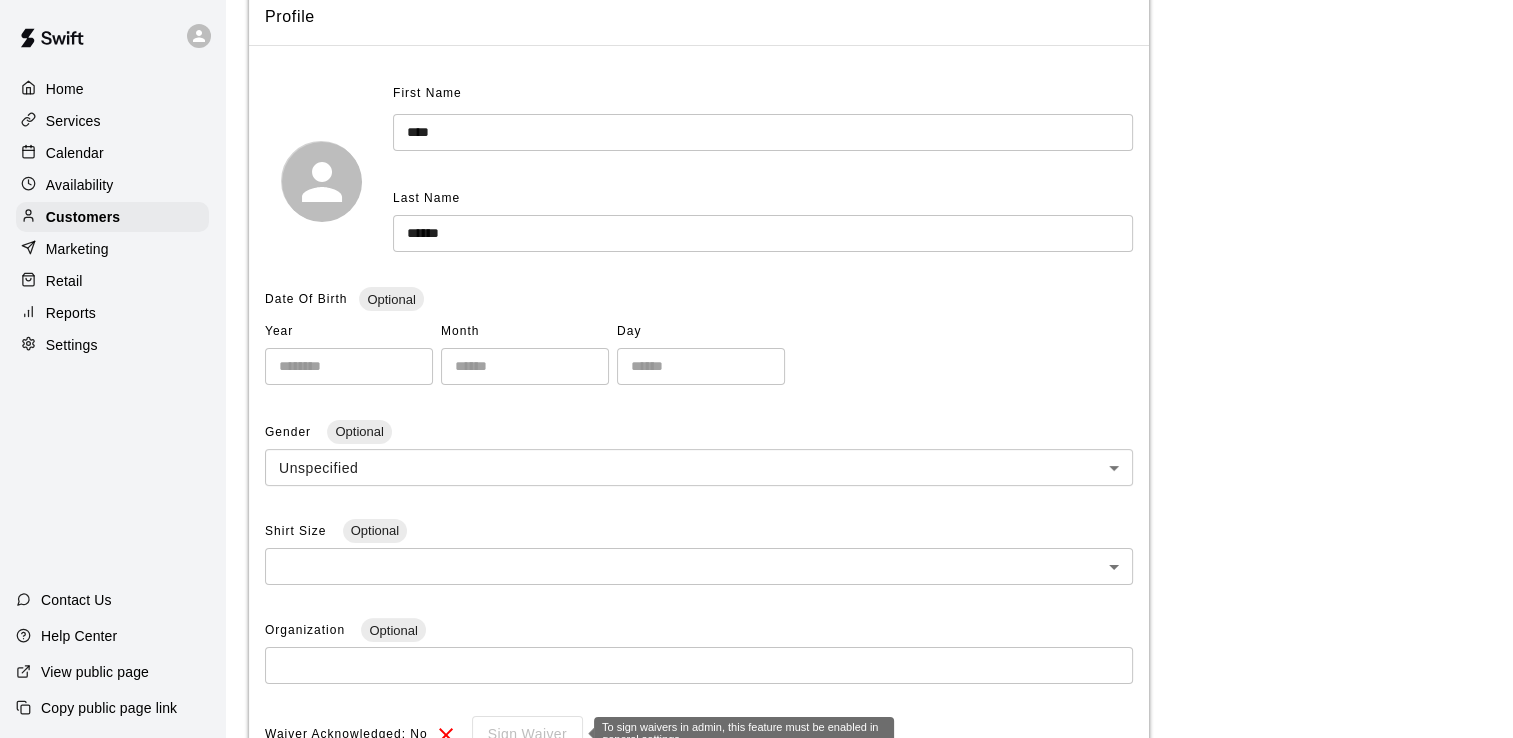 scroll, scrollTop: 0, scrollLeft: 0, axis: both 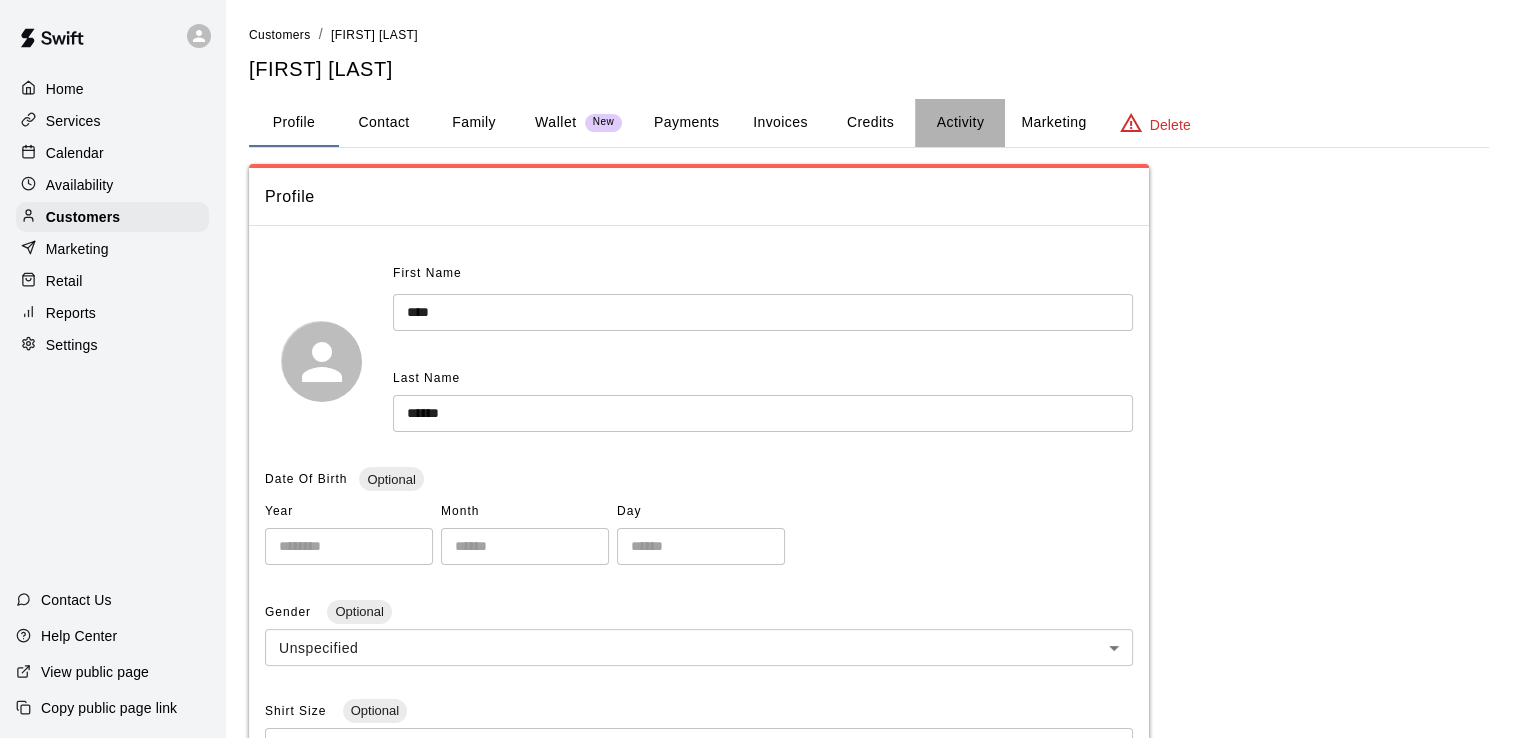 click on "Activity" at bounding box center [960, 123] 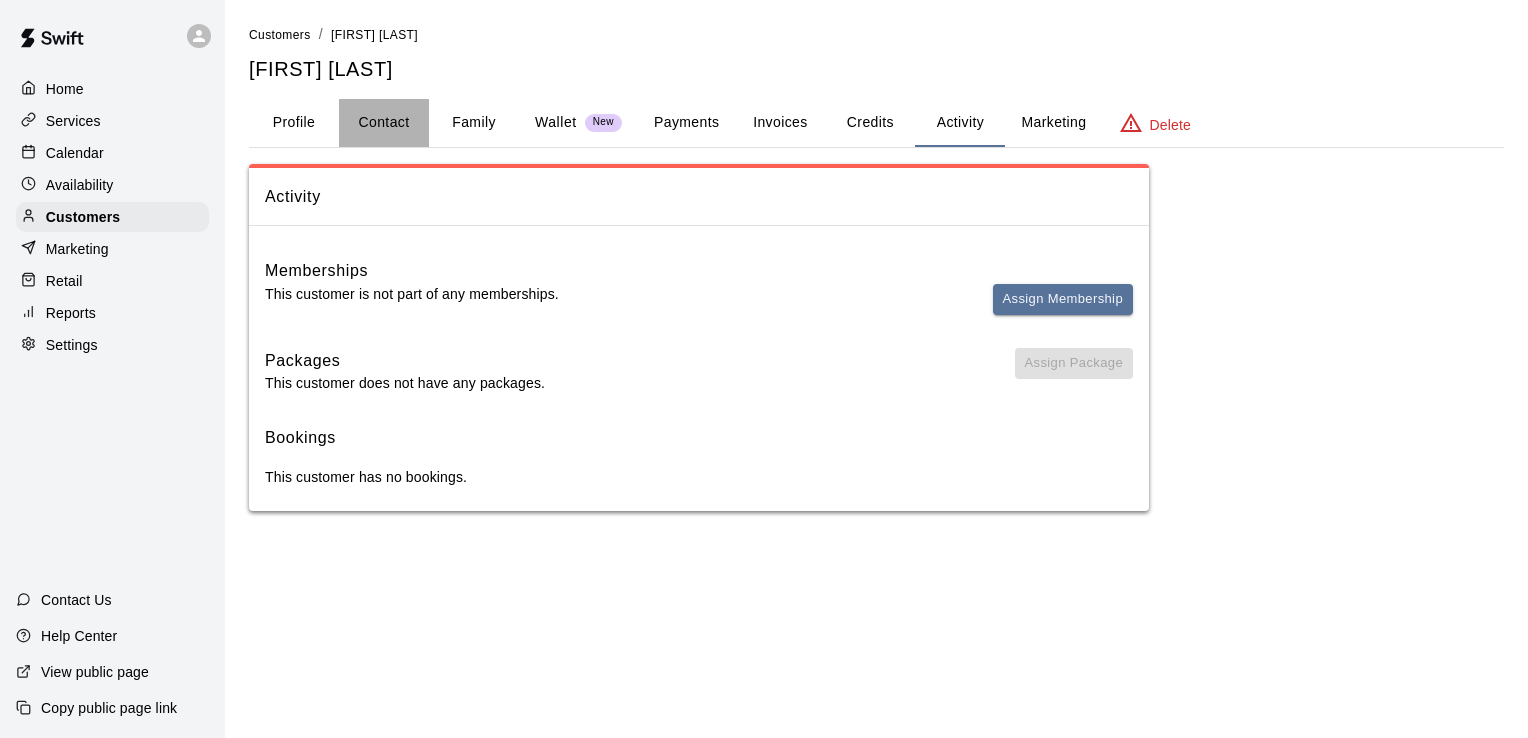 click on "Contact" at bounding box center [384, 123] 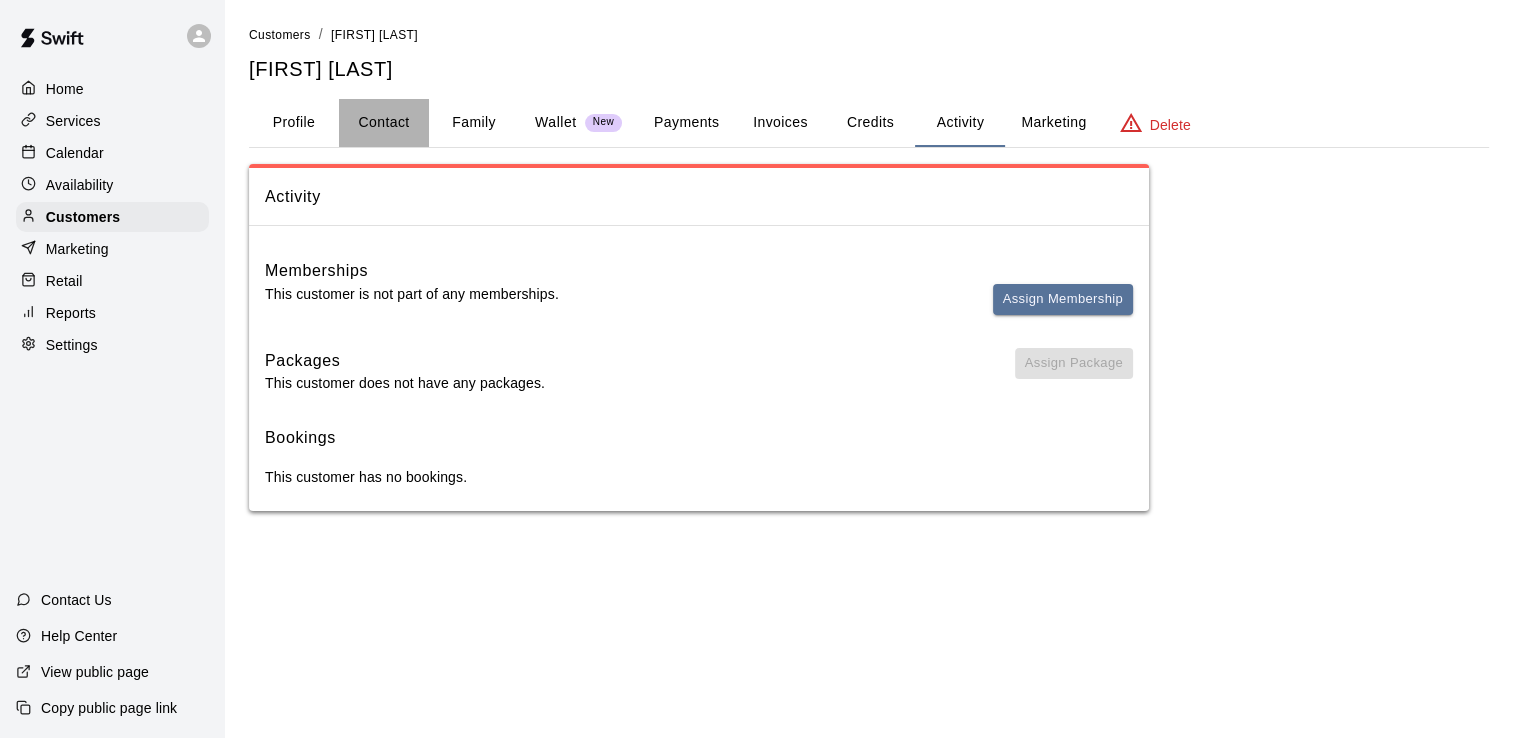 select on "**" 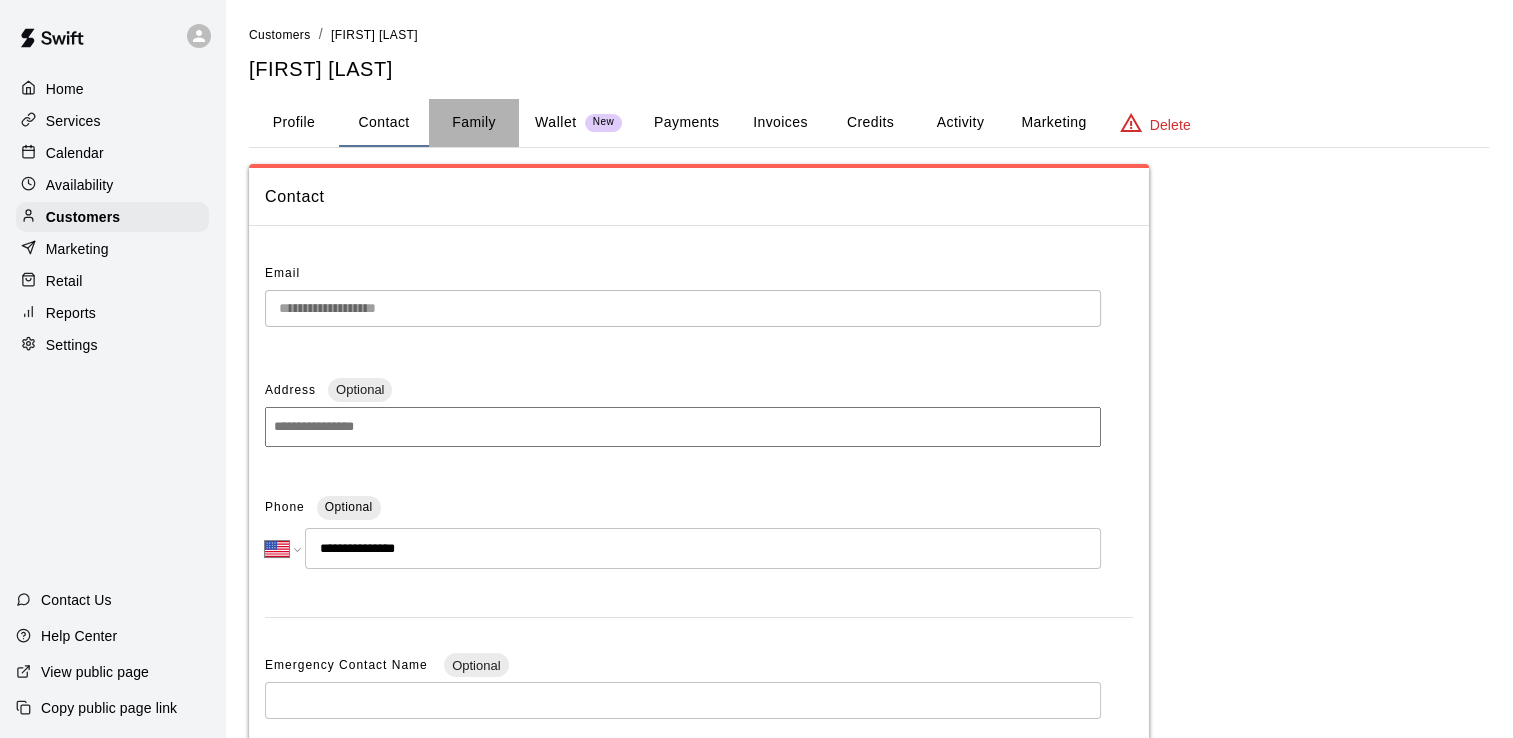 click on "Family" at bounding box center (474, 123) 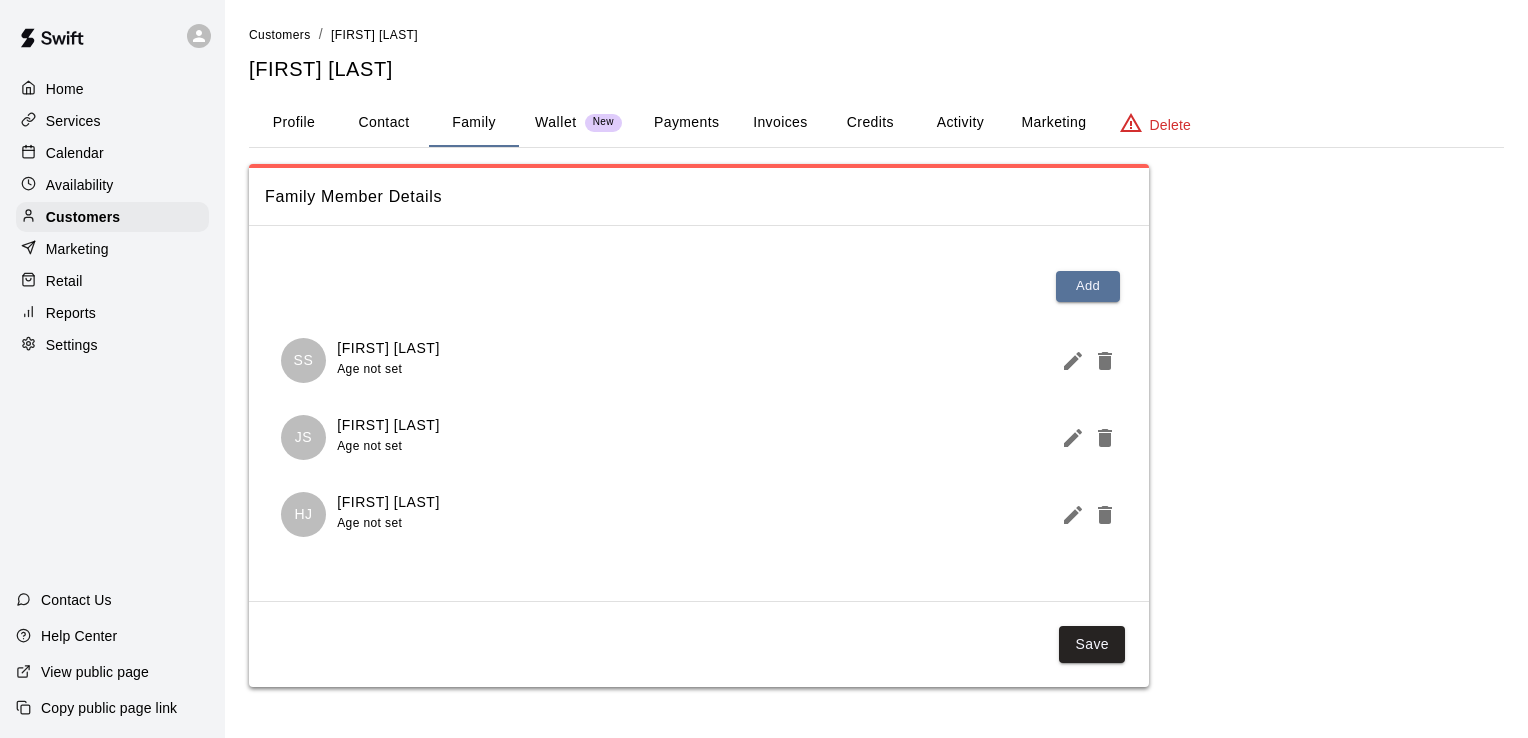 click on "Wallet" at bounding box center [556, 122] 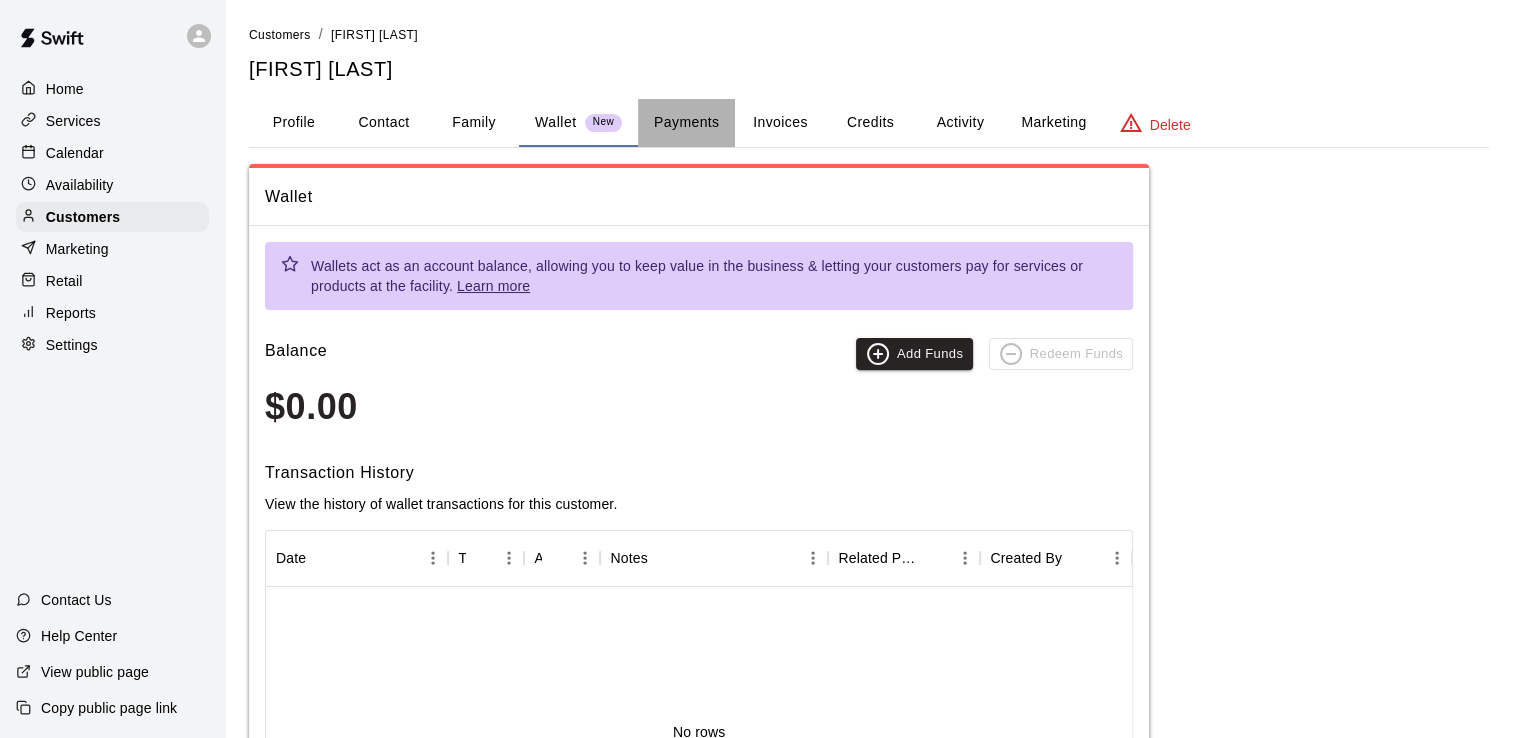 click on "Payments" at bounding box center [686, 123] 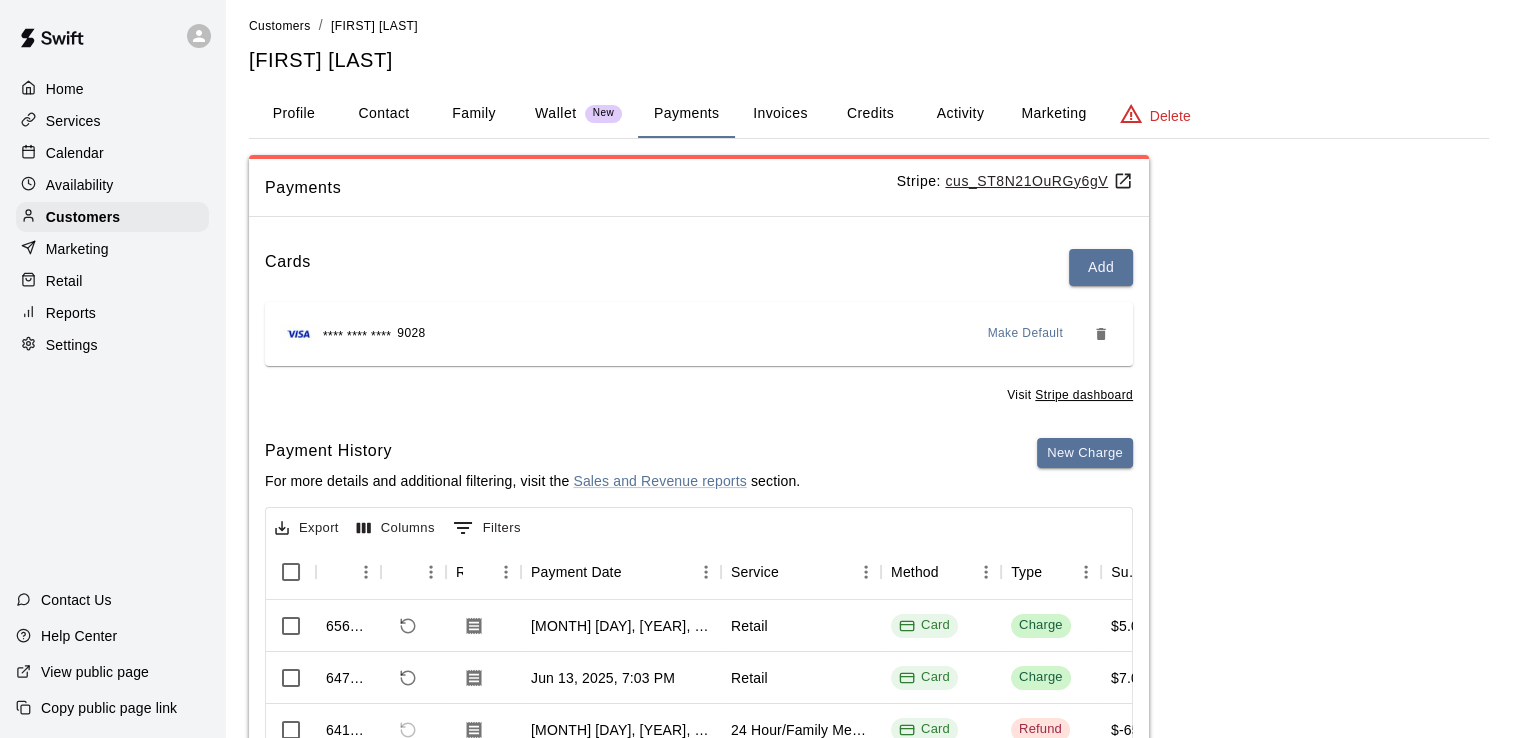 scroll, scrollTop: 0, scrollLeft: 0, axis: both 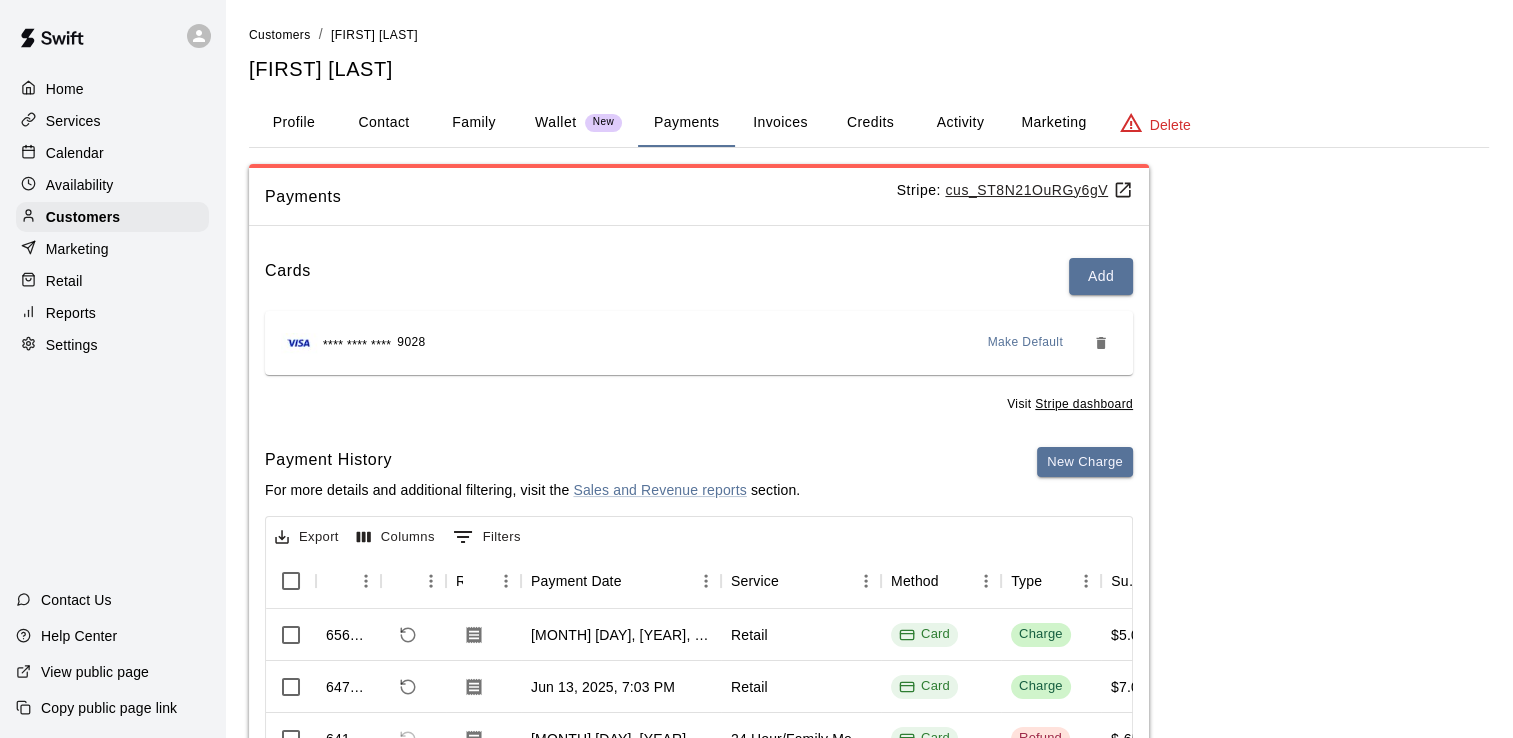 click on "Invoices" at bounding box center (780, 123) 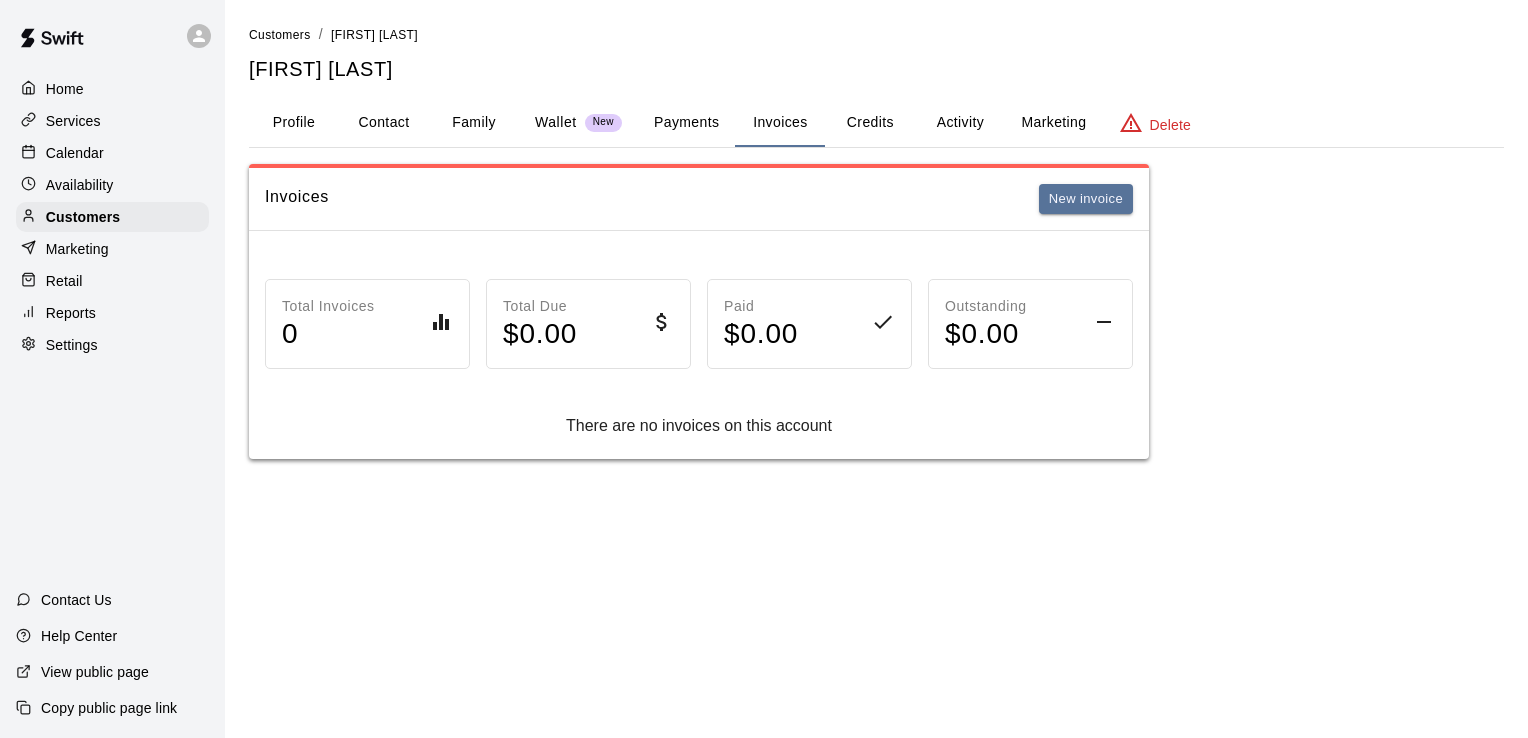 click on "Payments" at bounding box center [686, 123] 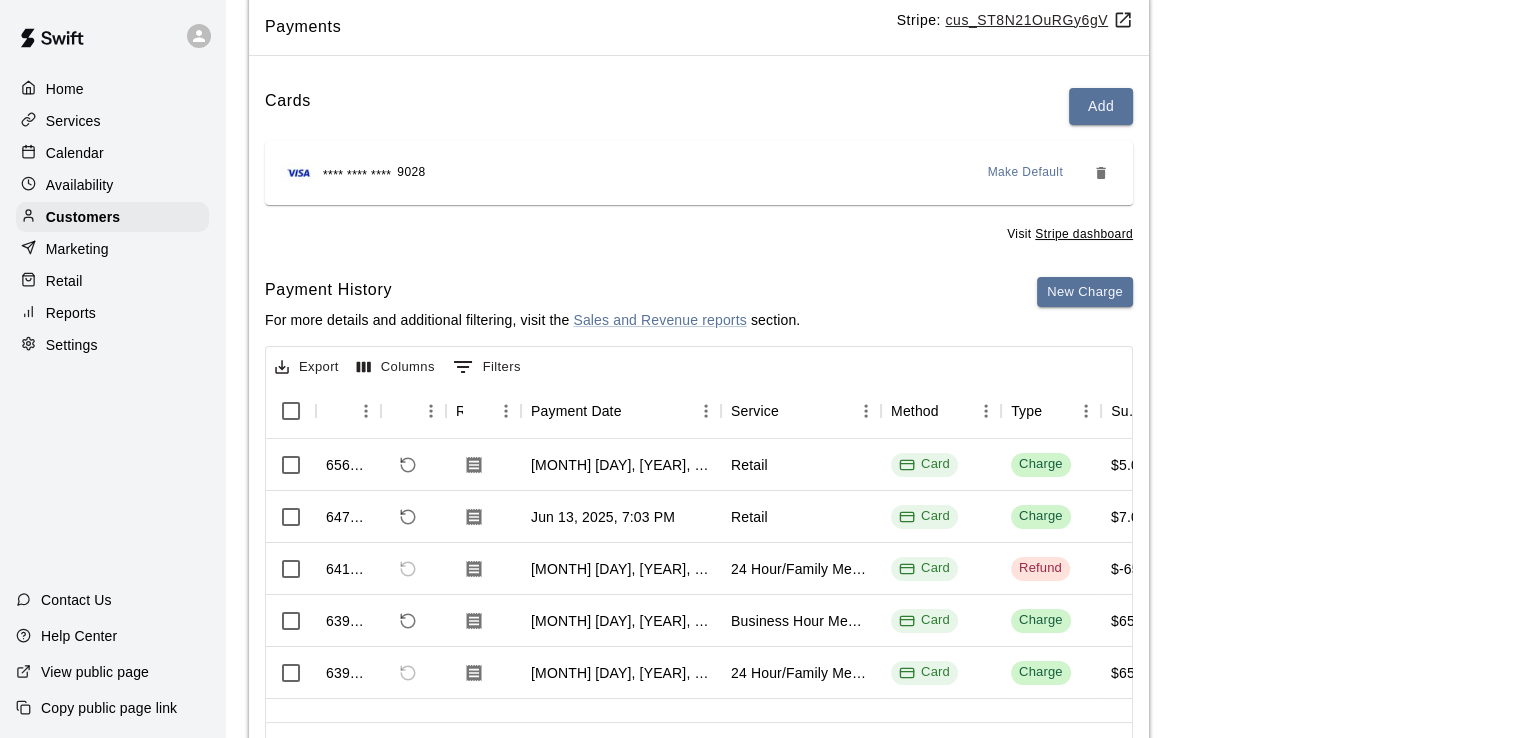 scroll, scrollTop: 271, scrollLeft: 0, axis: vertical 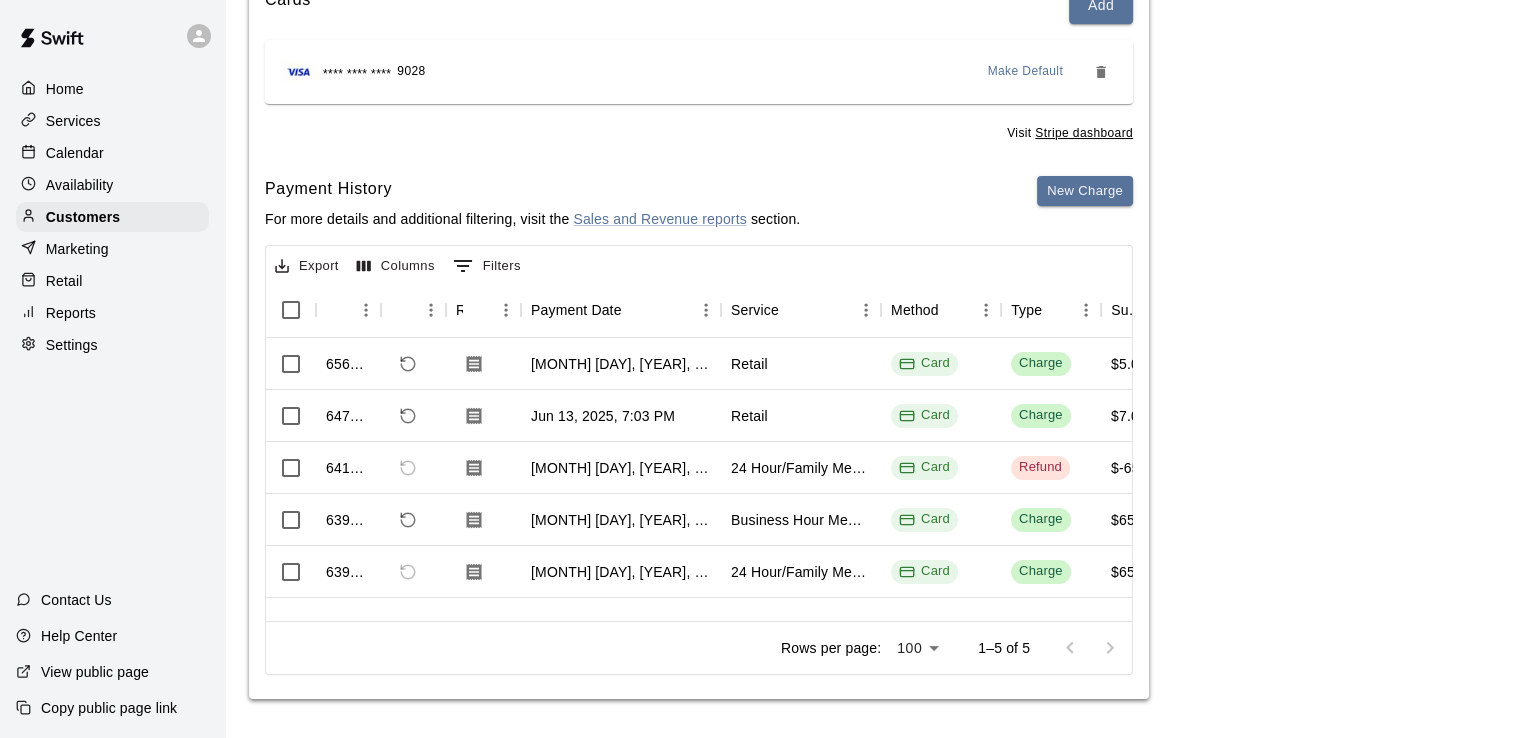 click on "Contact Us" at bounding box center [76, 600] 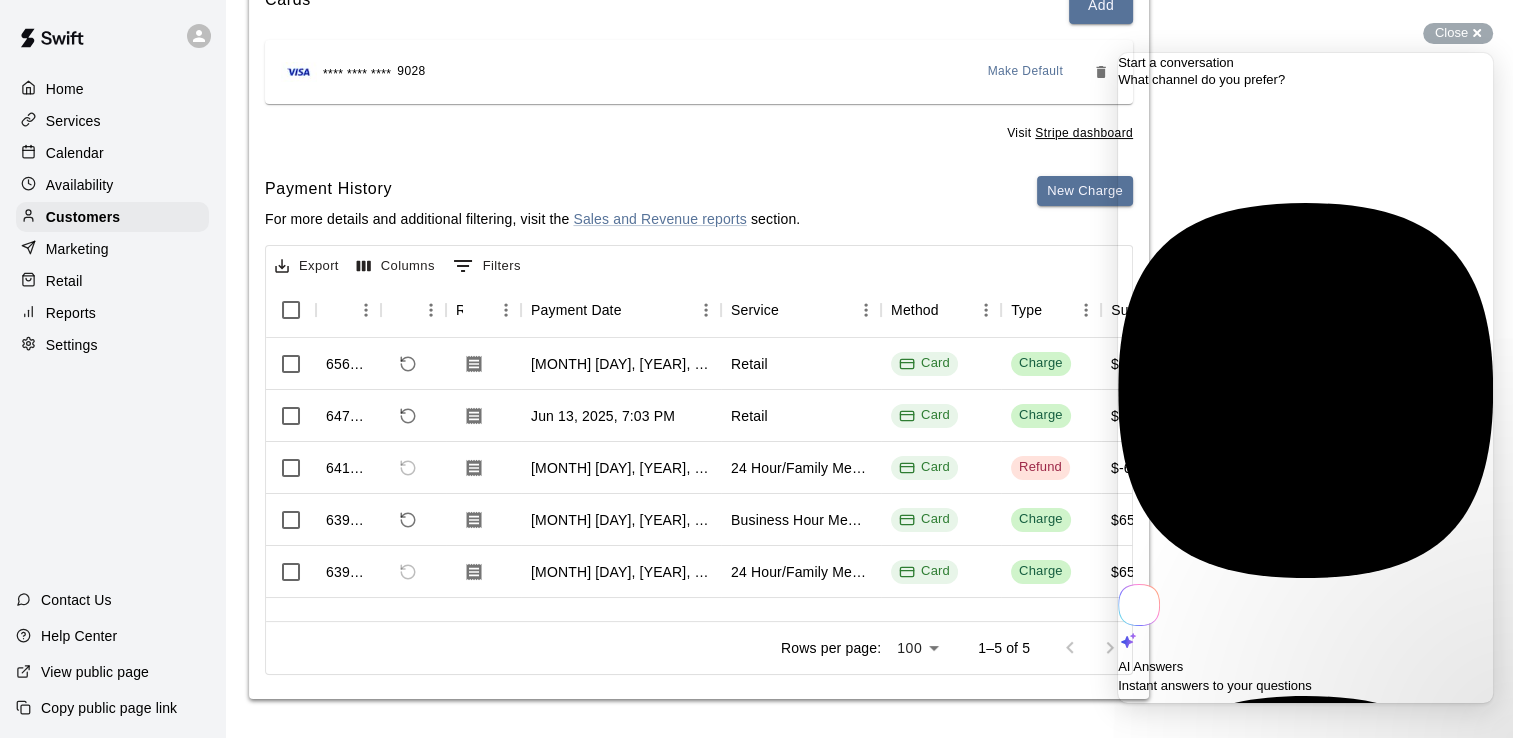 click on "Instant answers to your questions" at bounding box center (1215, 685) 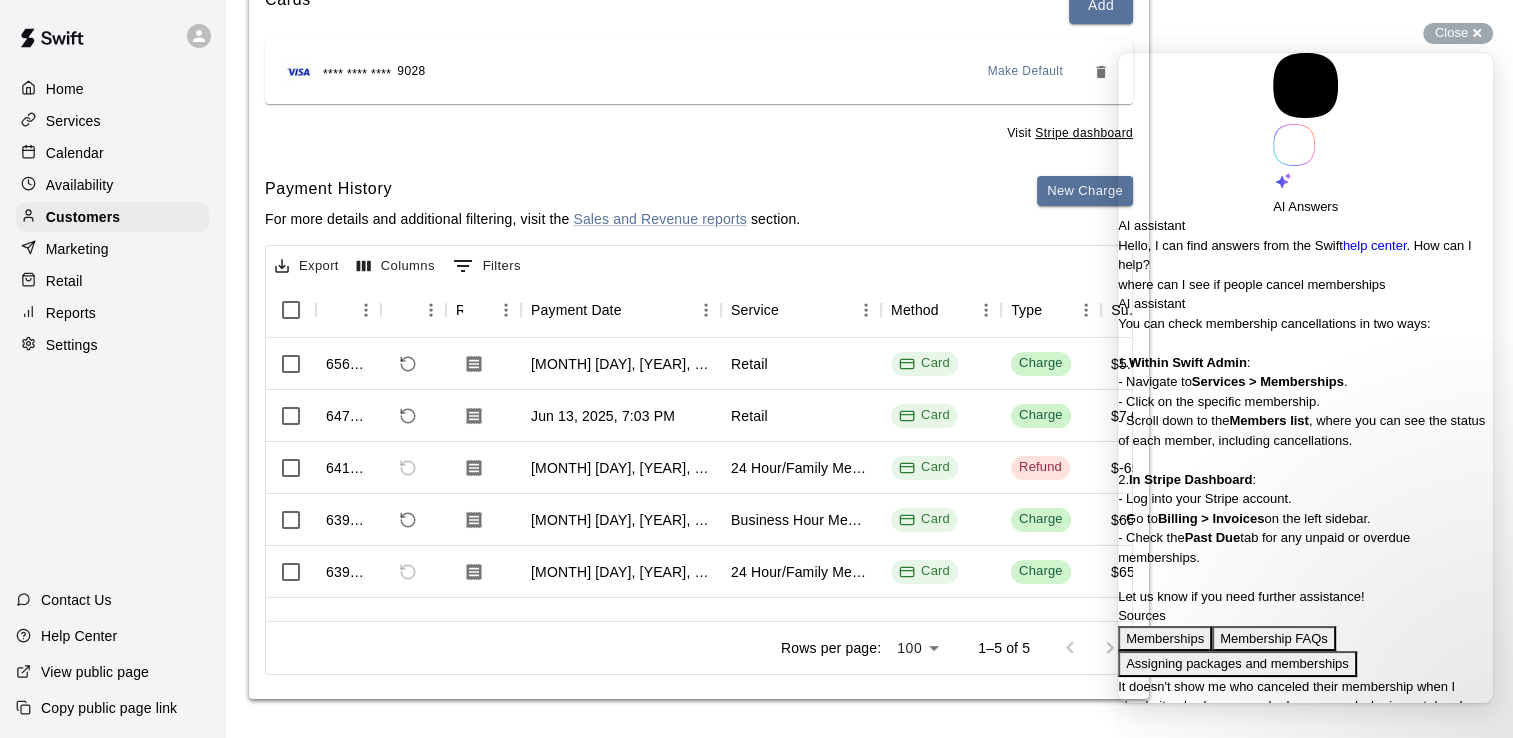 scroll, scrollTop: 14, scrollLeft: 0, axis: vertical 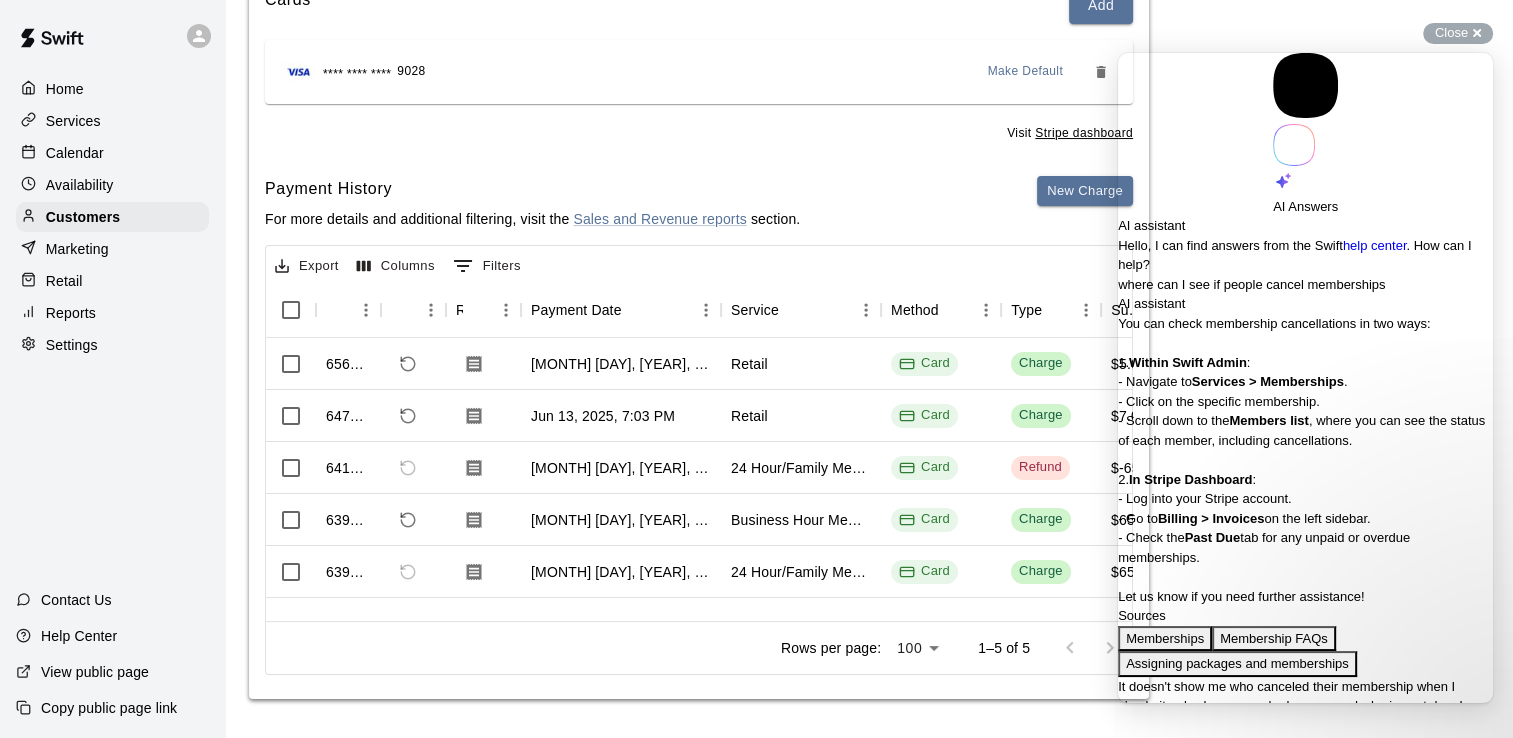type on "**********" 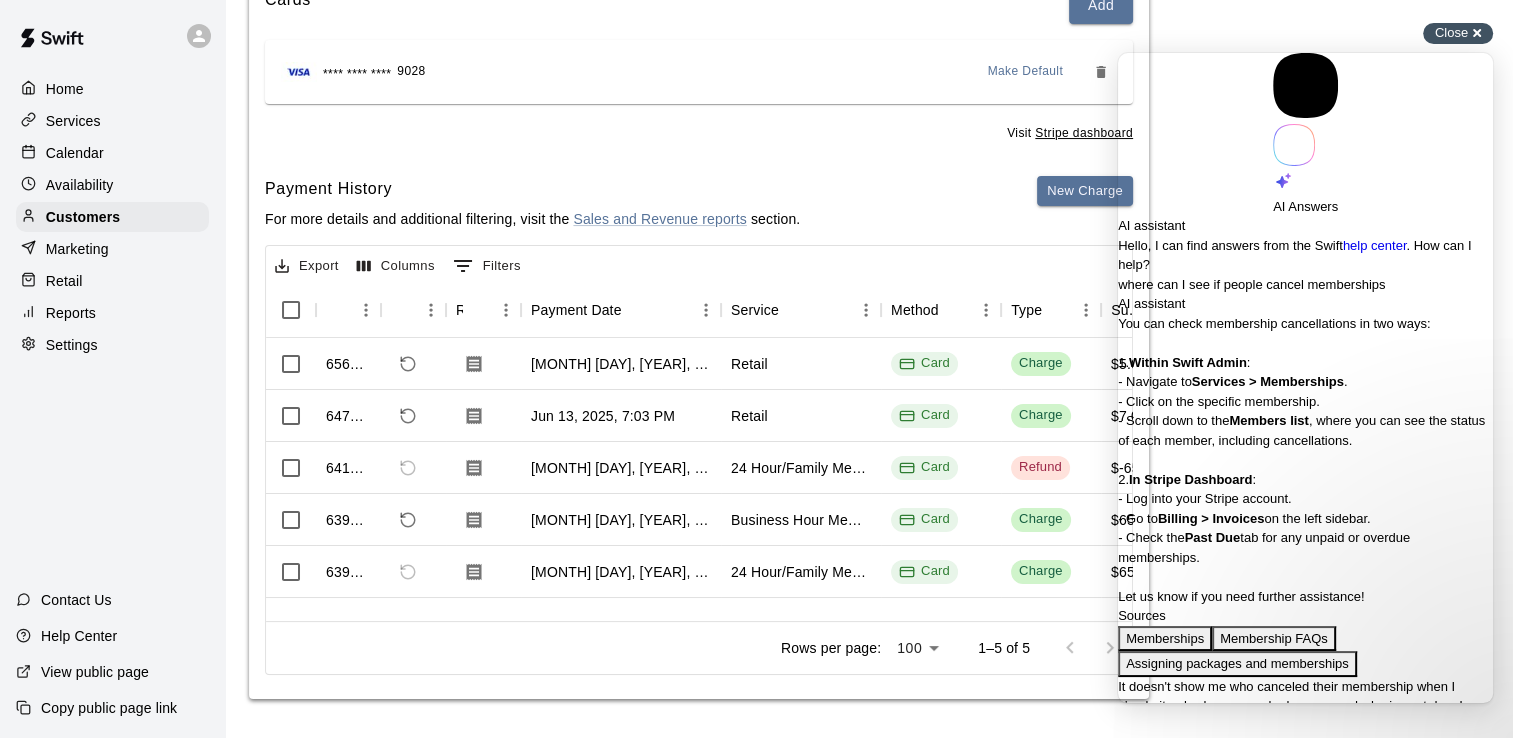 click on "Close cross-small" at bounding box center [1458, 33] 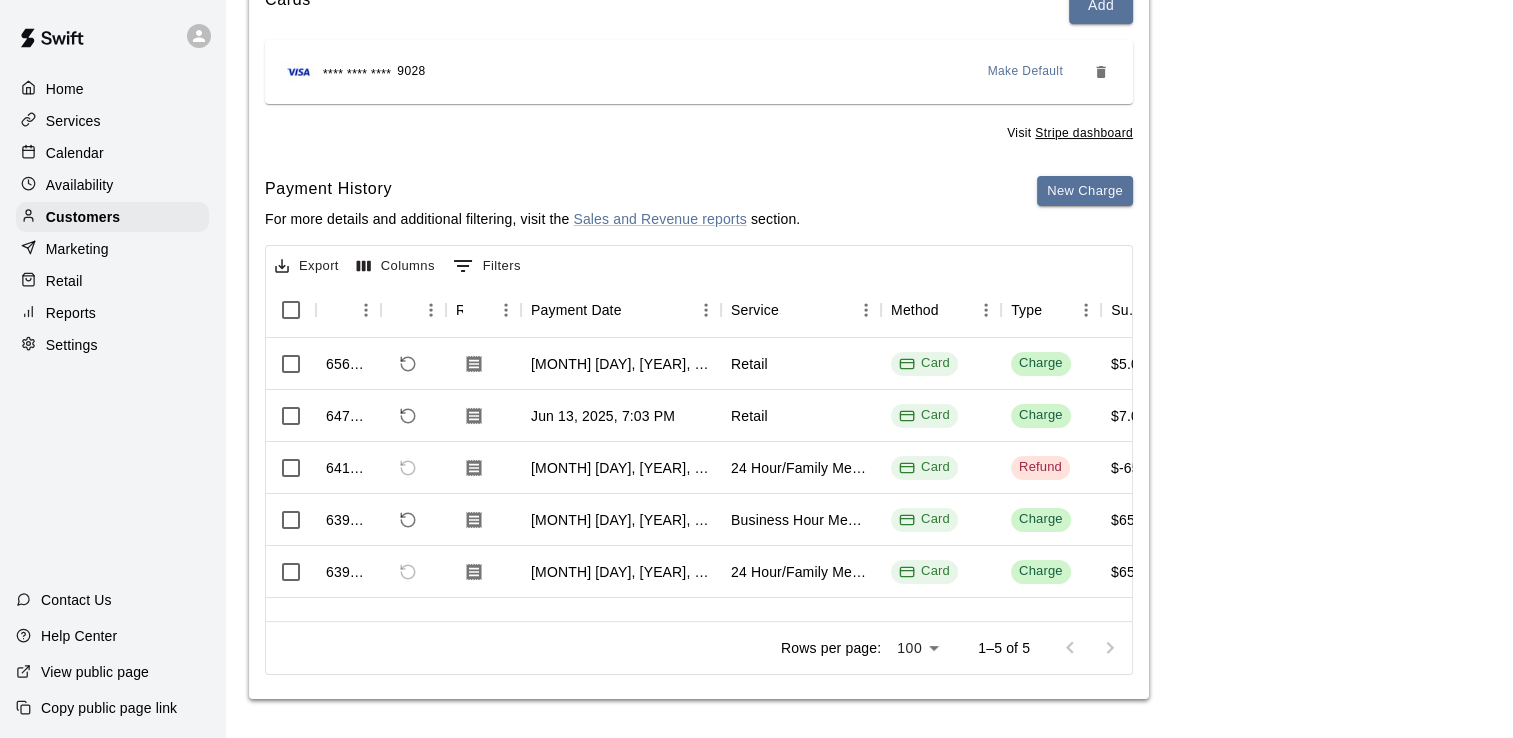 click on "Services" at bounding box center [73, 121] 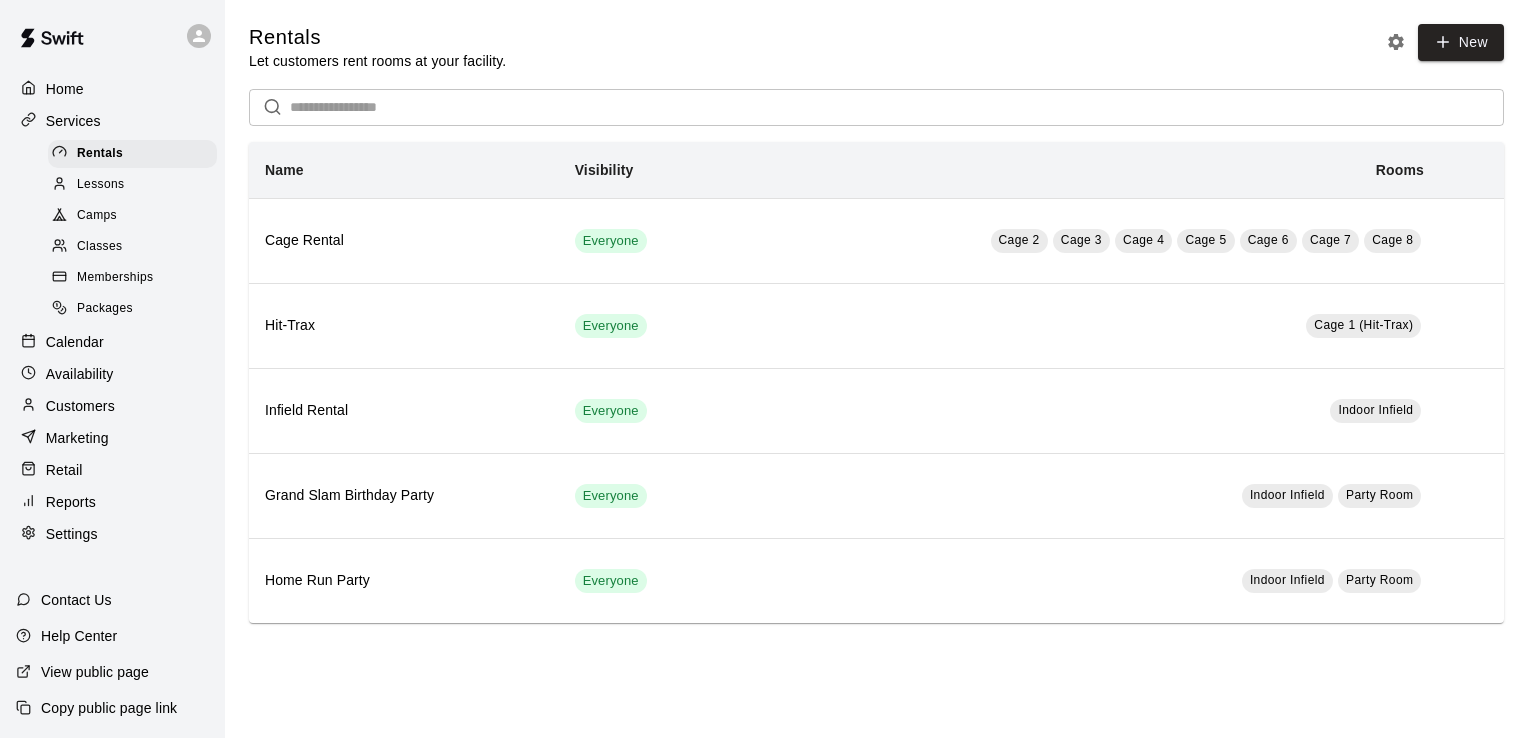 click on "Memberships" at bounding box center [115, 278] 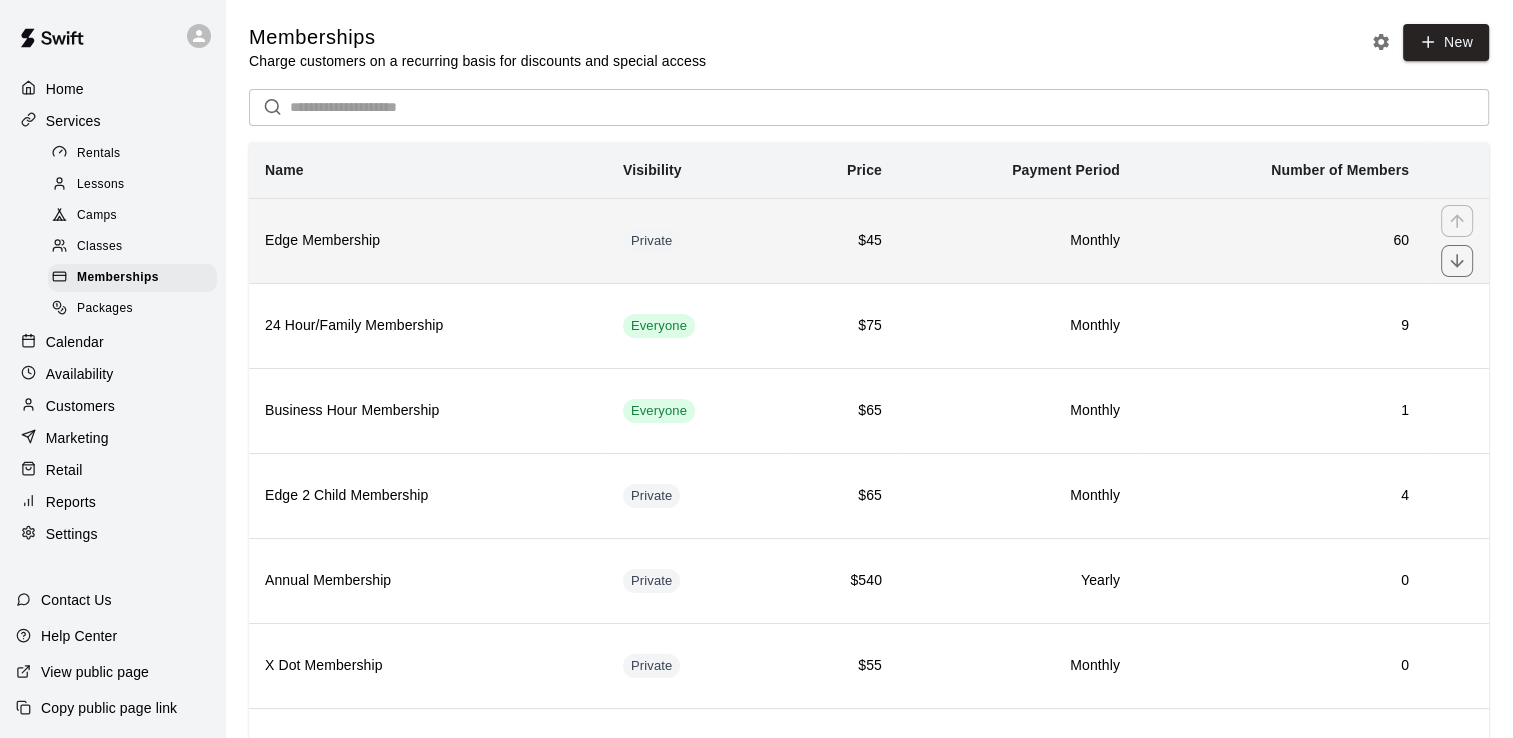 click on "Edge Membership" at bounding box center [428, 241] 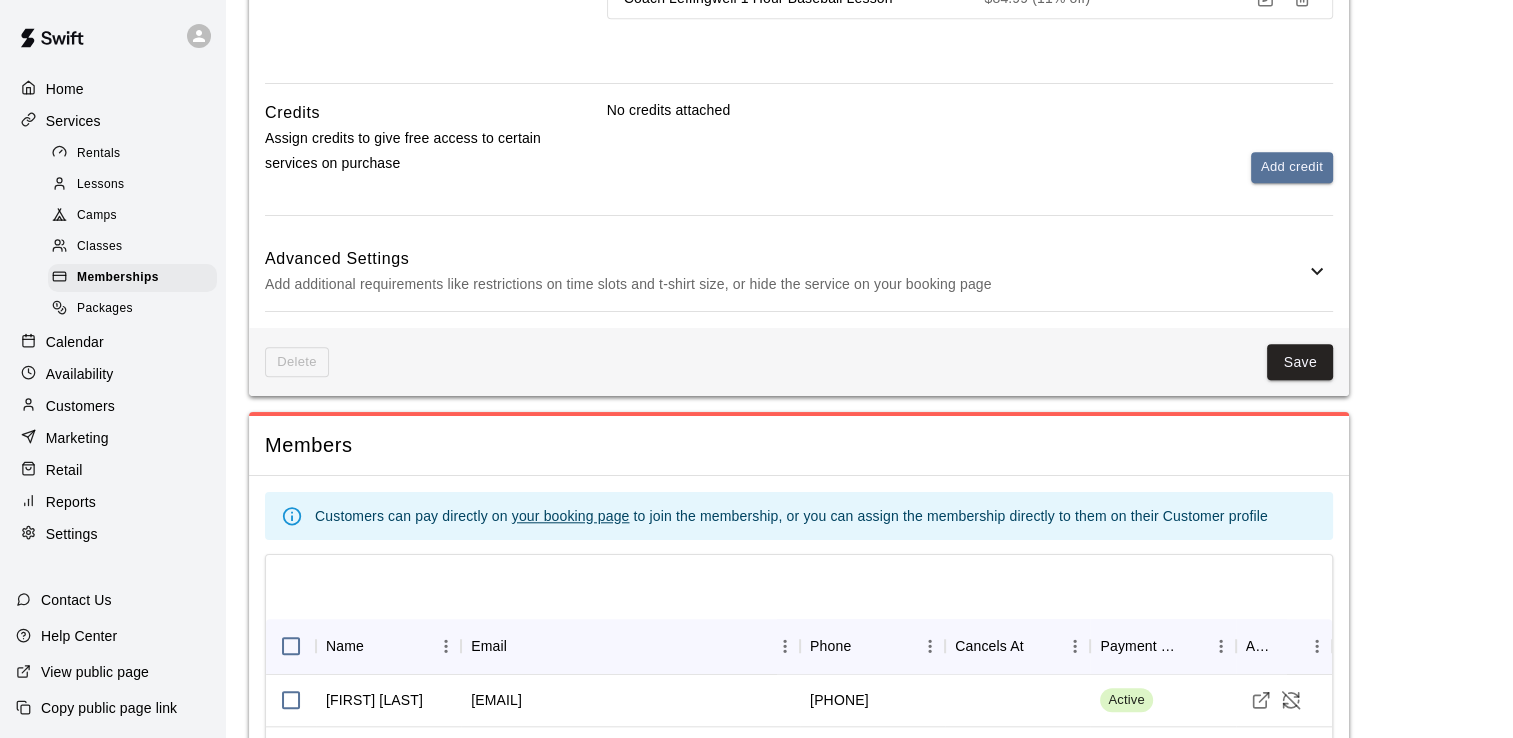 scroll, scrollTop: 2000, scrollLeft: 0, axis: vertical 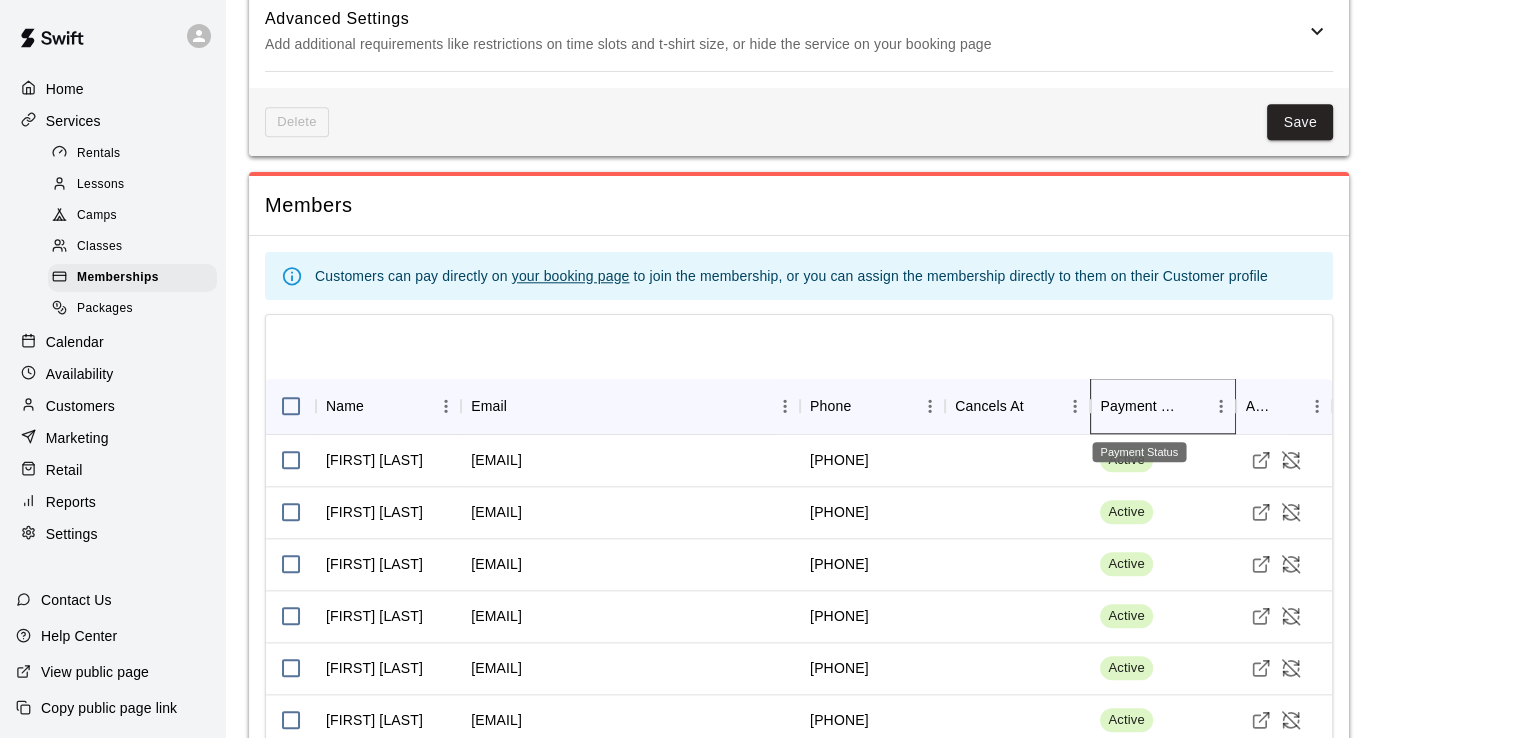 click on "Payment Status" at bounding box center [1138, 406] 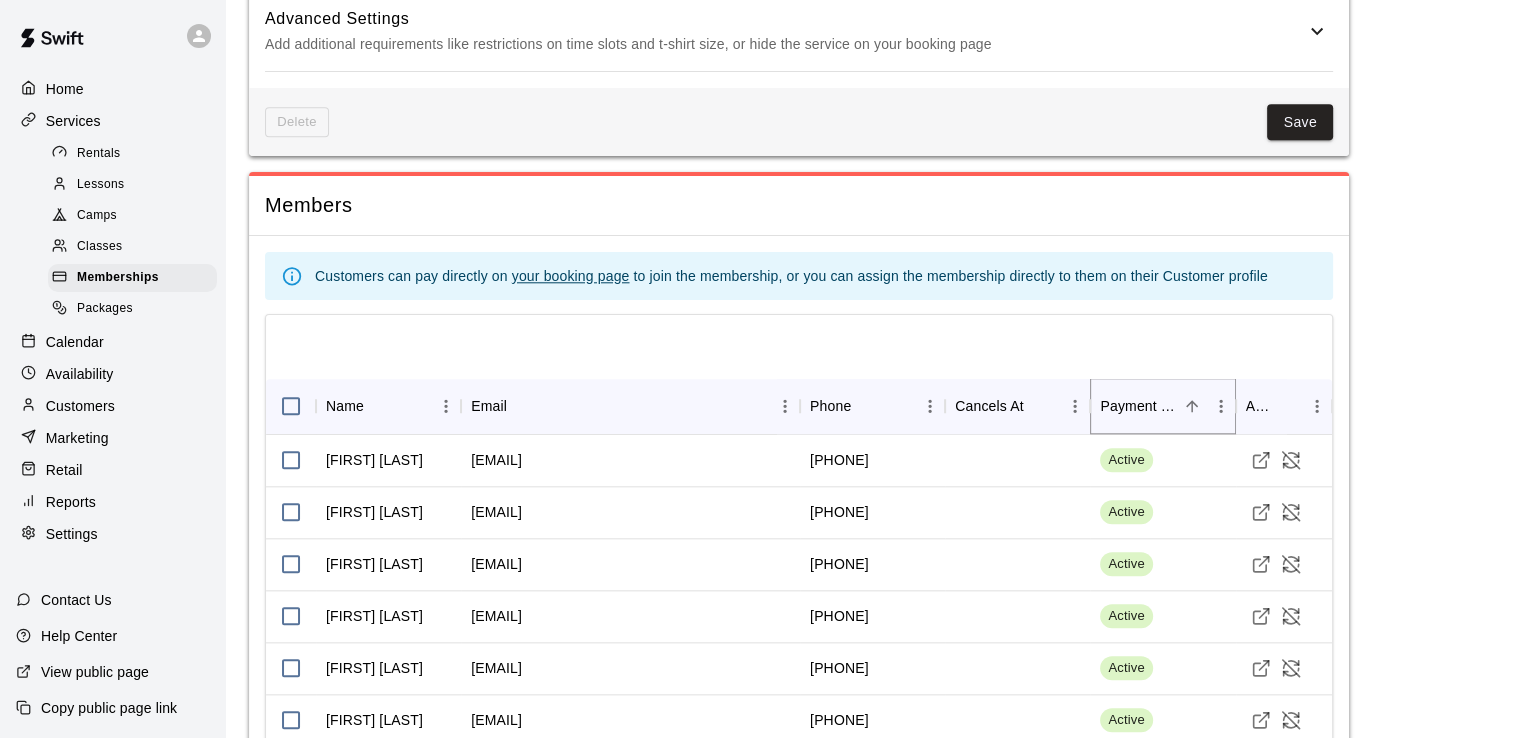 click 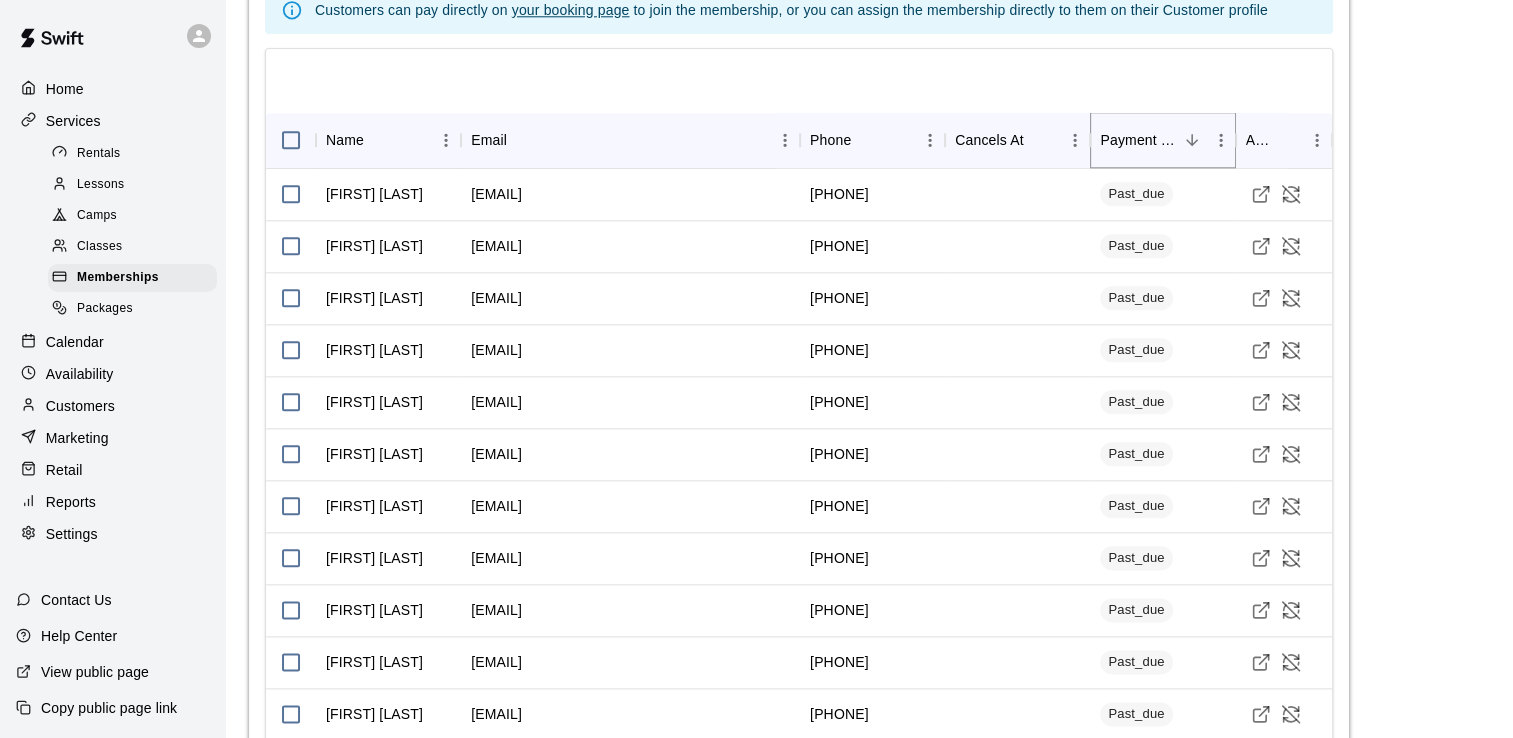 scroll, scrollTop: 2300, scrollLeft: 0, axis: vertical 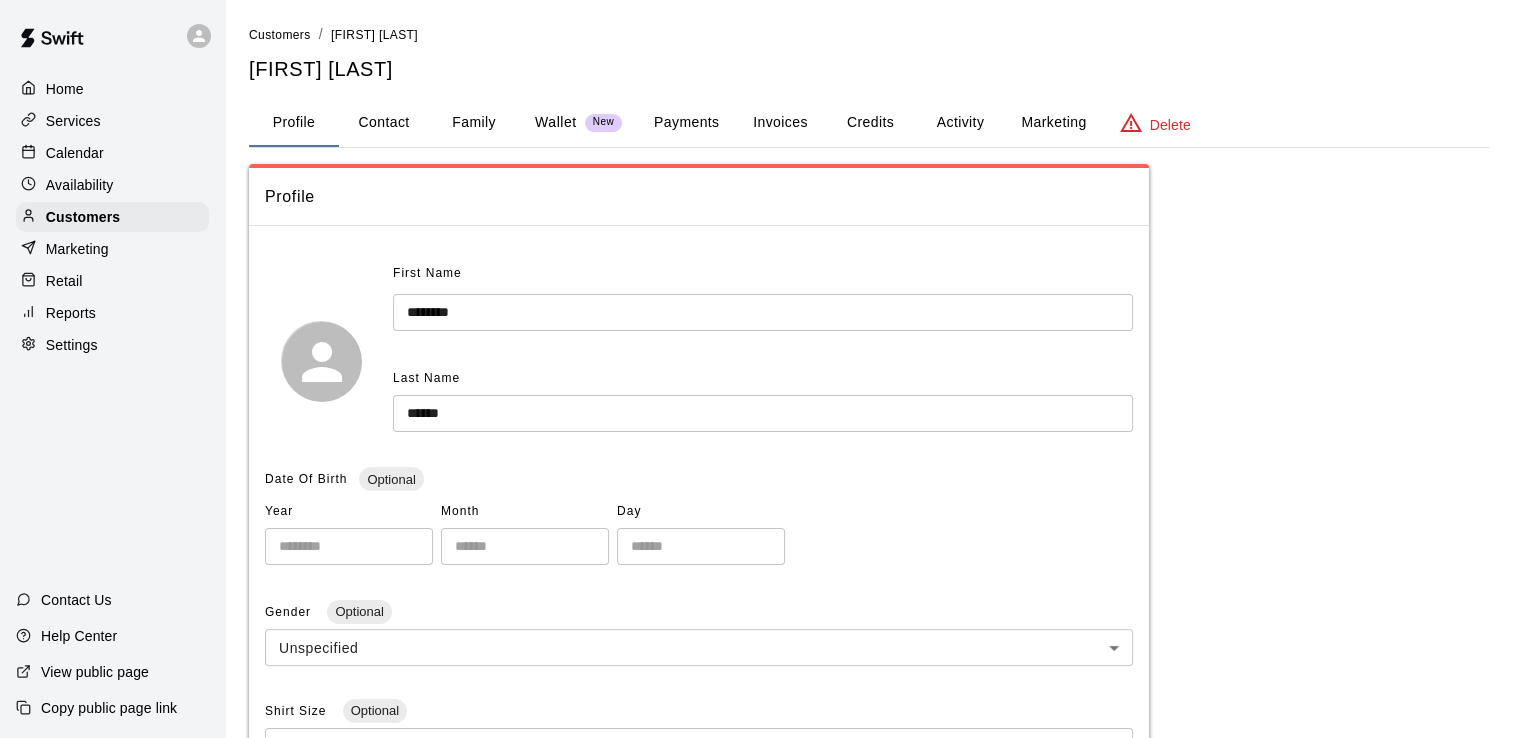 click on "Activity" at bounding box center [960, 123] 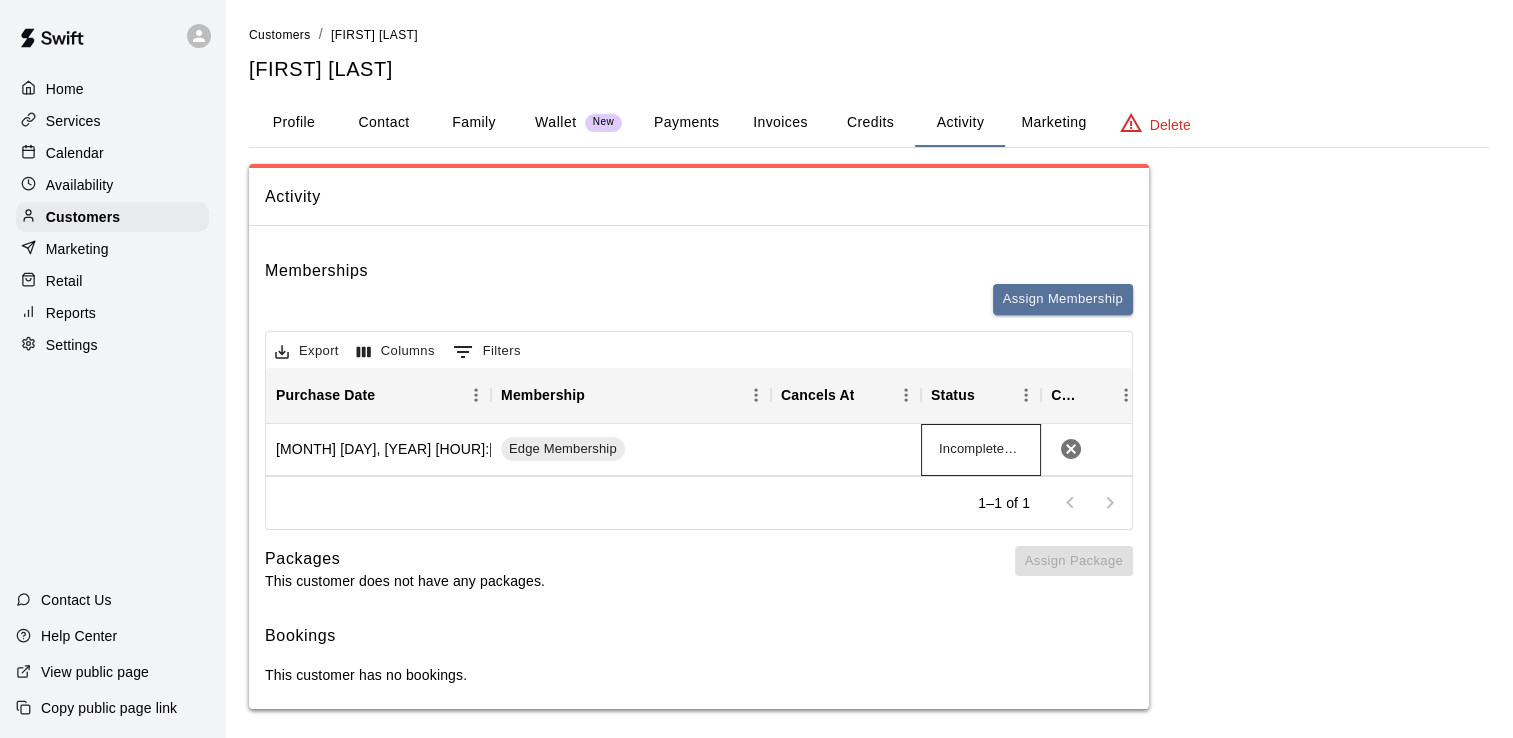 click on "Incomplete_expired" at bounding box center (981, 449) 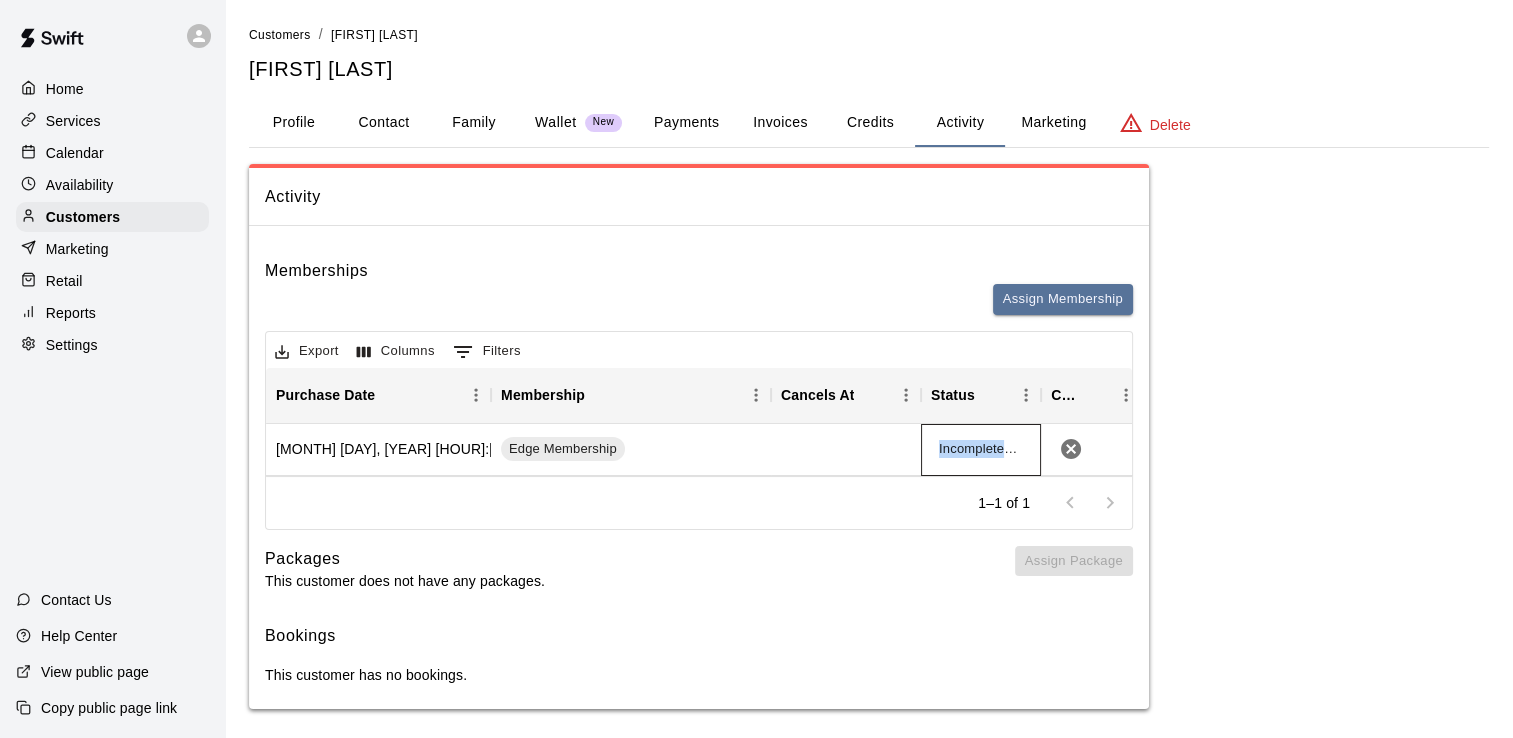 click on "Incomplete_expired" at bounding box center [981, 449] 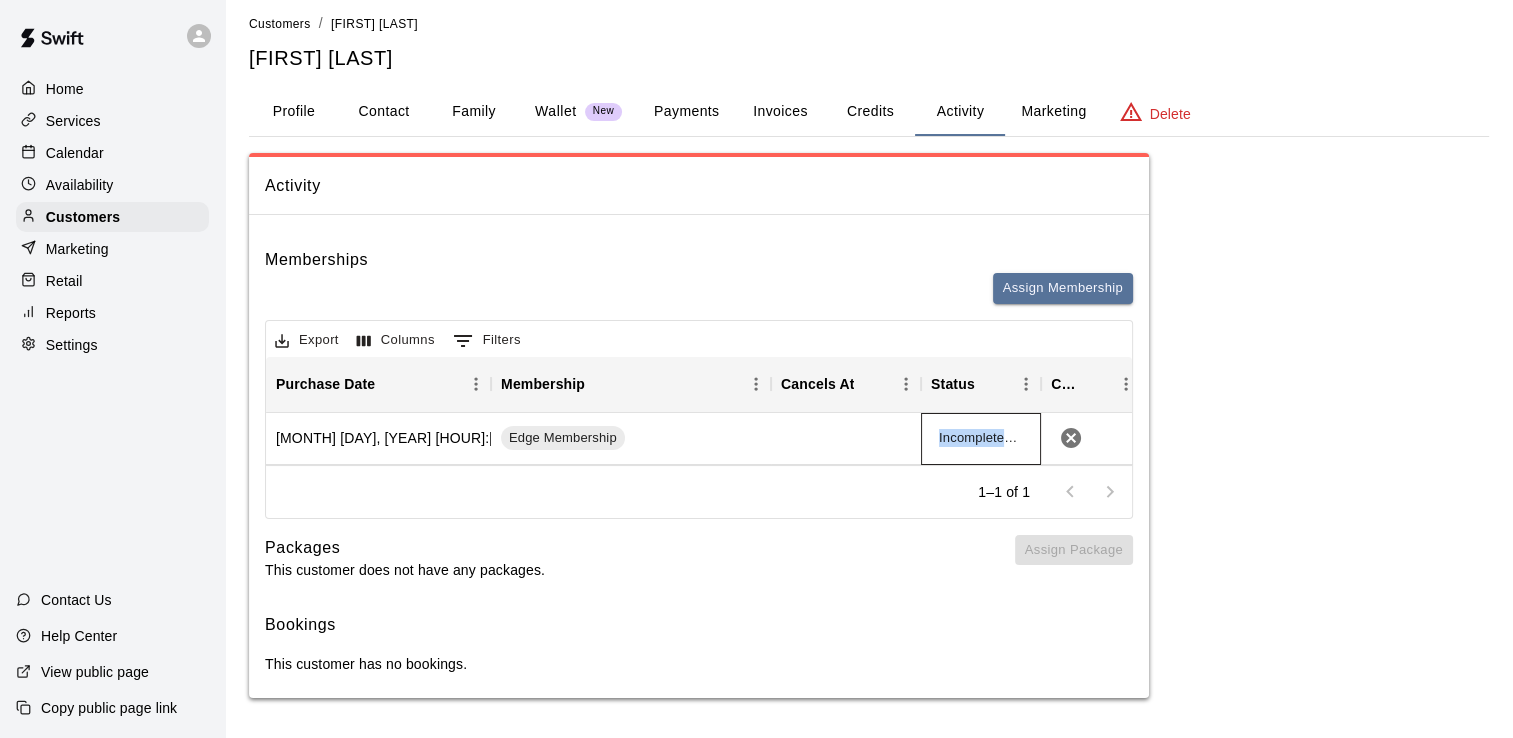 scroll, scrollTop: 24, scrollLeft: 0, axis: vertical 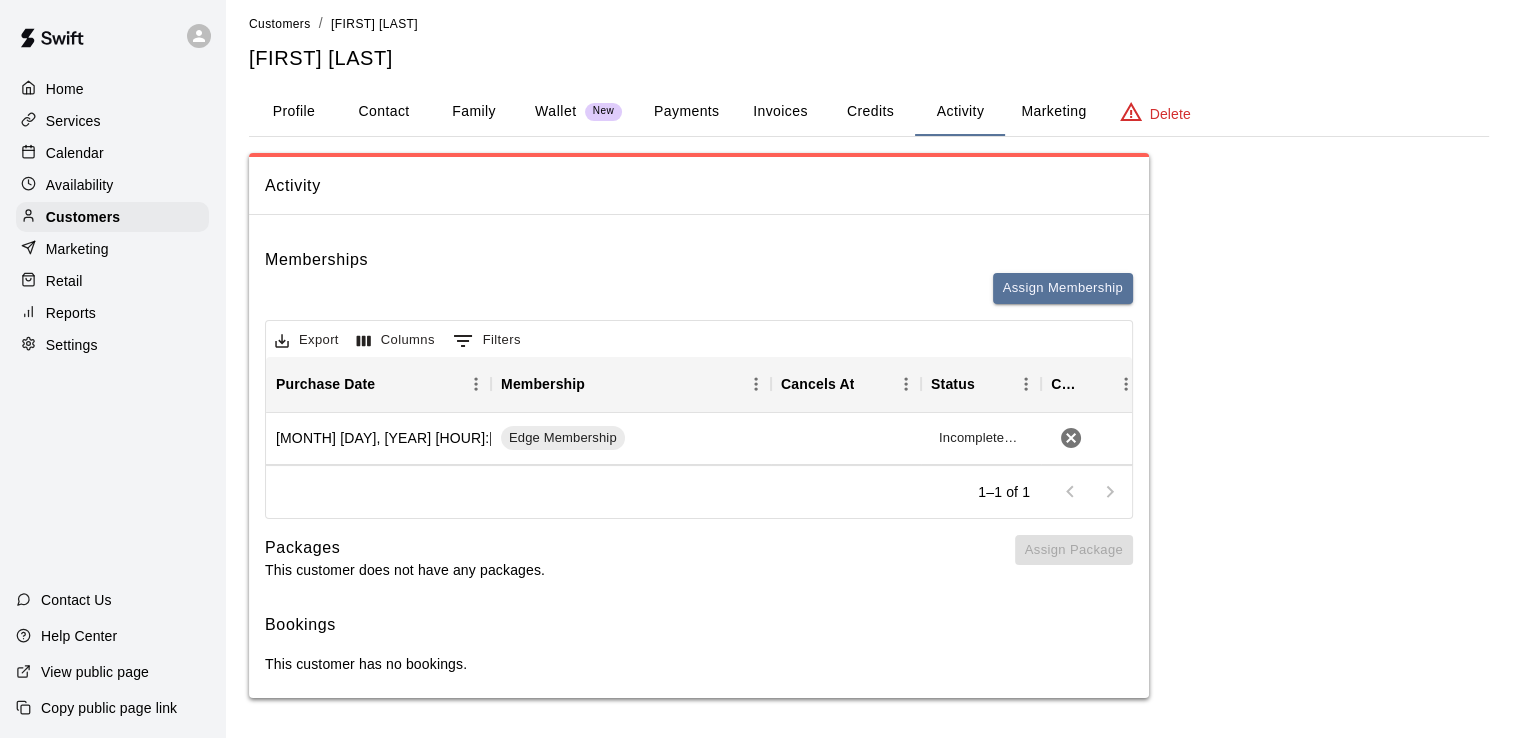 click on "Activity Memberships Assign Membership Export Columns 0 Filters Purchase Date Membership Cancels At Status Cancel July 29, 2025 5:05 PM Edge Membership Incomplete_expired 1–1 of 1 Packages This customer does not have any packages. Assign Package Bookings This customer has no bookings." at bounding box center [869, 425] 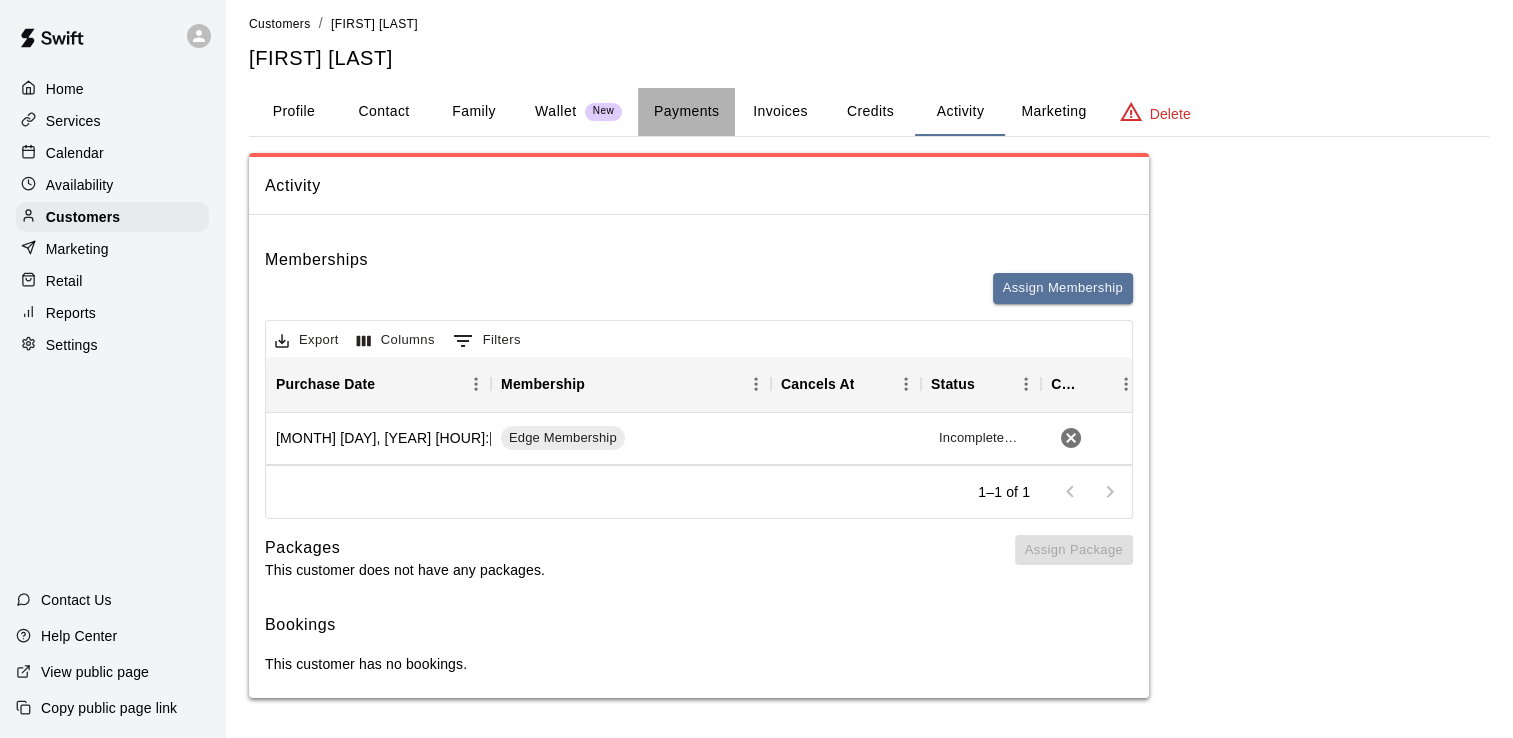 click on "Payments" at bounding box center [686, 112] 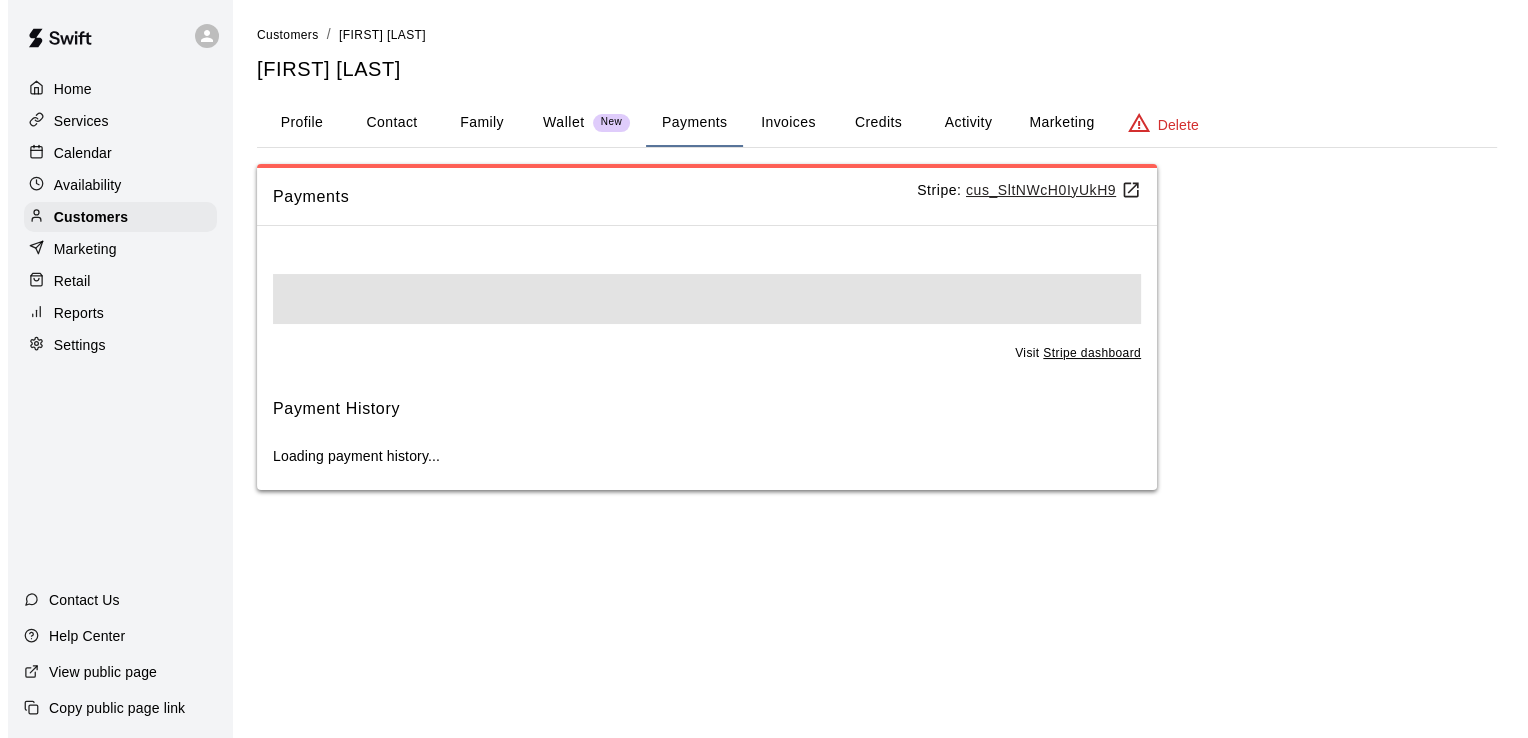 scroll, scrollTop: 0, scrollLeft: 0, axis: both 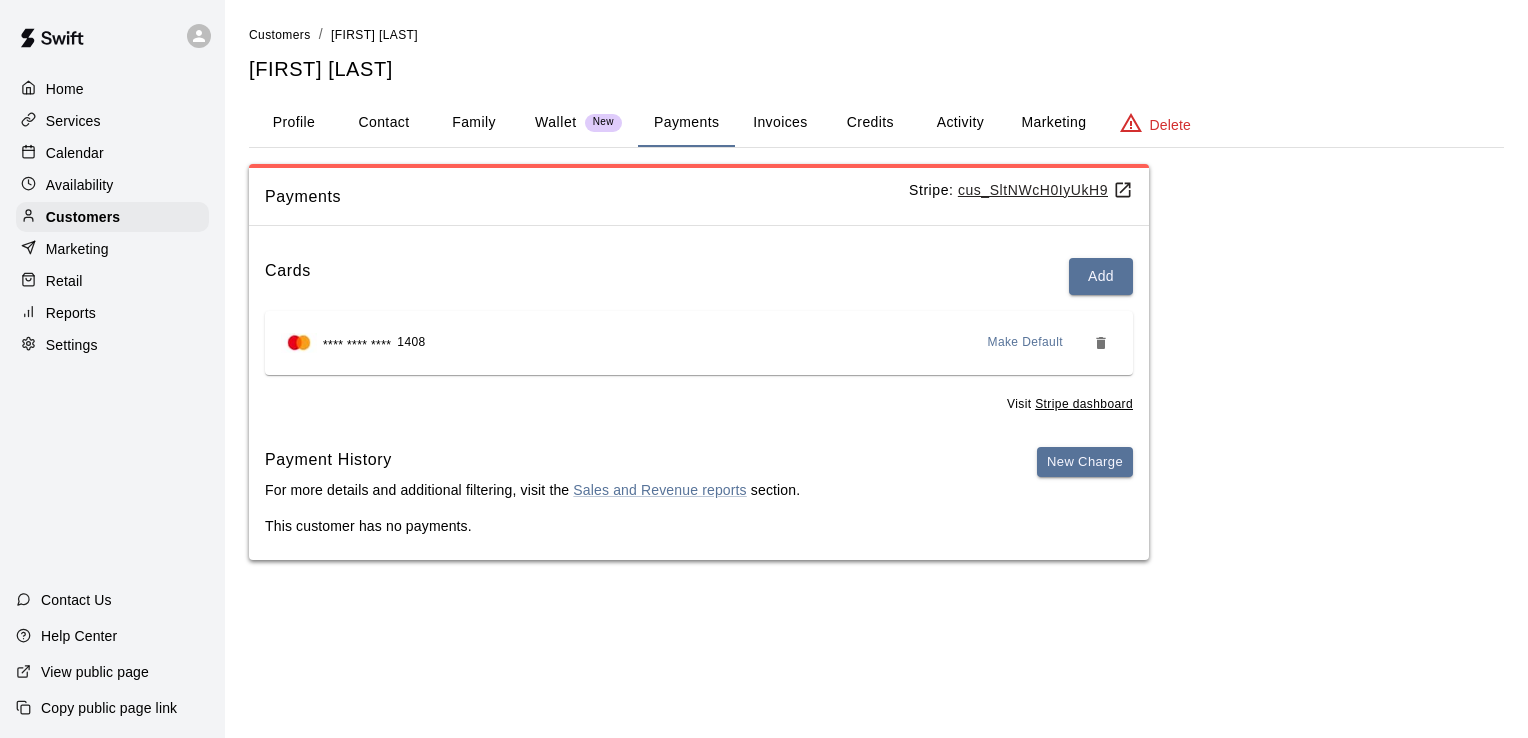 click on "Payments Stripe:   cus_SltNWcH0IyUkH9 Cards Add **** **** **** 1408 Make Default Visit   Stripe dashboard   Payment History For more details and additional filtering,   visit the   Sales and Revenue reports   section. New Charge This customer has no payments." at bounding box center (876, 362) 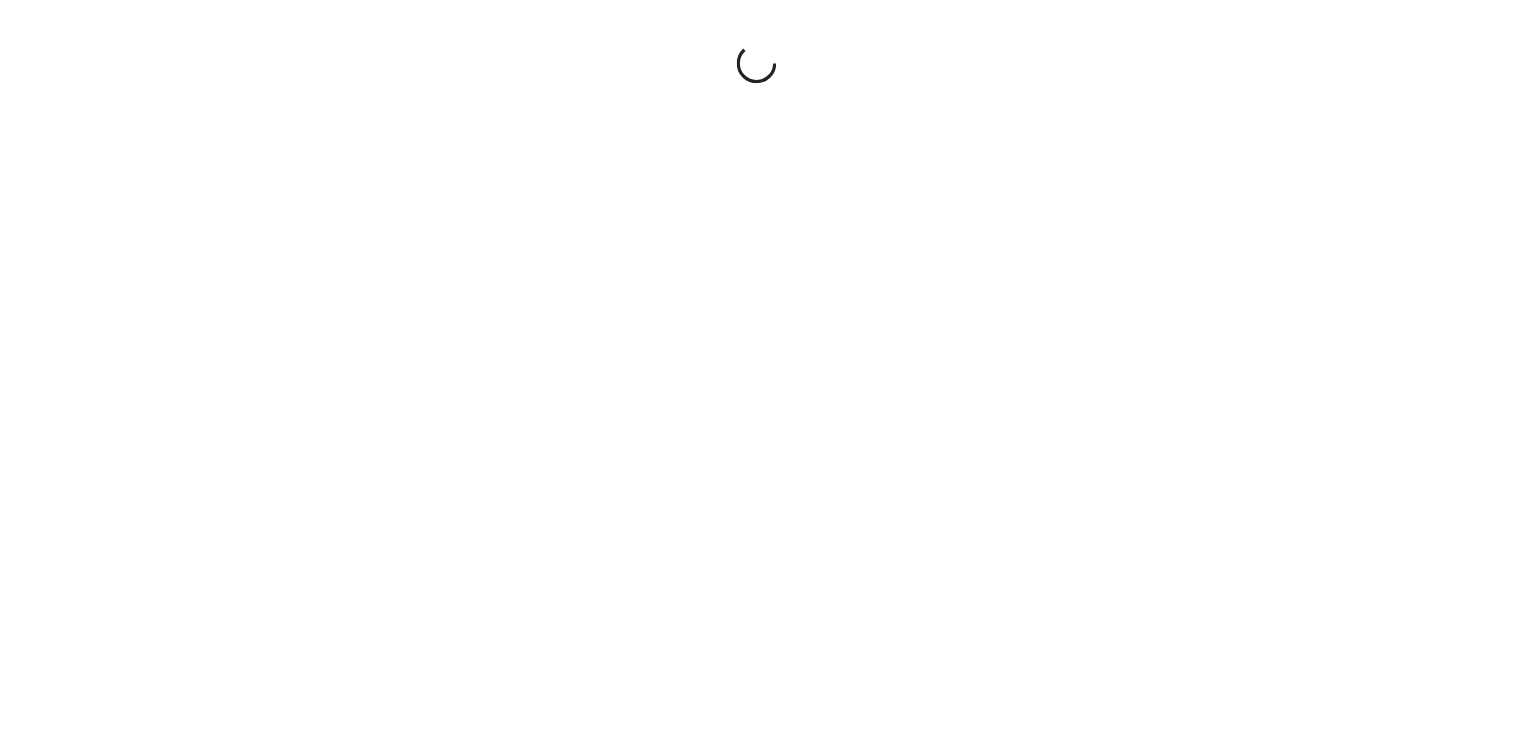 scroll, scrollTop: 0, scrollLeft: 0, axis: both 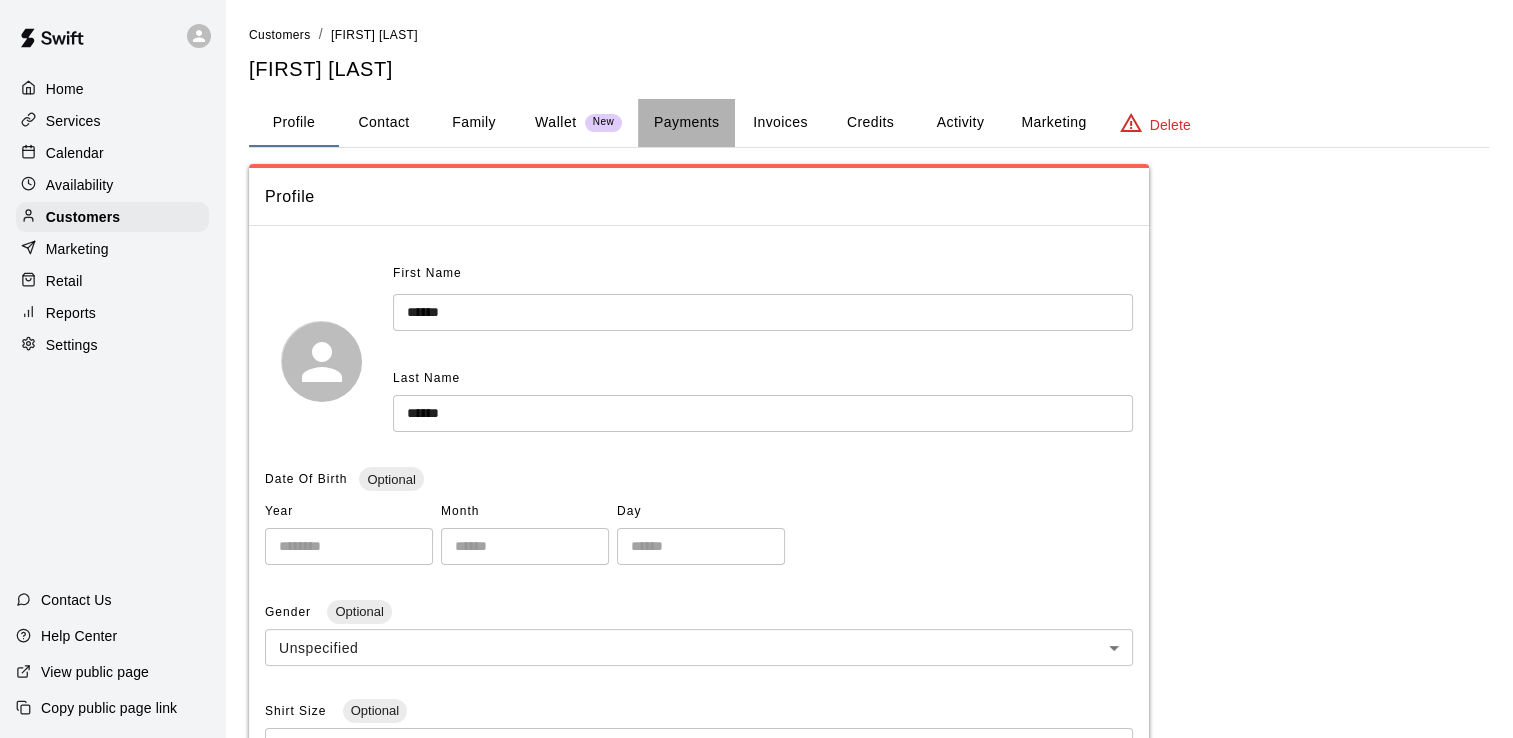 click on "Payments" at bounding box center [686, 123] 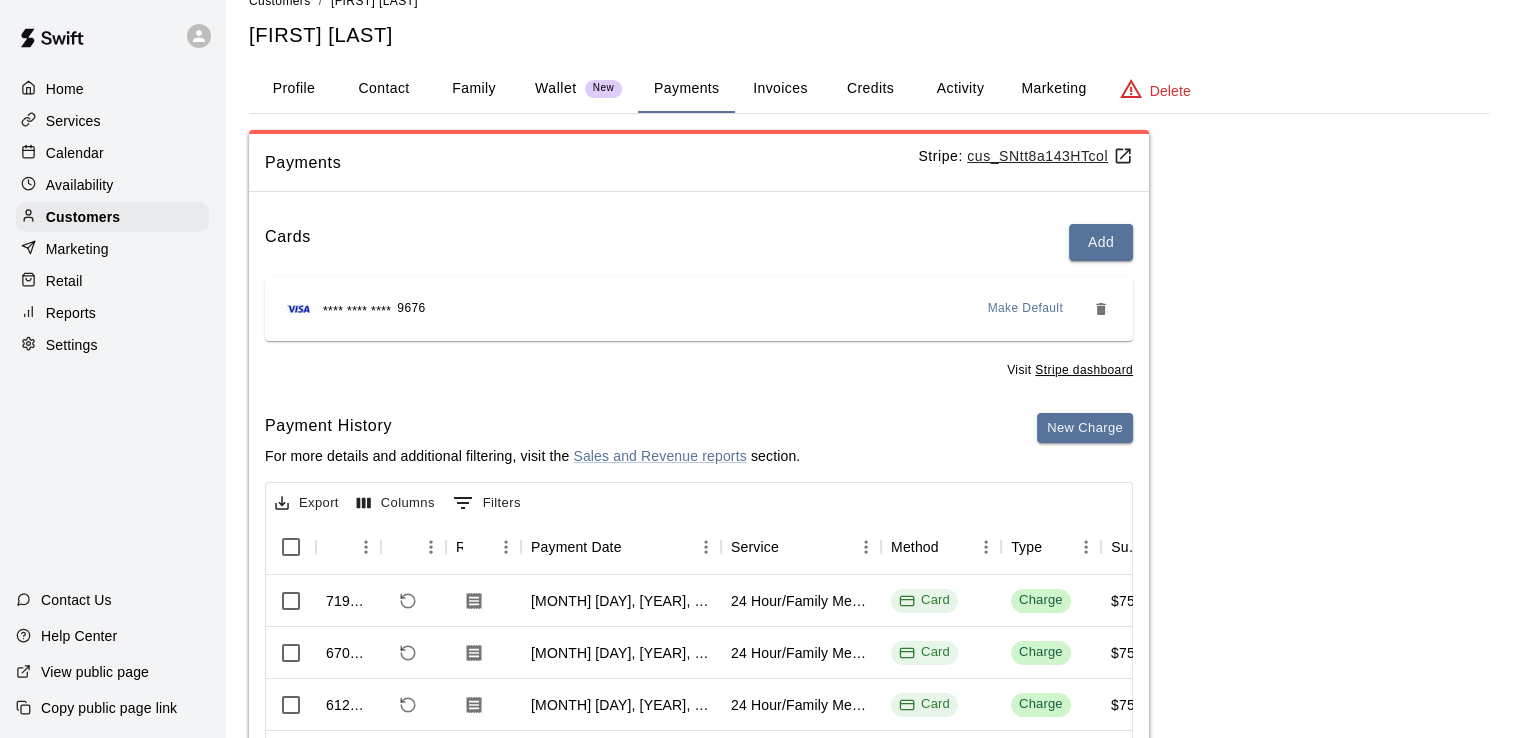 scroll, scrollTop: 0, scrollLeft: 0, axis: both 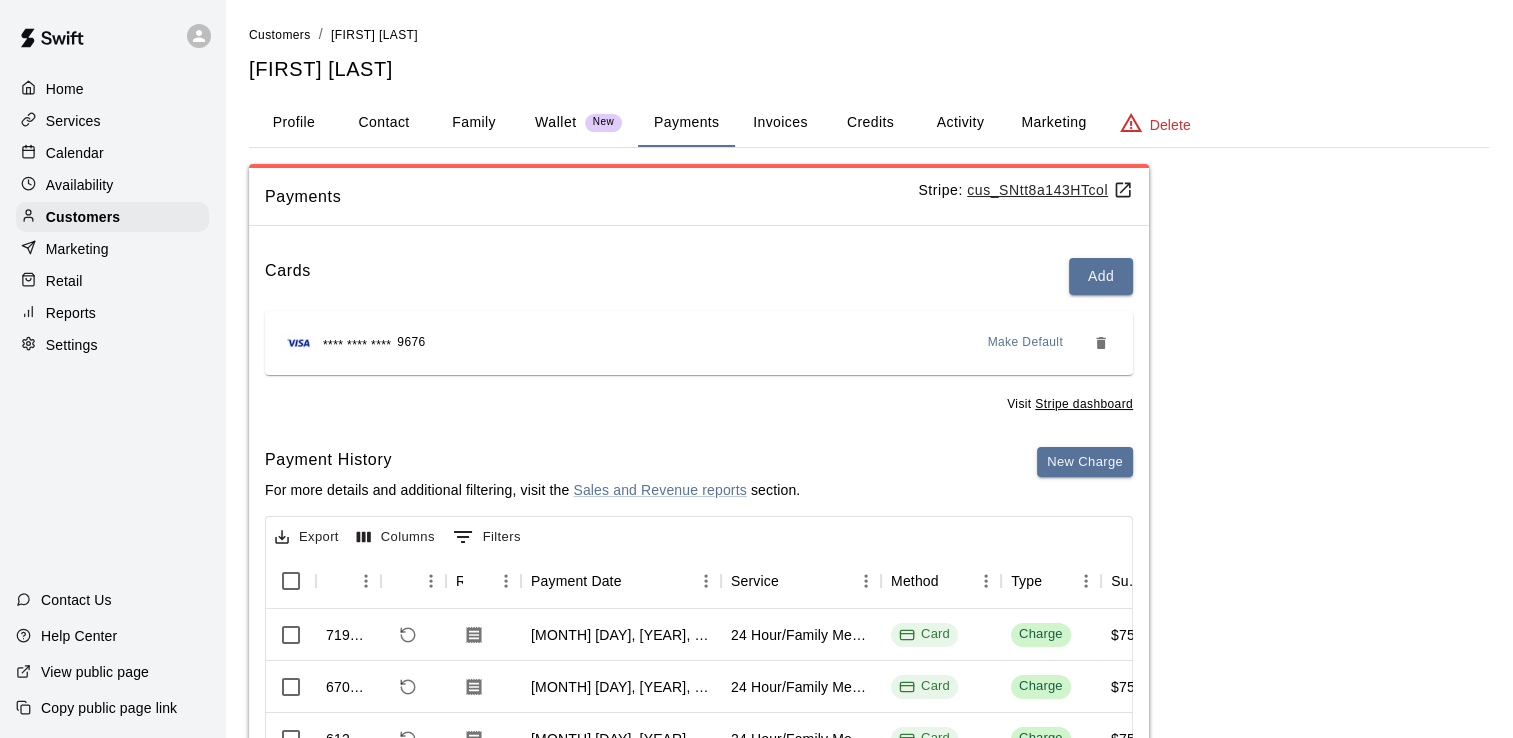 click on "Services" at bounding box center (73, 121) 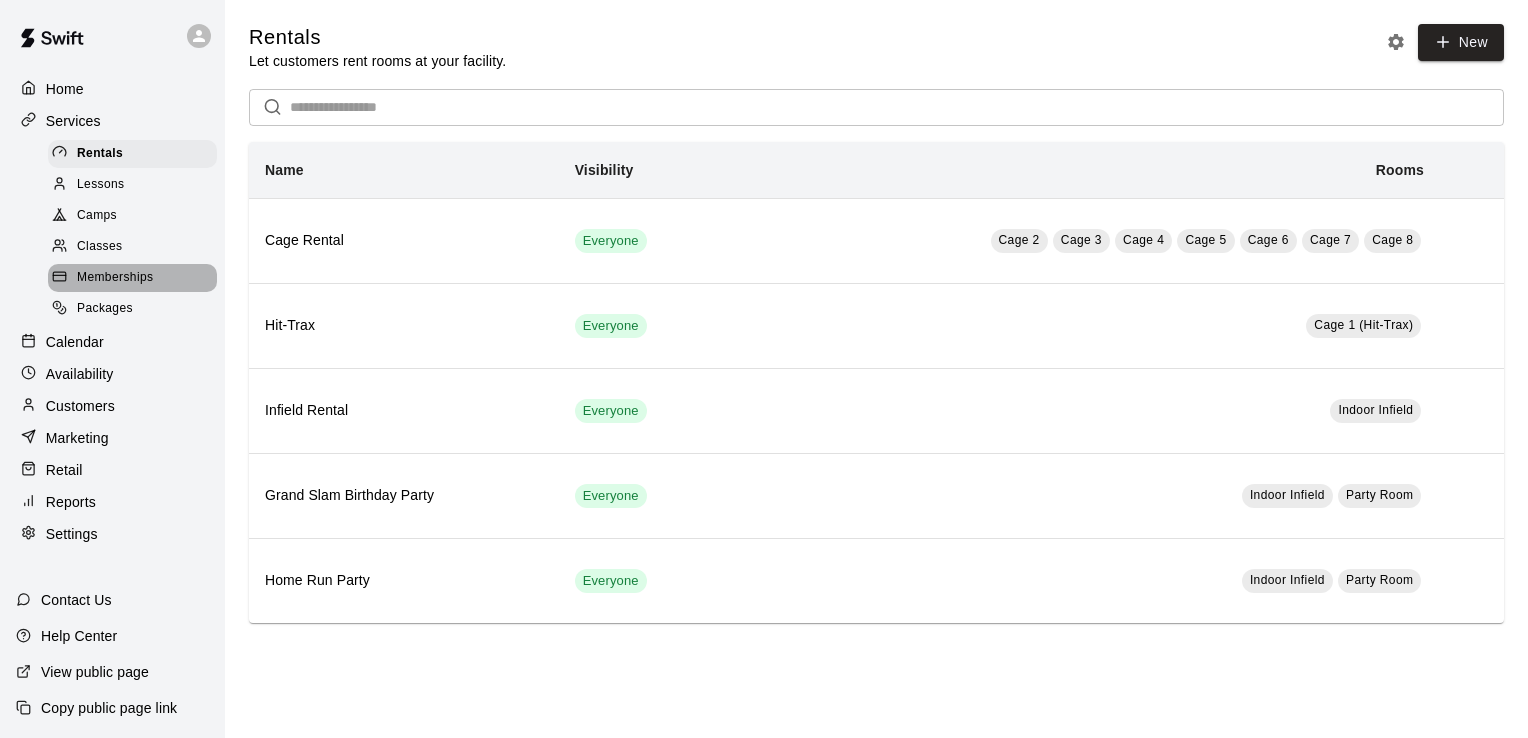 click on "Memberships" at bounding box center (115, 278) 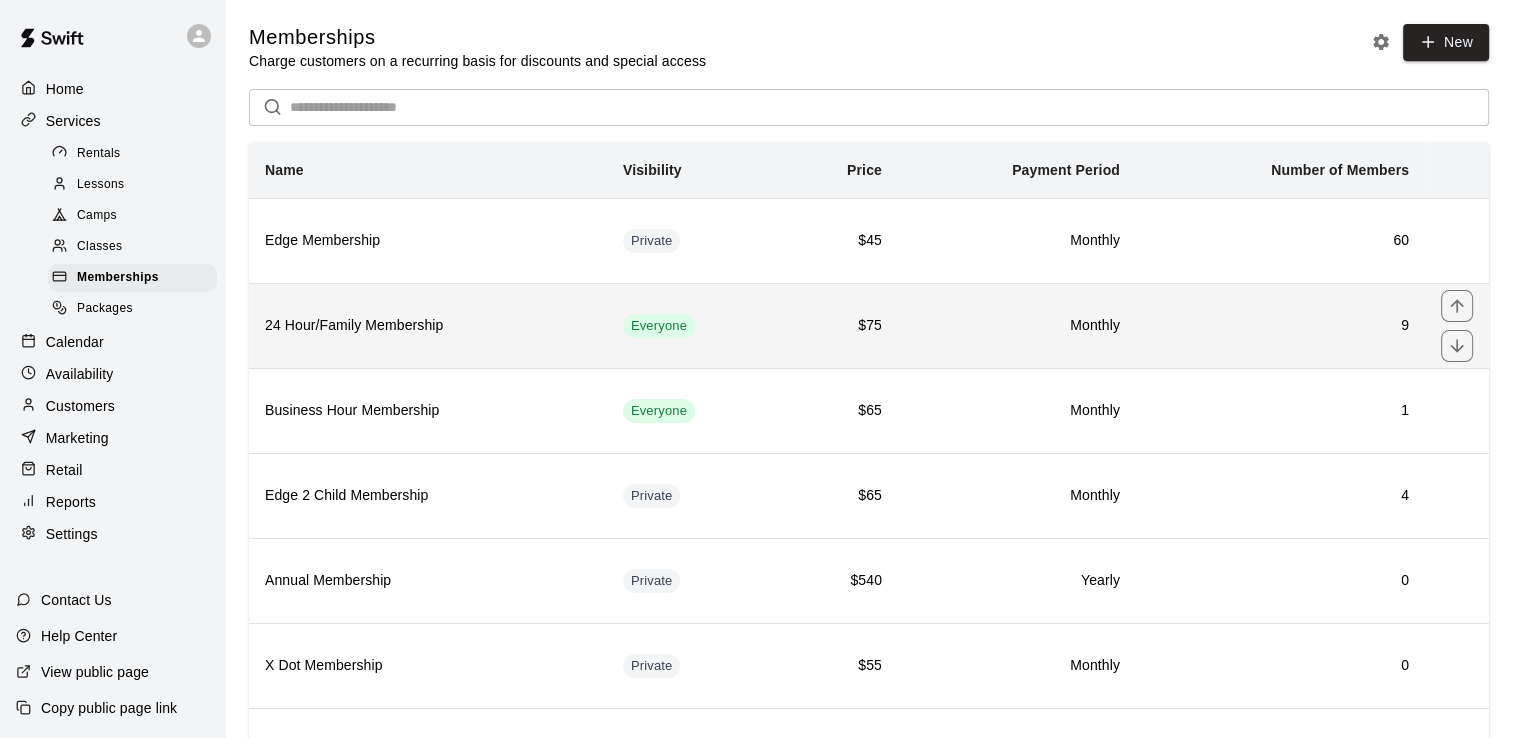 click on "24 Hour/Family Membership" at bounding box center (428, 325) 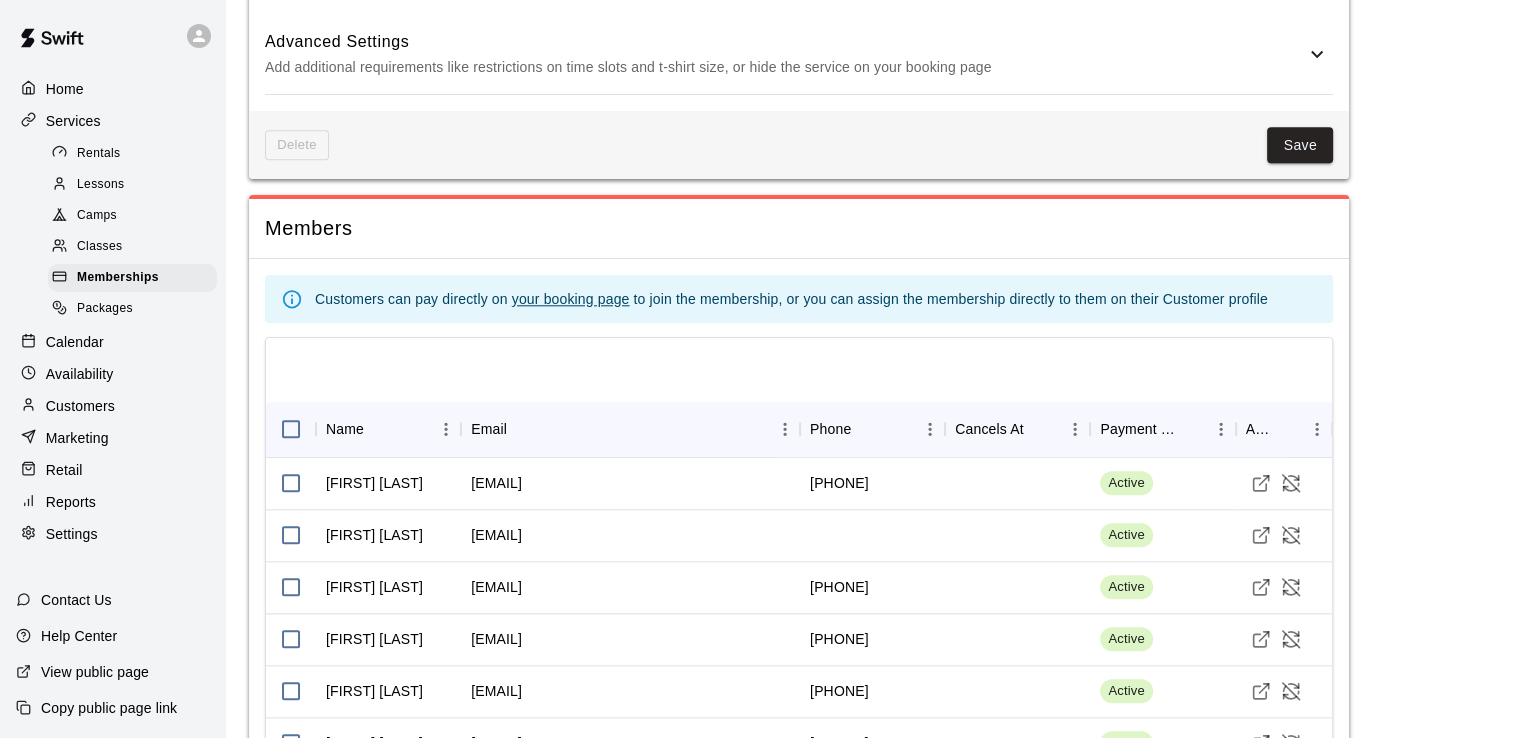 scroll, scrollTop: 2100, scrollLeft: 0, axis: vertical 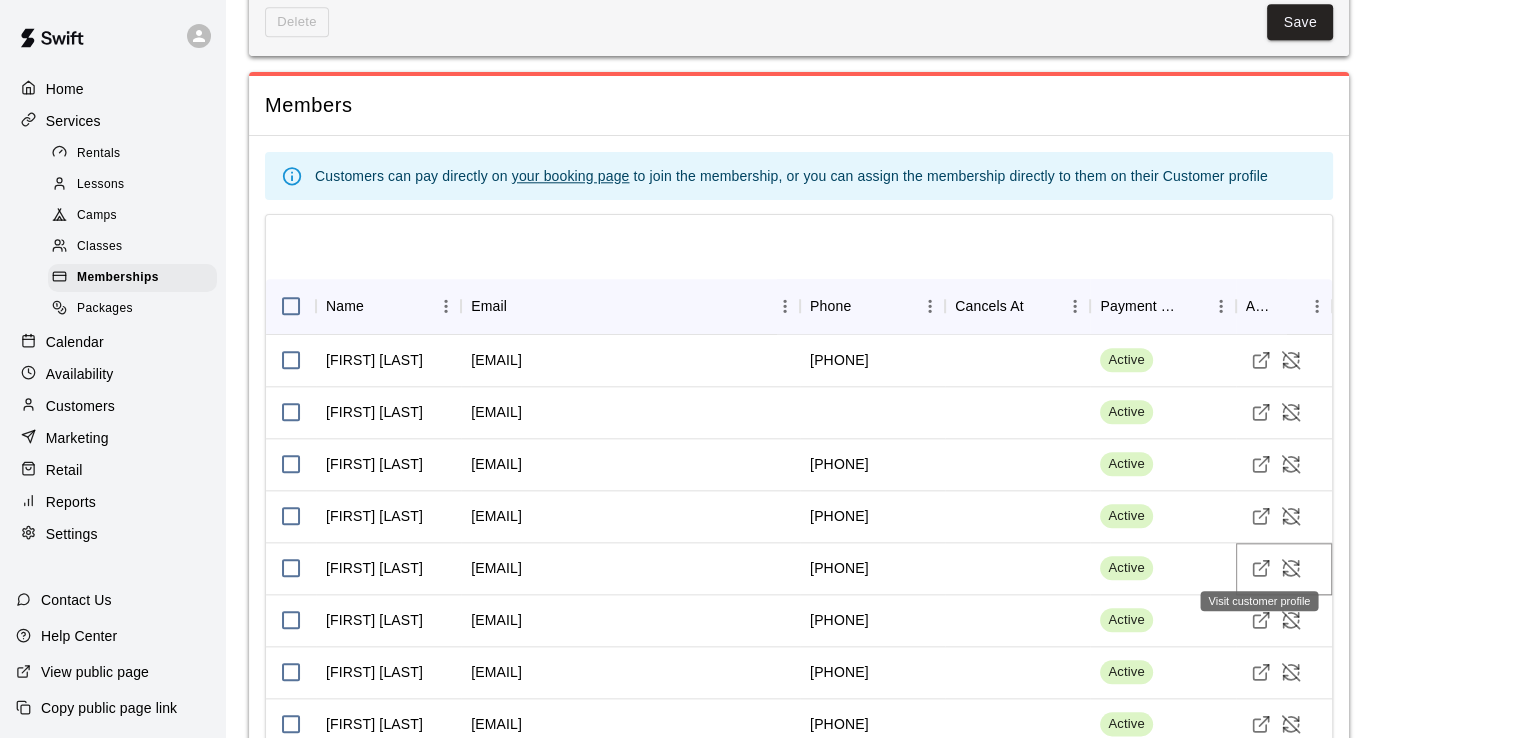 click 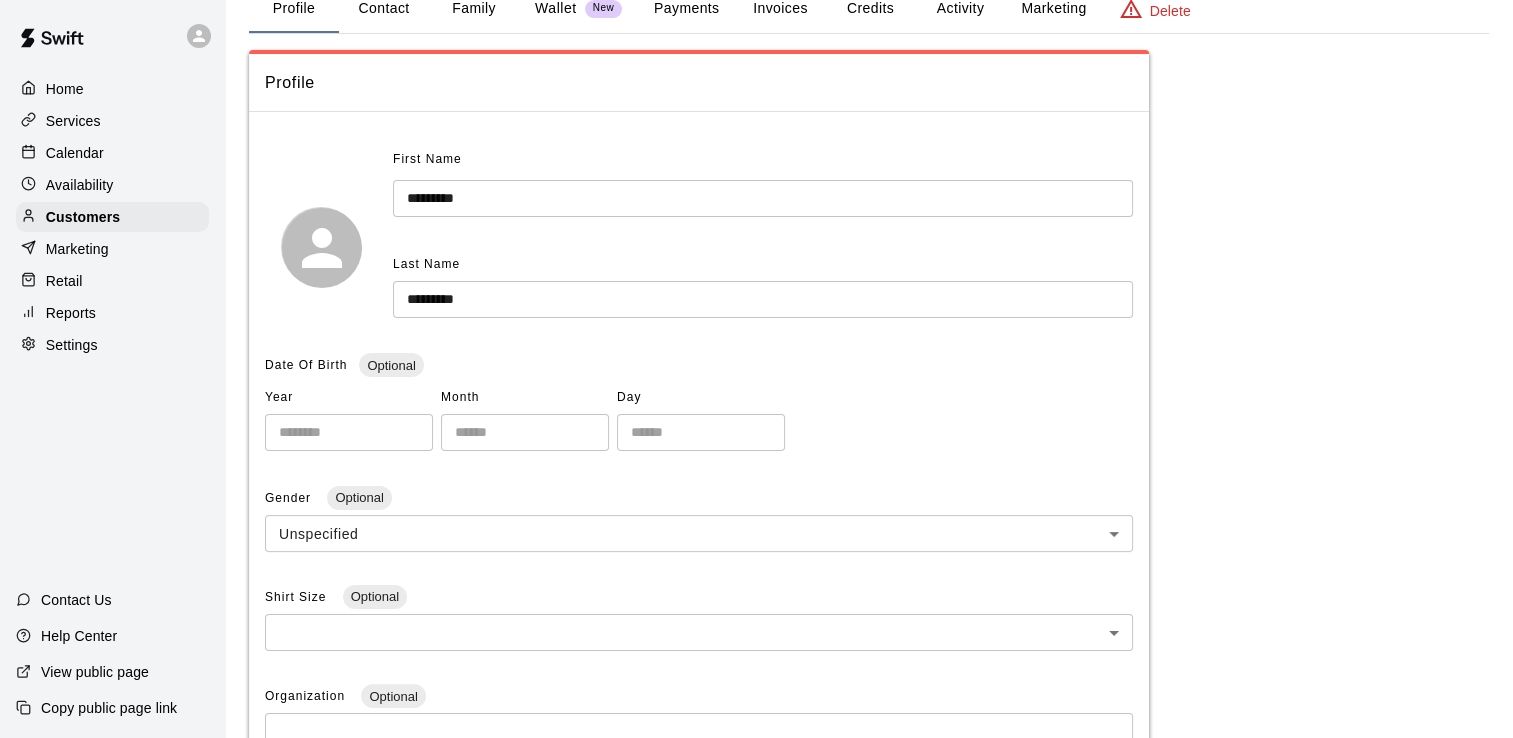 scroll, scrollTop: 96, scrollLeft: 0, axis: vertical 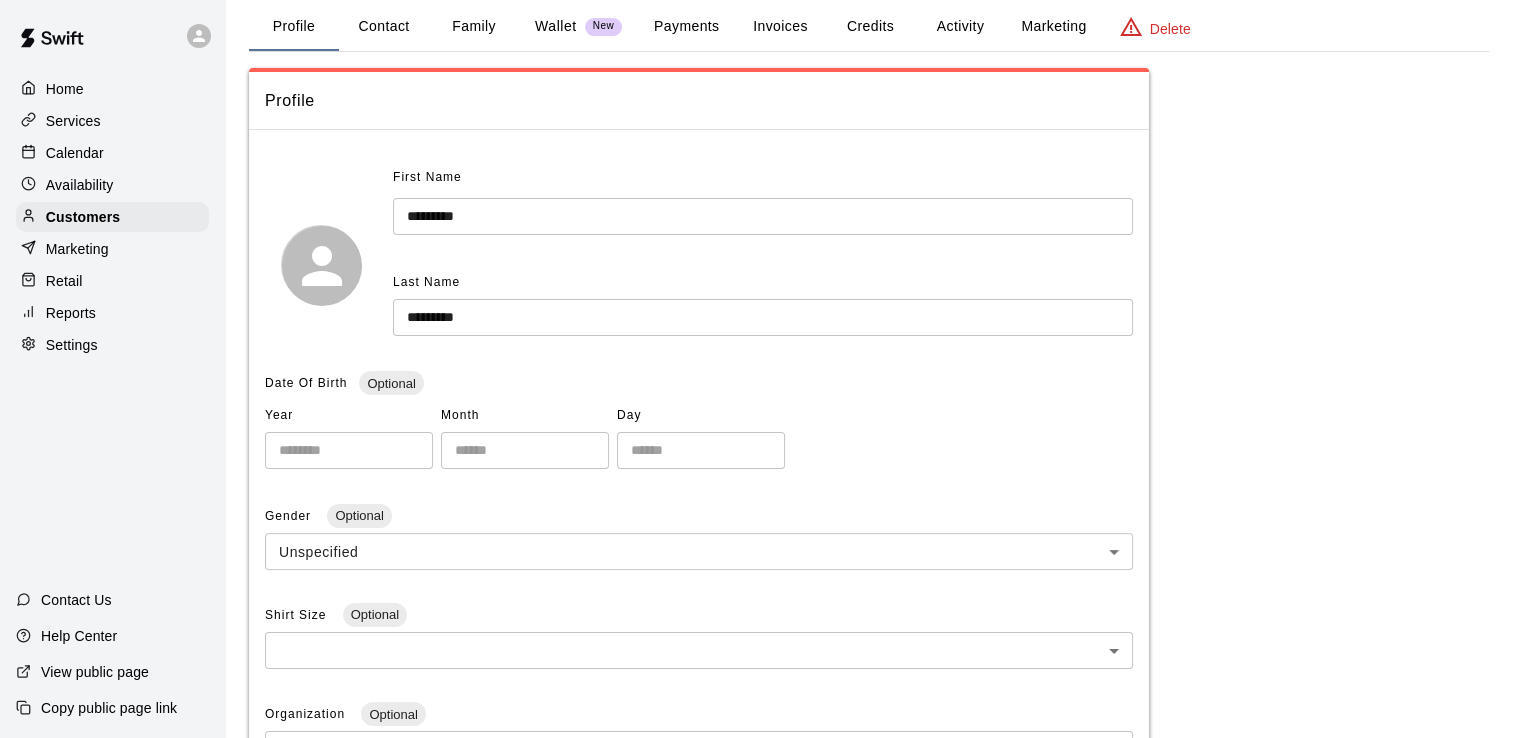 click on "Payments" at bounding box center (686, 27) 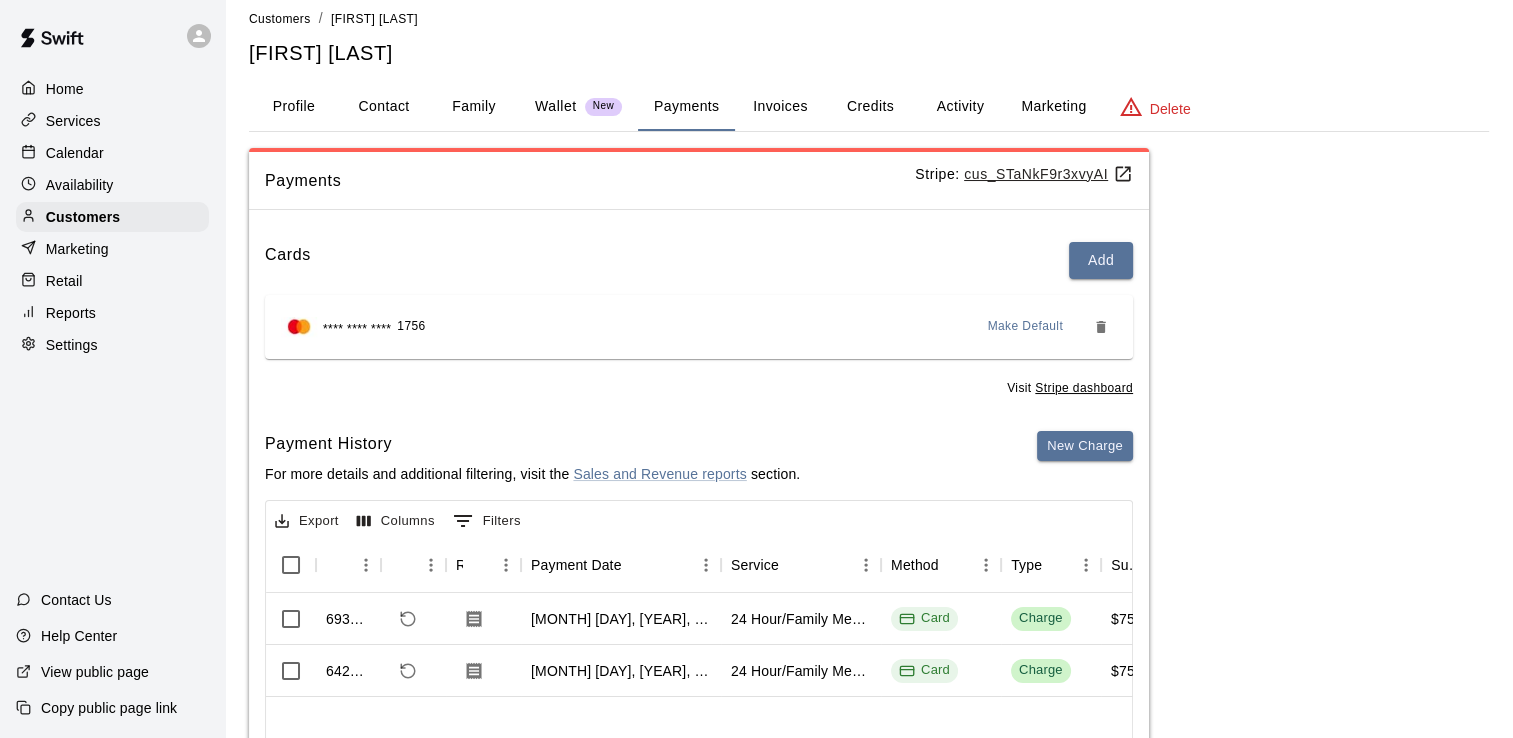 scroll, scrollTop: 0, scrollLeft: 0, axis: both 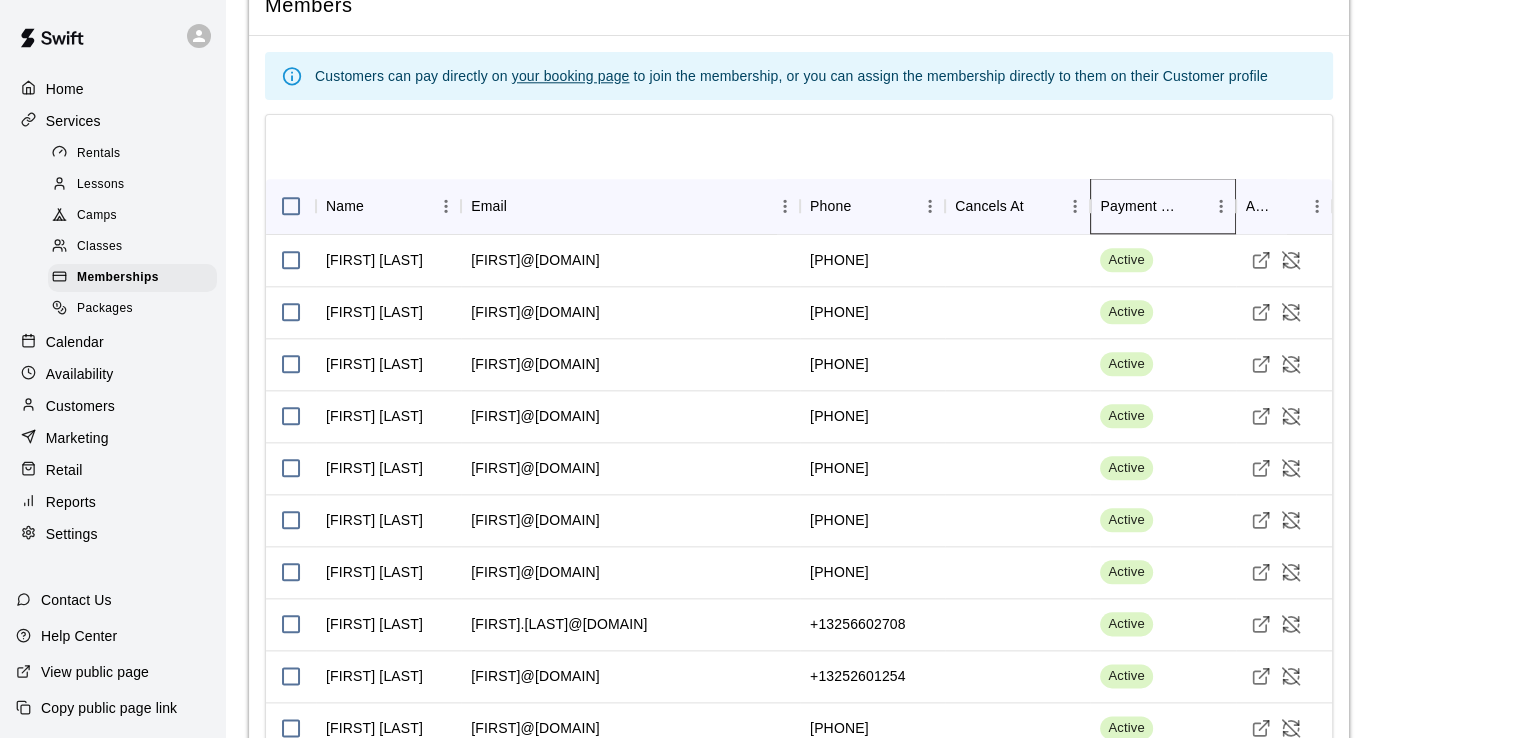 click on "Payment Status" at bounding box center [1138, 206] 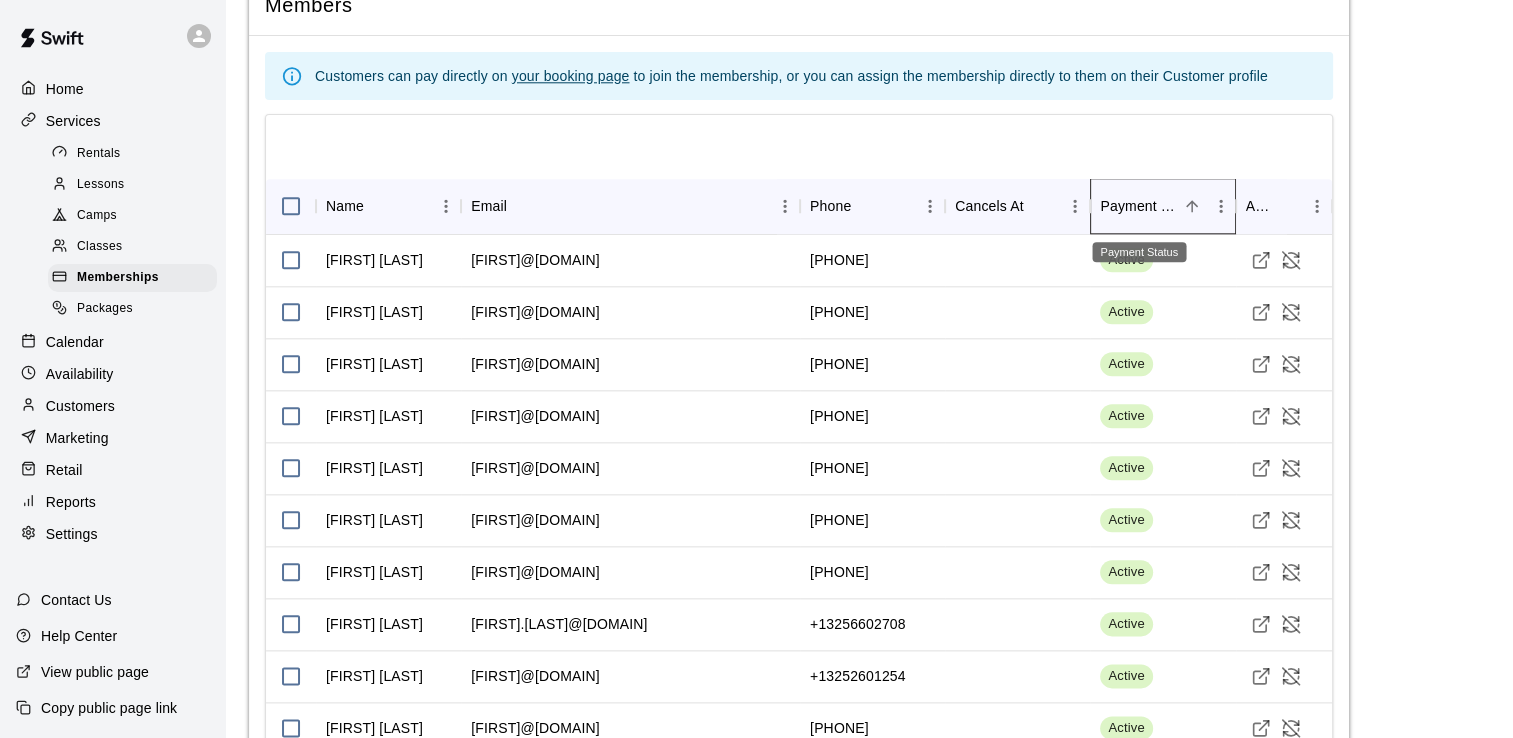 click on "Payment Status" at bounding box center [1138, 206] 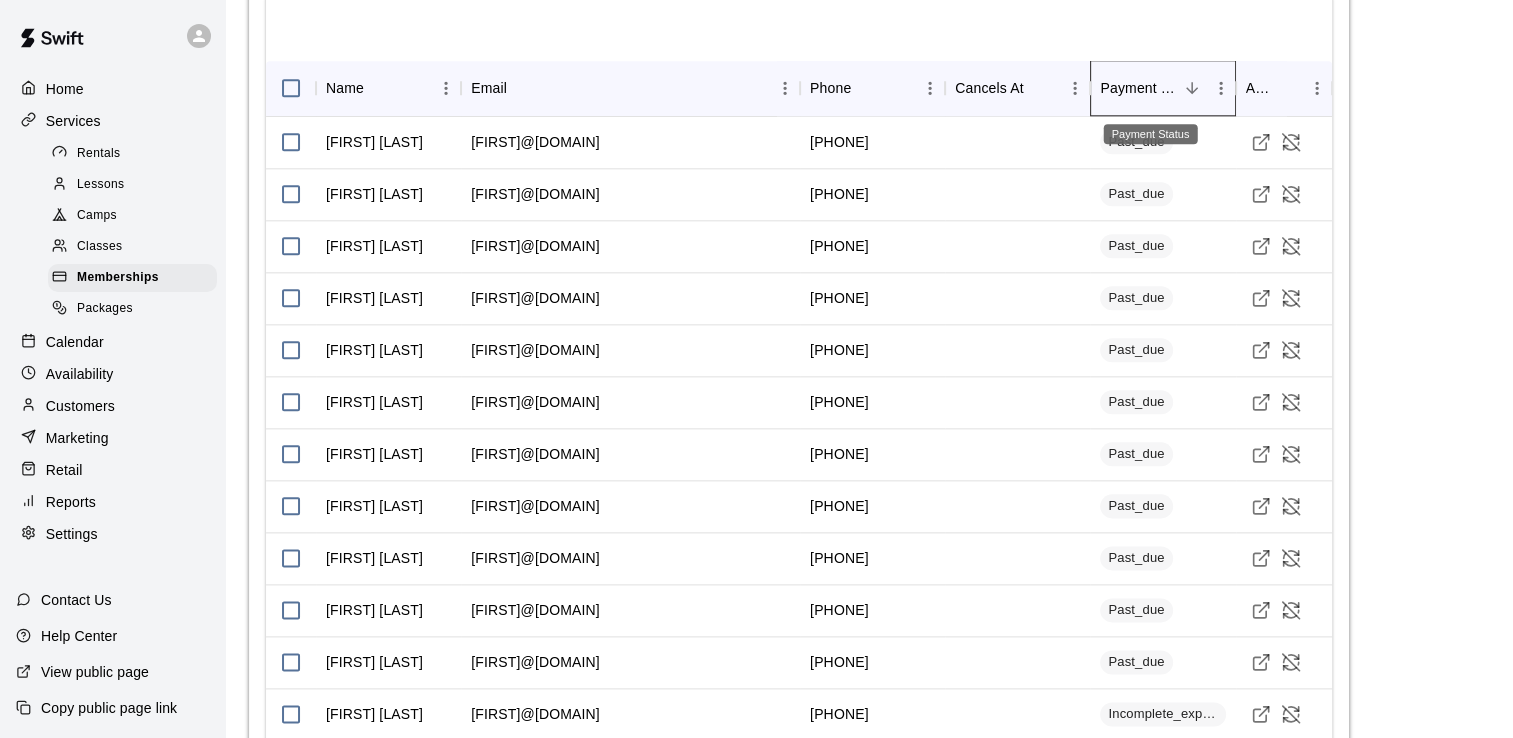 scroll, scrollTop: 2400, scrollLeft: 0, axis: vertical 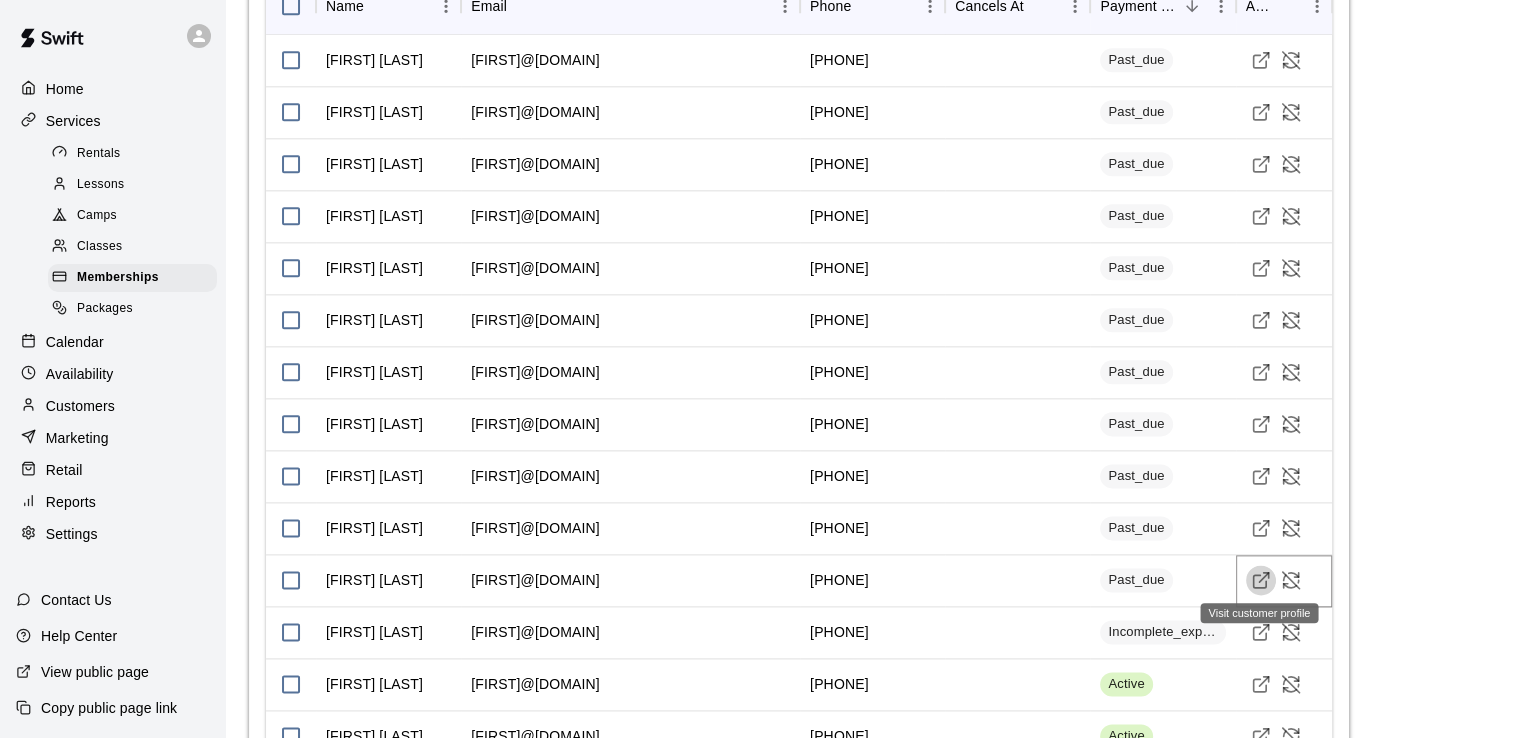 click 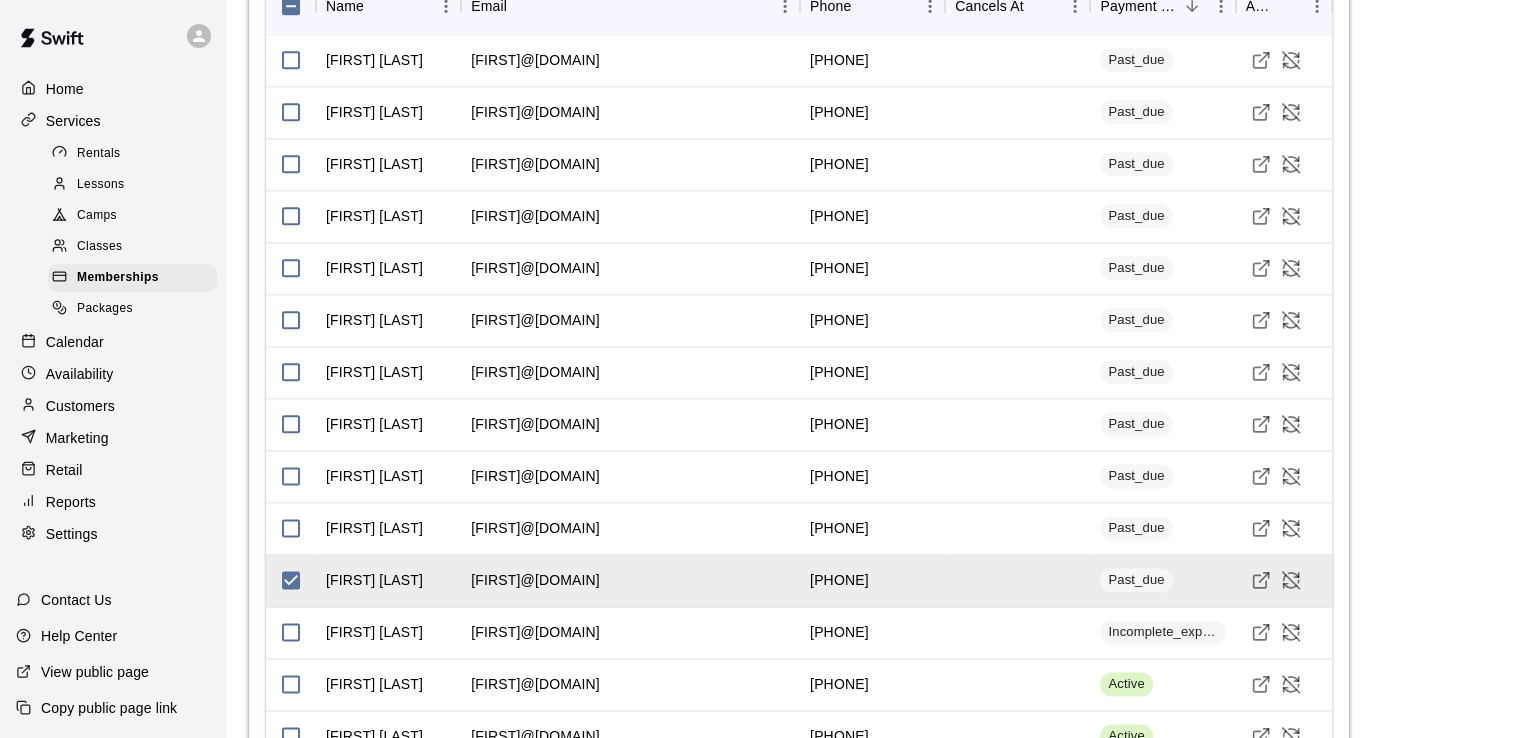 click on "Rentals" at bounding box center (99, 154) 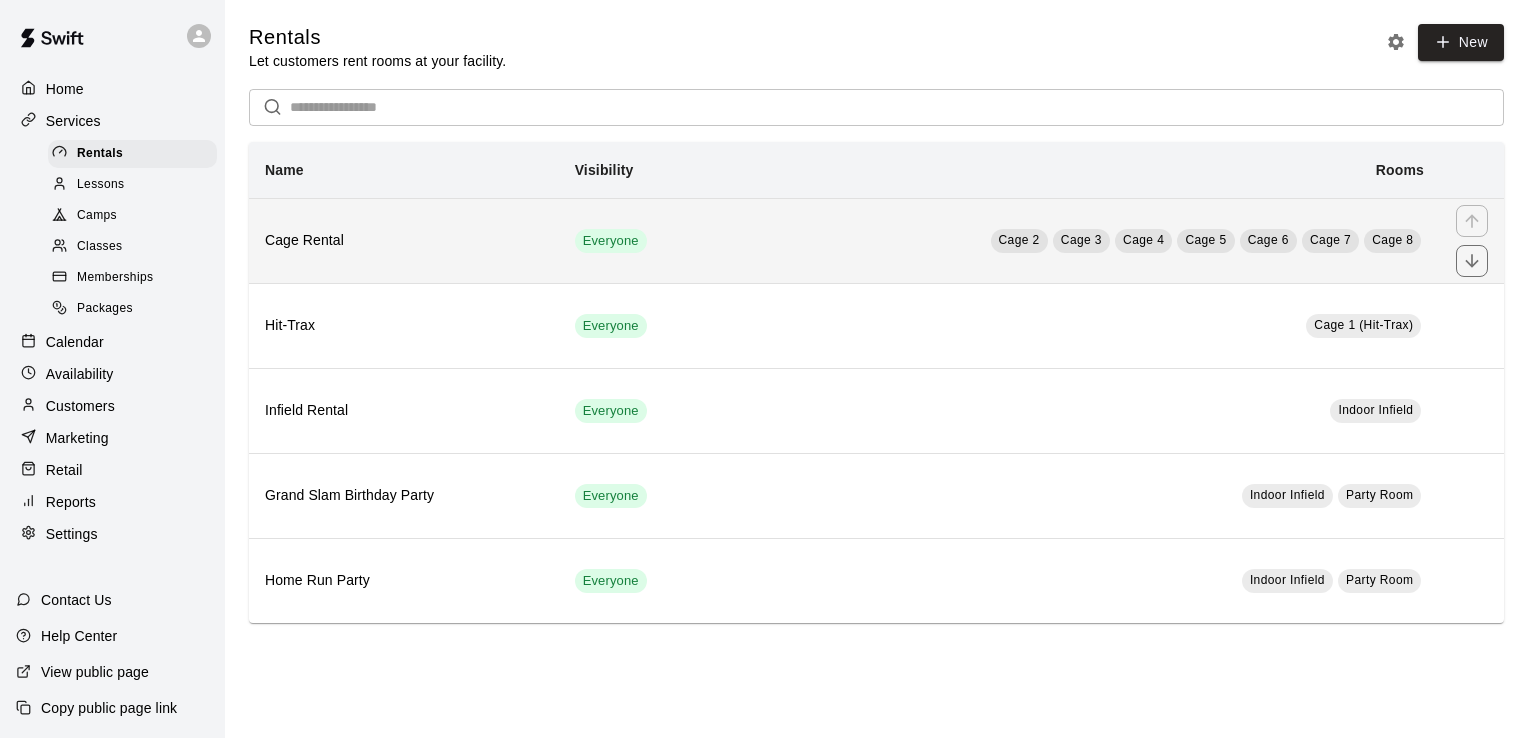 click on "Cage Rental" at bounding box center [404, 241] 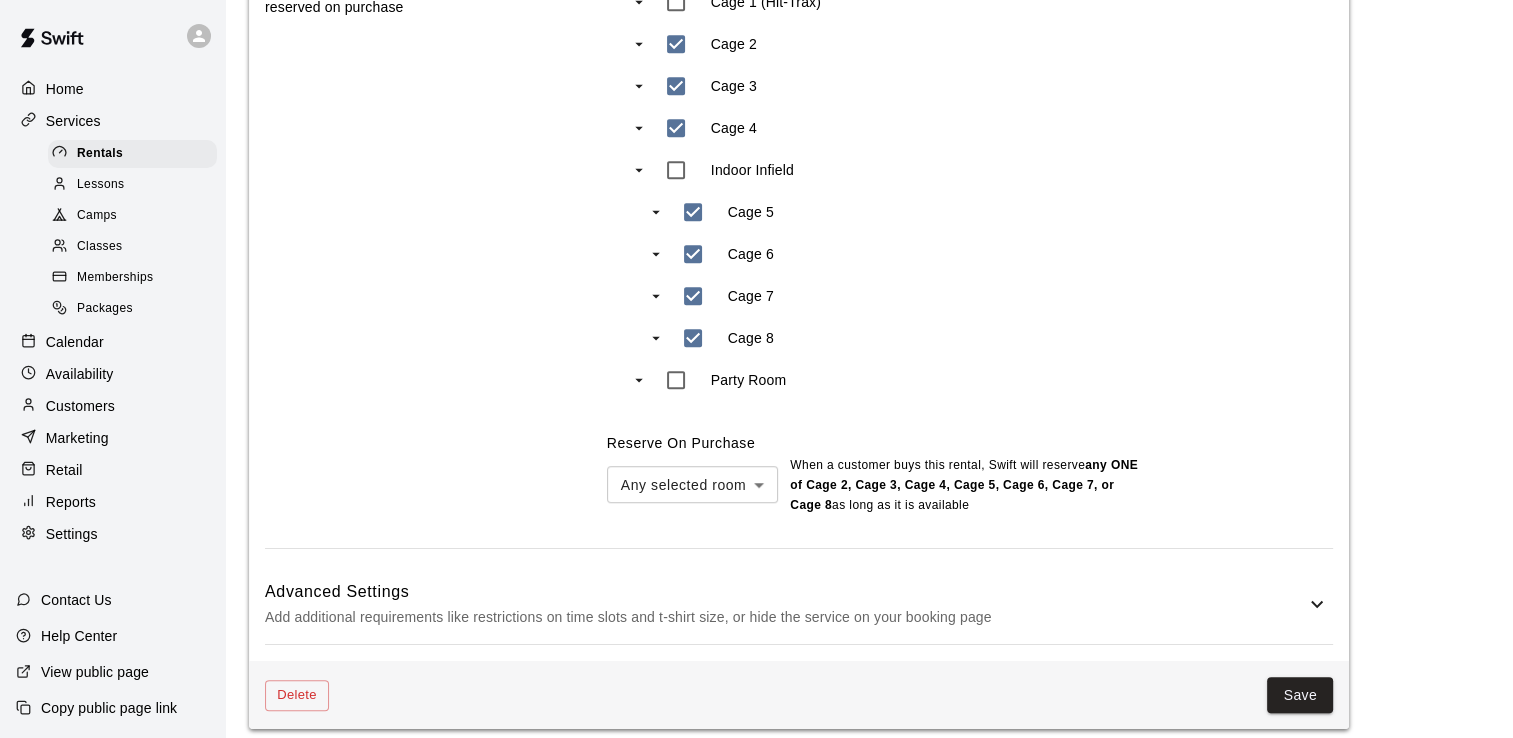 scroll, scrollTop: 1009, scrollLeft: 0, axis: vertical 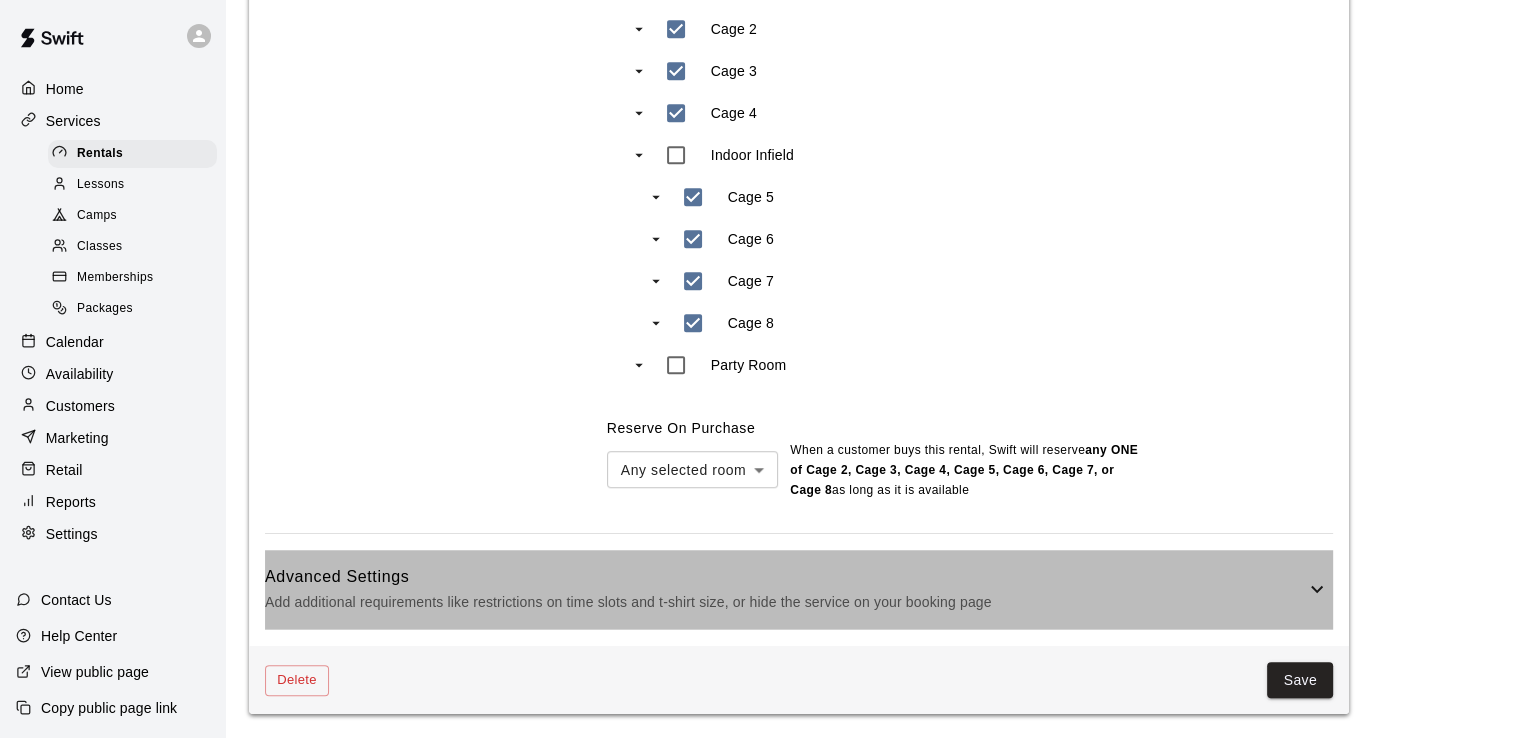 click 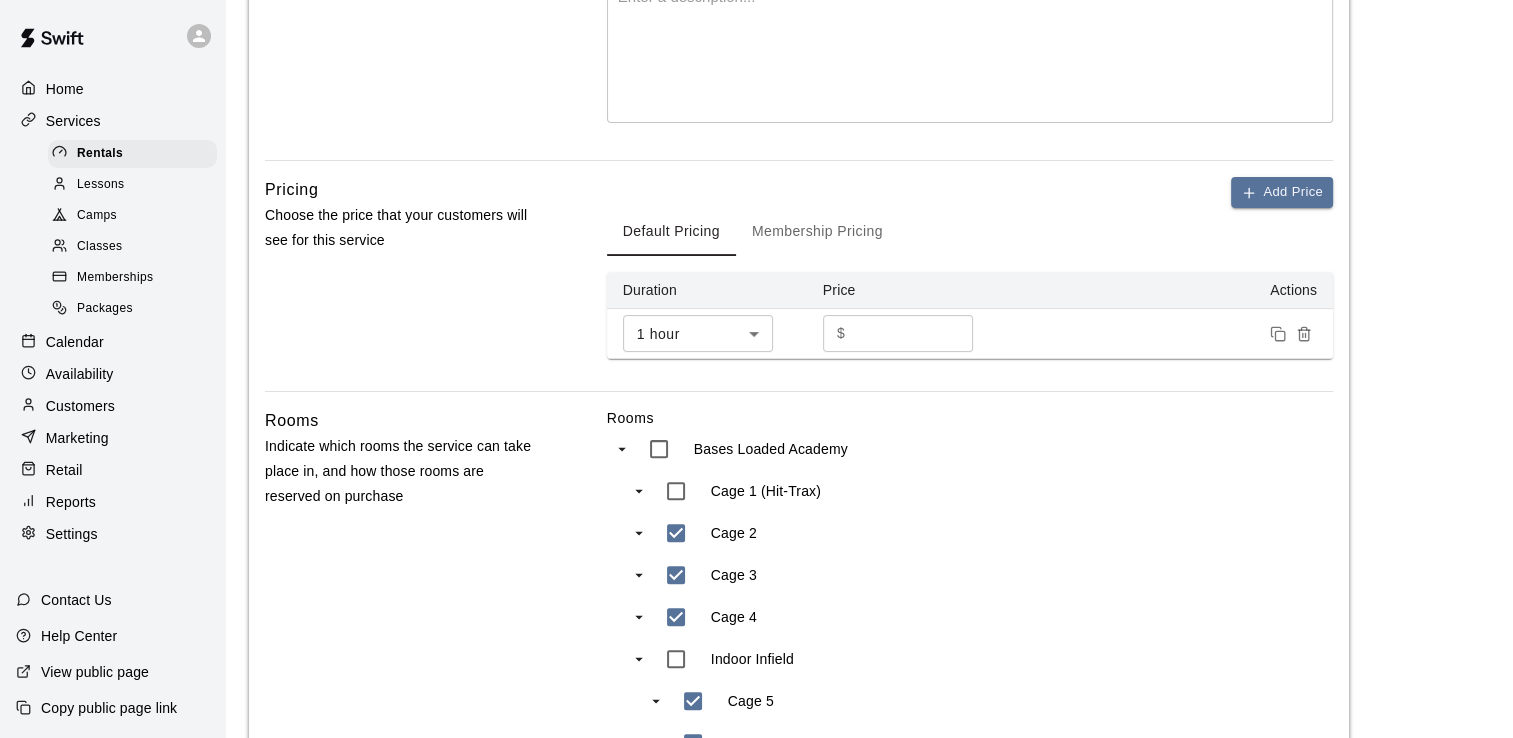 scroll, scrollTop: 164, scrollLeft: 0, axis: vertical 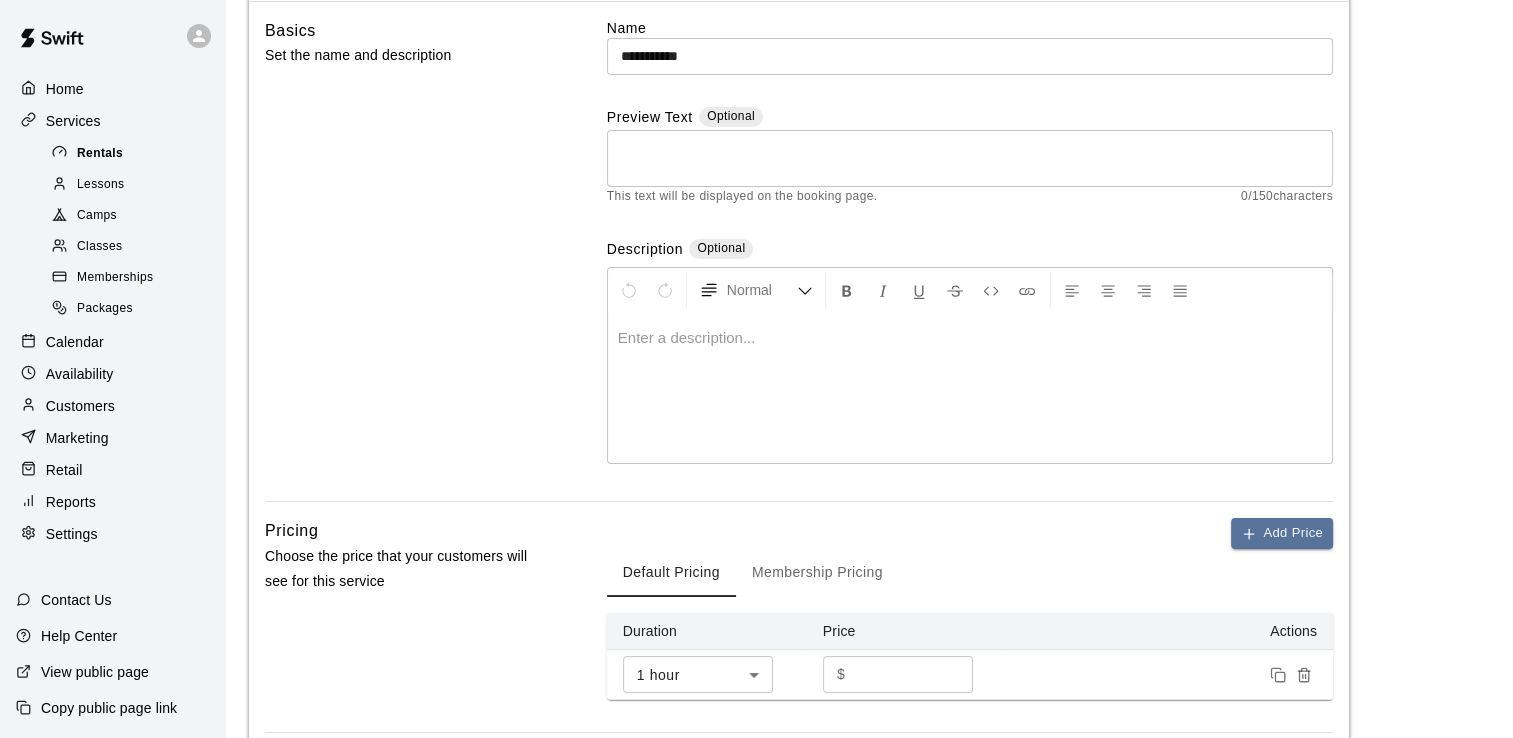 click on "Rentals" at bounding box center [132, 154] 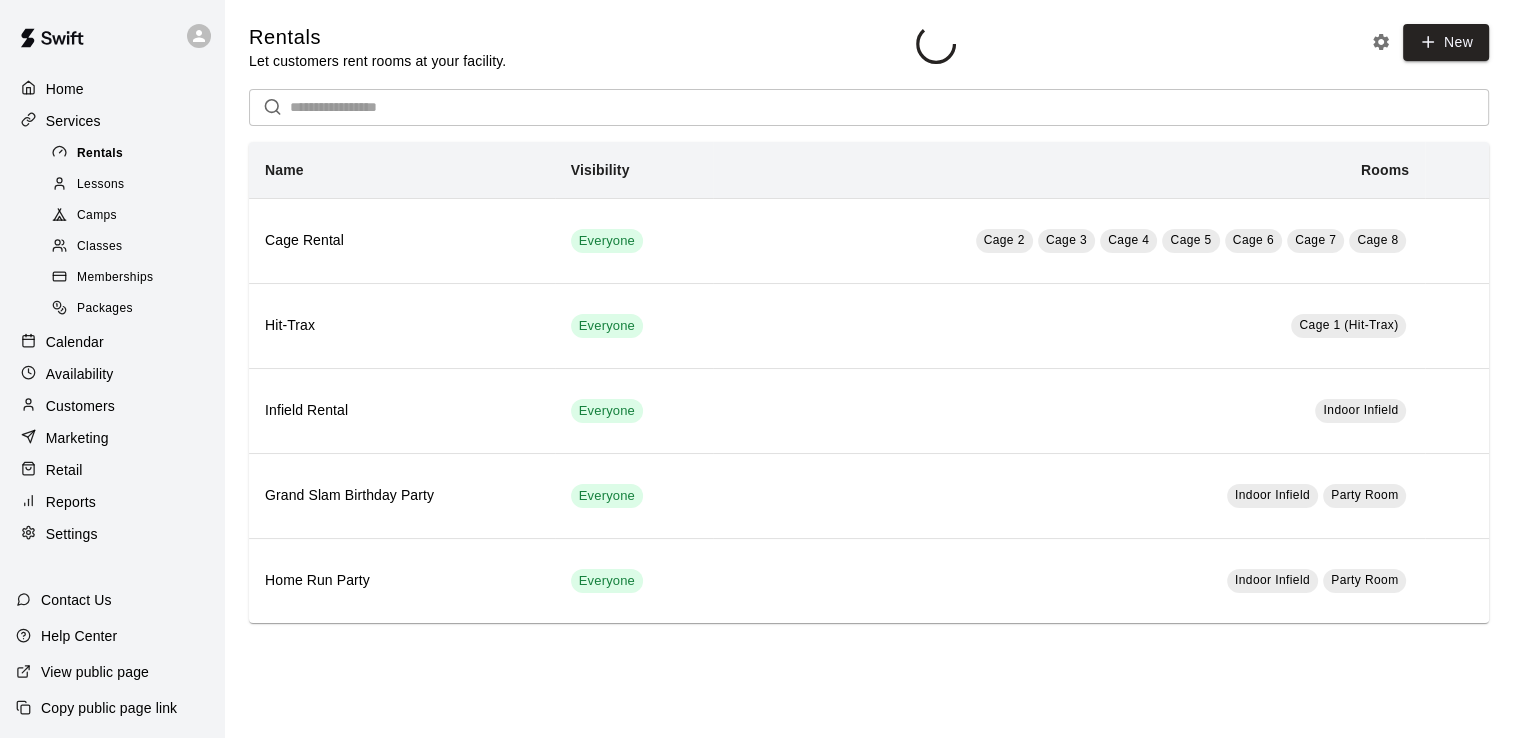 scroll, scrollTop: 0, scrollLeft: 0, axis: both 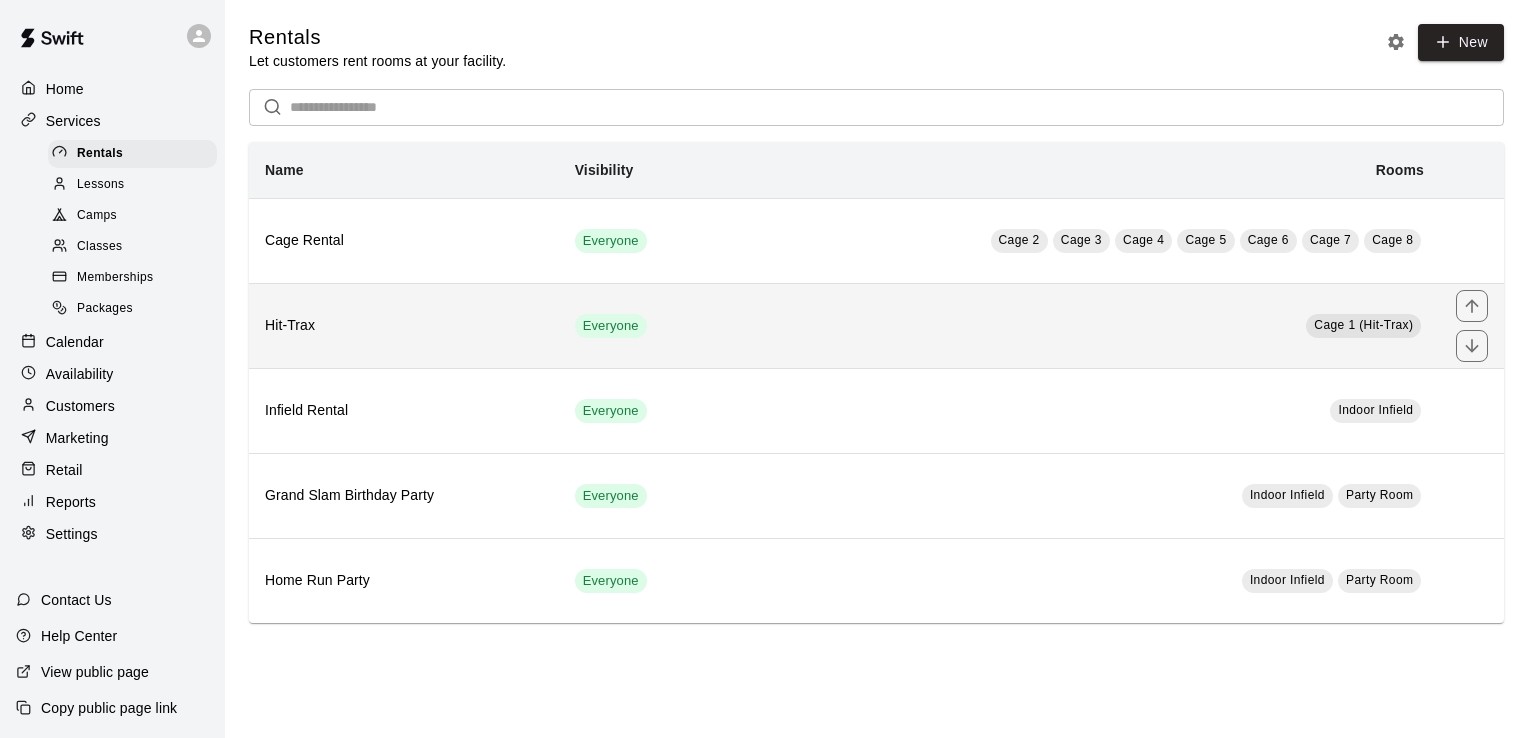 click on "Hit-Trax" at bounding box center [404, 326] 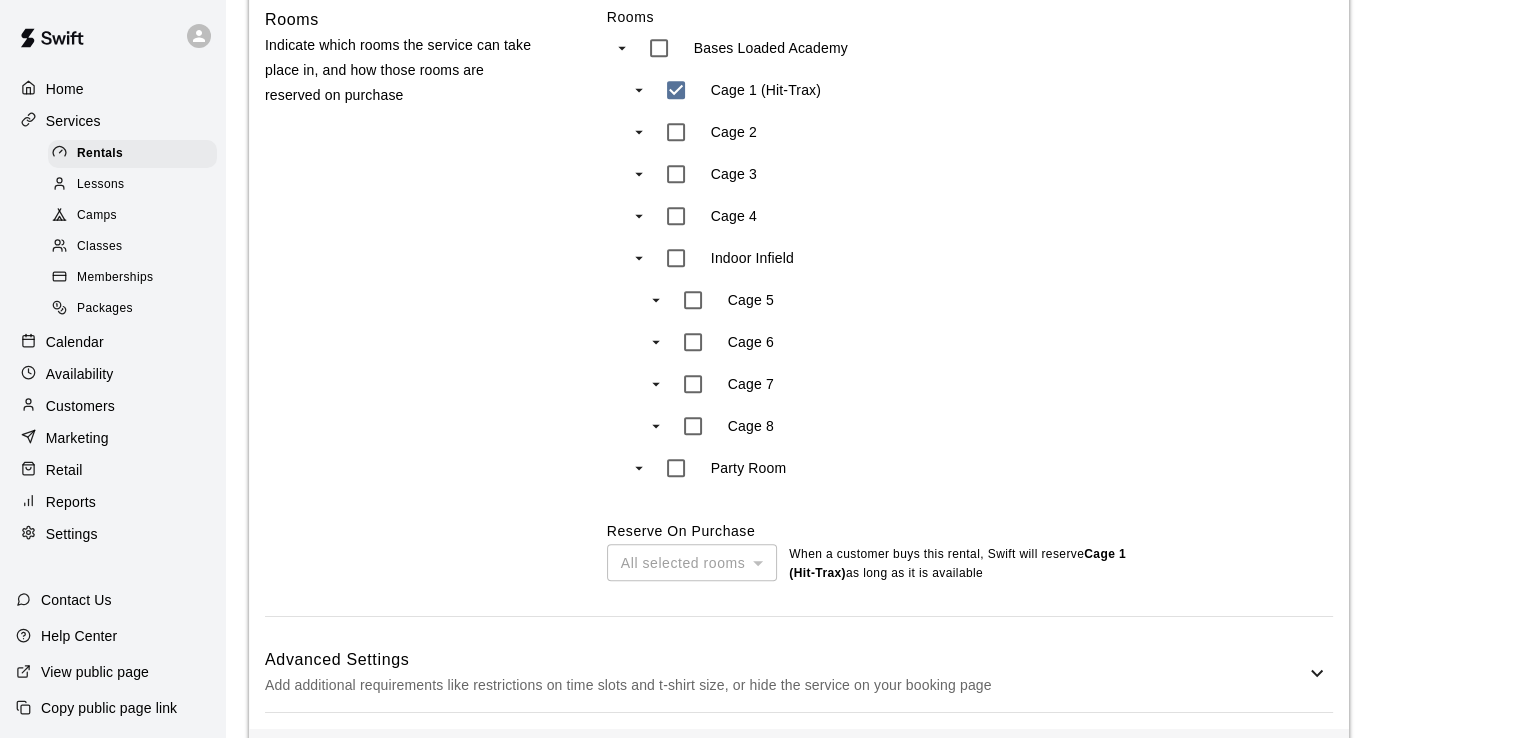 scroll, scrollTop: 1039, scrollLeft: 0, axis: vertical 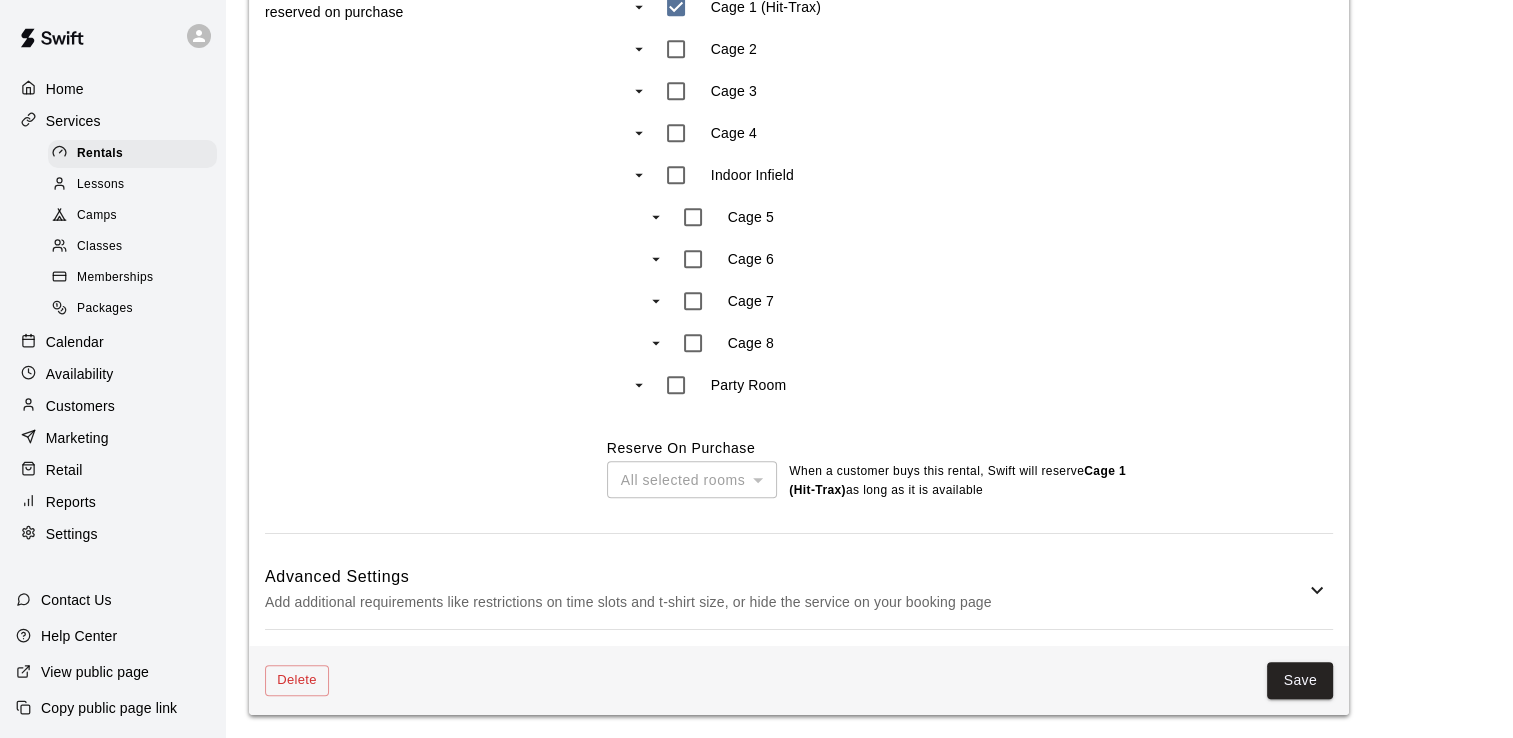 click on "Advanced Settings" at bounding box center (785, 577) 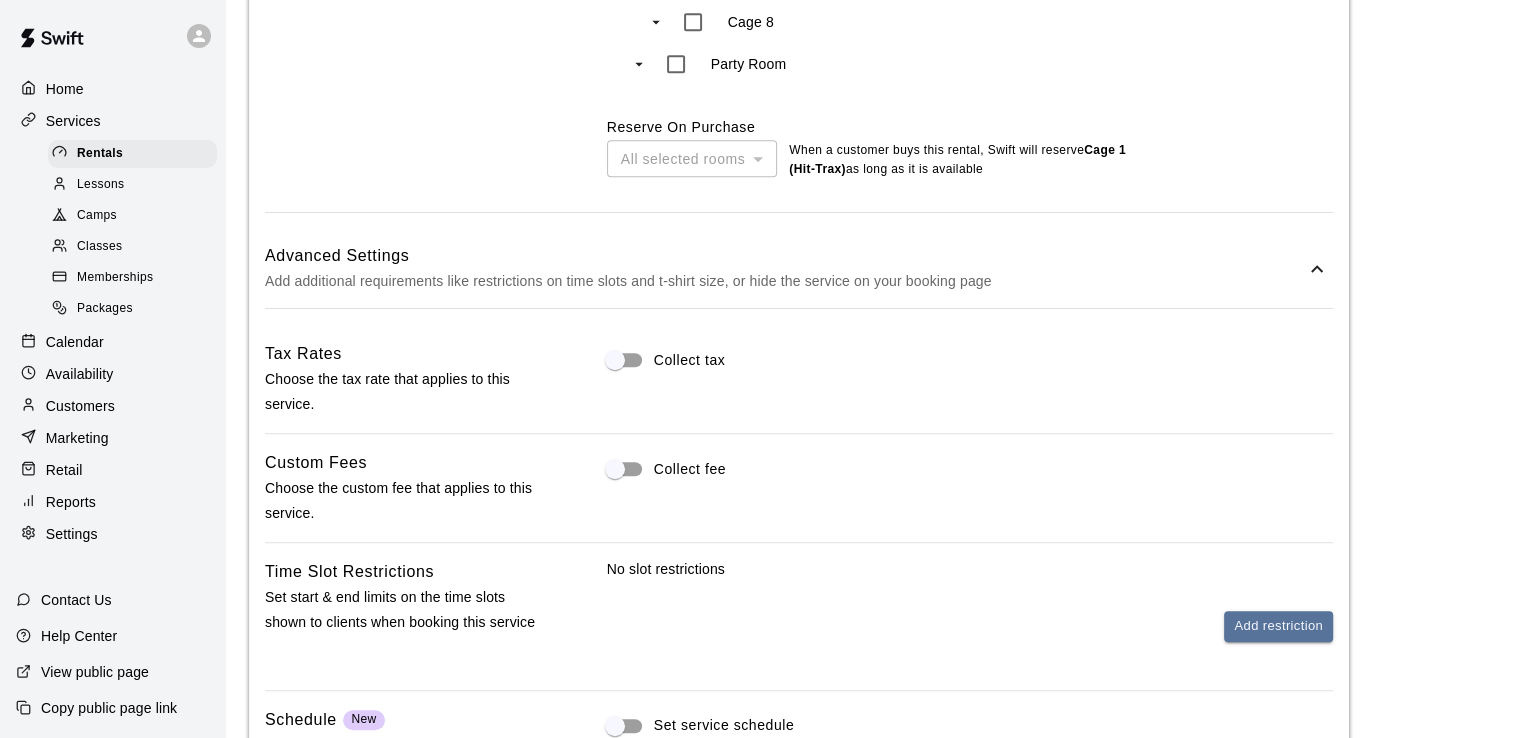 scroll, scrollTop: 1639, scrollLeft: 0, axis: vertical 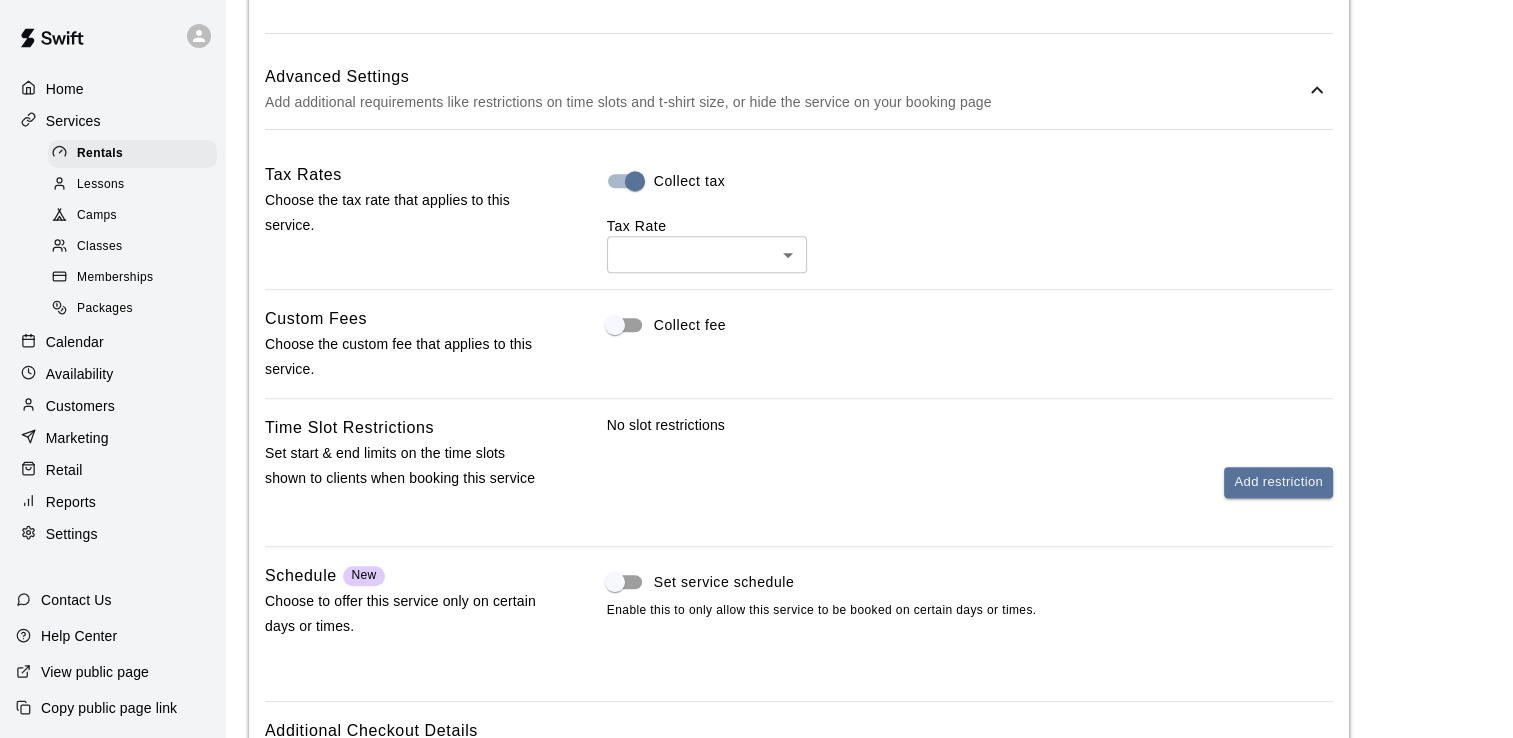 click on "Home Services Rentals Lessons Camps Classes Memberships Packages Calendar Availability Customers Marketing Retail Reports Settings Contact Us Help Center View public page Copy public page link Rentals / Hit-Trax Hit-Trax Copy booking link Rental Details Basics Set the name and description Name ******** ​ Preview Text Optional * ​ This text will be displayed on the booking page. 0  /  150  characters Description Optional Normal Enter a description... Pricing Choose the price that your customers will see for this service Add Price Default Pricing Membership Pricing Duration Price Actions 30 mins ** ​ $ ** ​ 1 hour ** ​ $ ** ​ Rooms Indicate which rooms the service can take place in, and how those rooms are reserved on purchase Rooms Bases Loaded Academy Cage 1 (Hit-Trax) Cage 2 Cage 3 Cage 4 Indoor Infield Cage 5 Cage 6 Cage 7 Cage 8 Party Room Reserve On Purchase All selected rooms *** ​ When a customer buys this   rental , Swift will reserve  Cage 1 (Hit-Trax)  as long as   it is available ​" at bounding box center (756, -224) 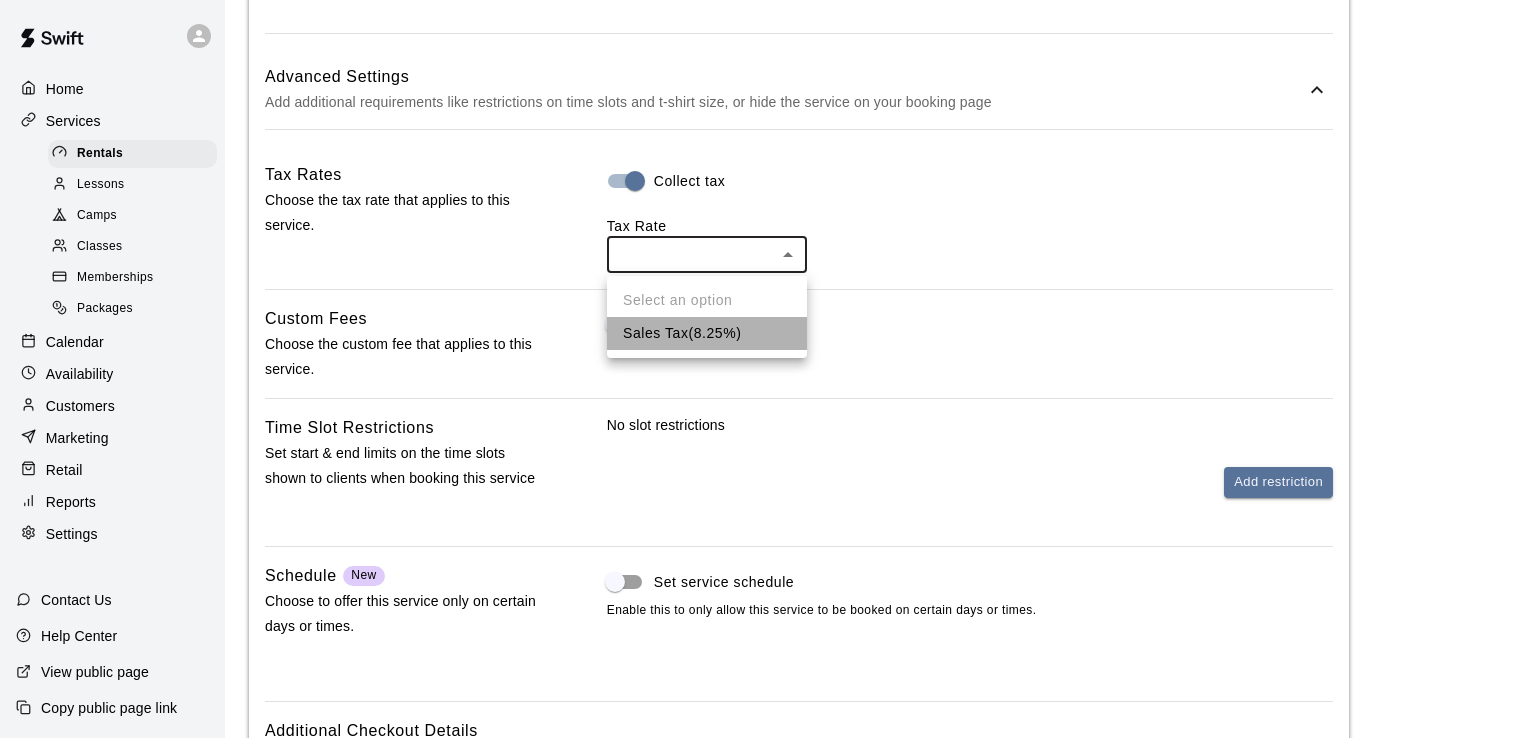 click on "Sales Tax  ( 8.25 %)" at bounding box center (707, 333) 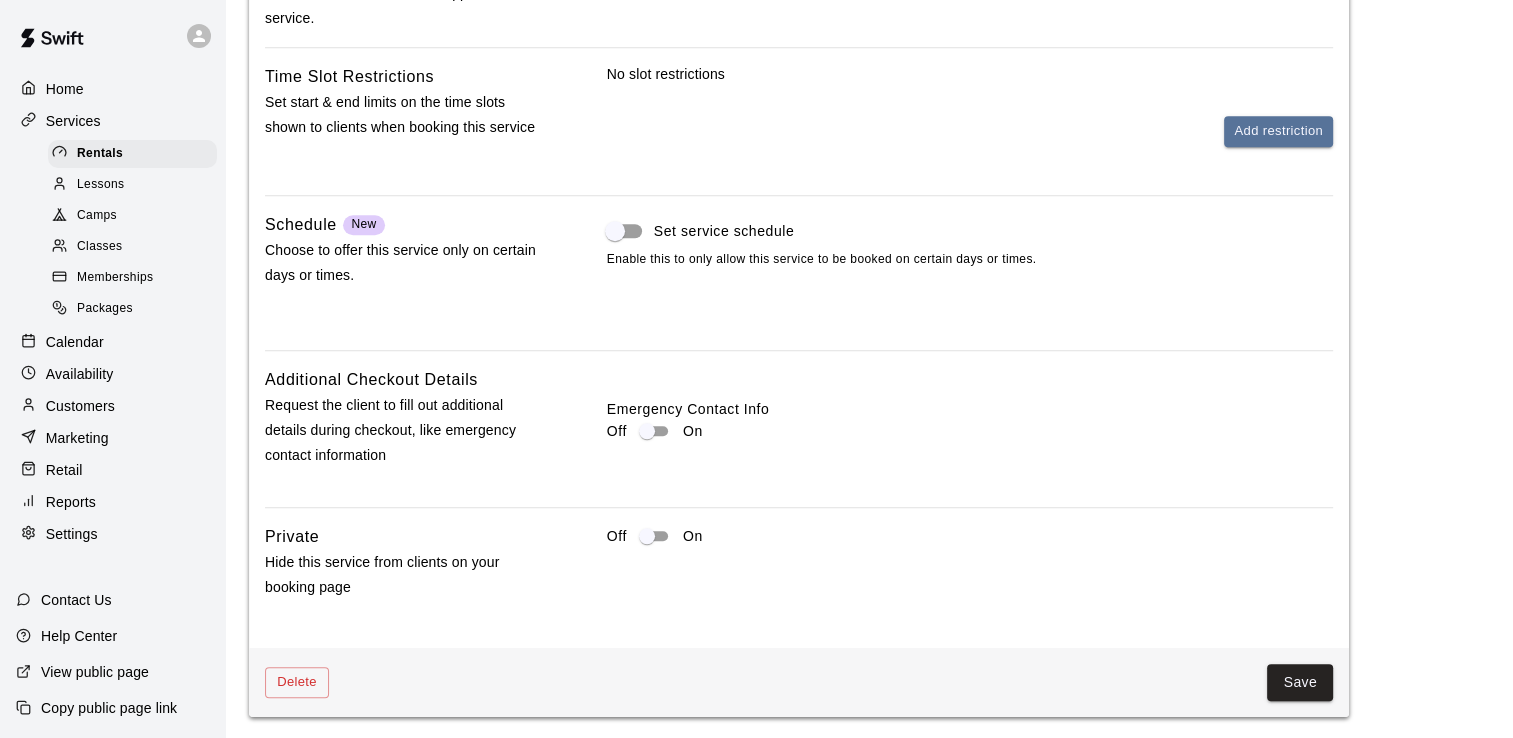 scroll, scrollTop: 1893, scrollLeft: 0, axis: vertical 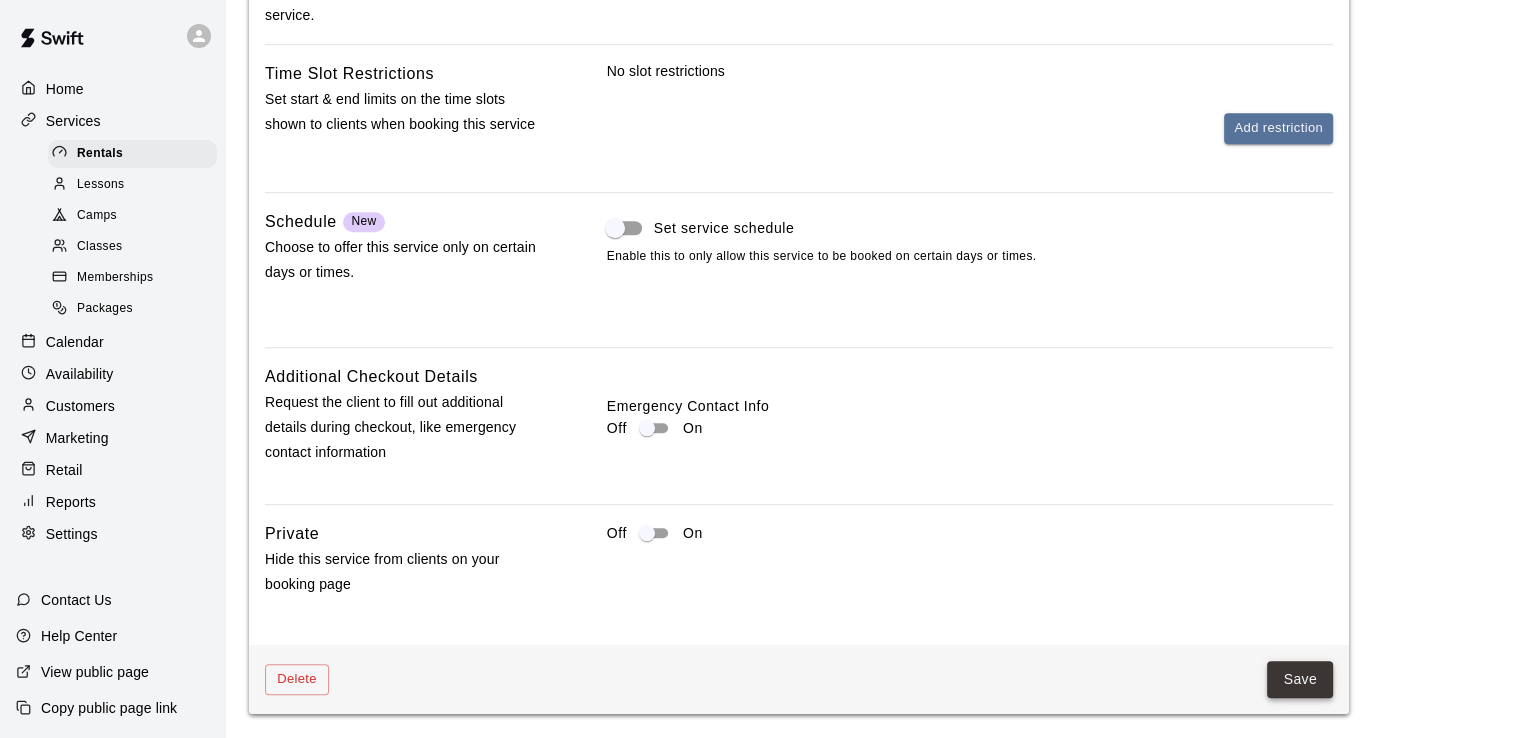 click on "Save" at bounding box center [1300, 679] 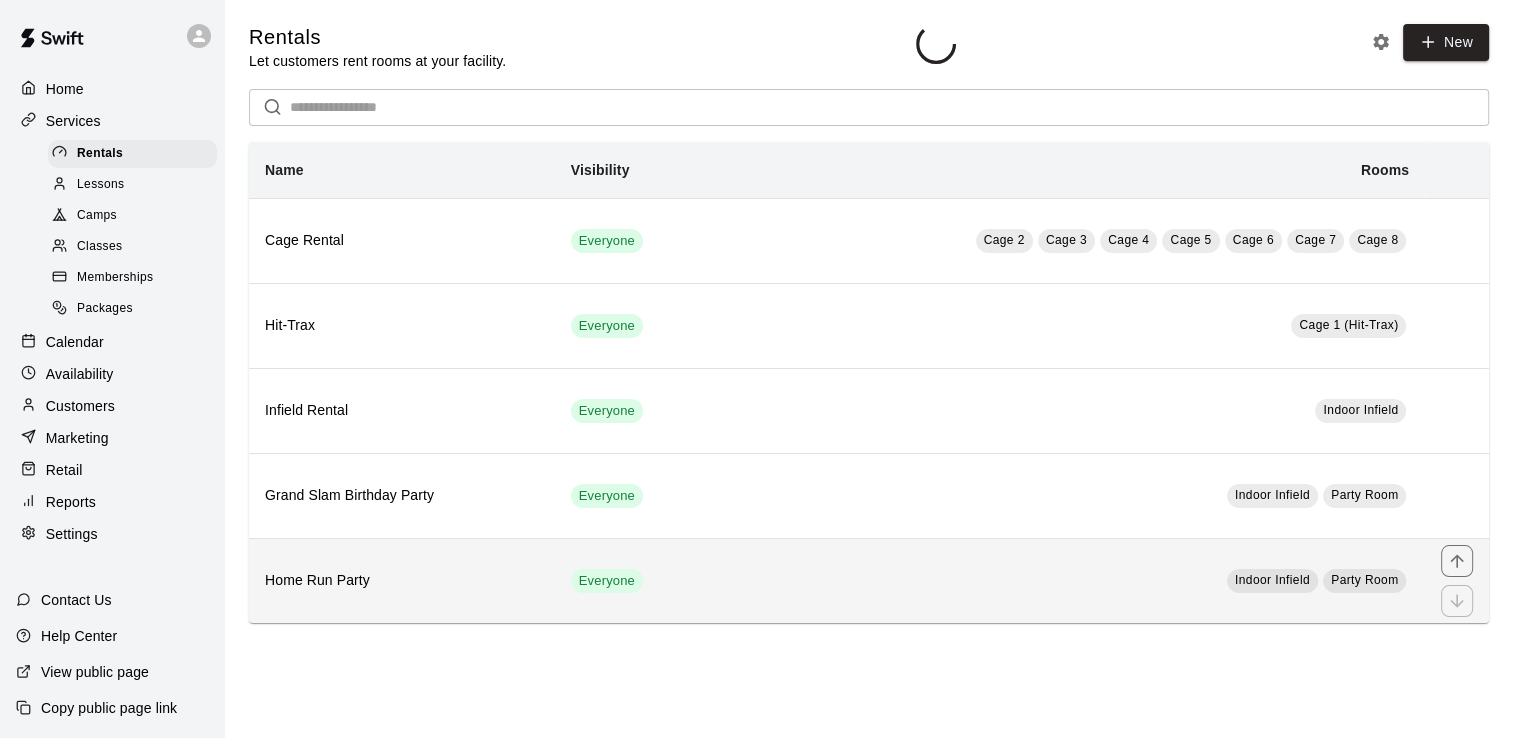 scroll, scrollTop: 0, scrollLeft: 0, axis: both 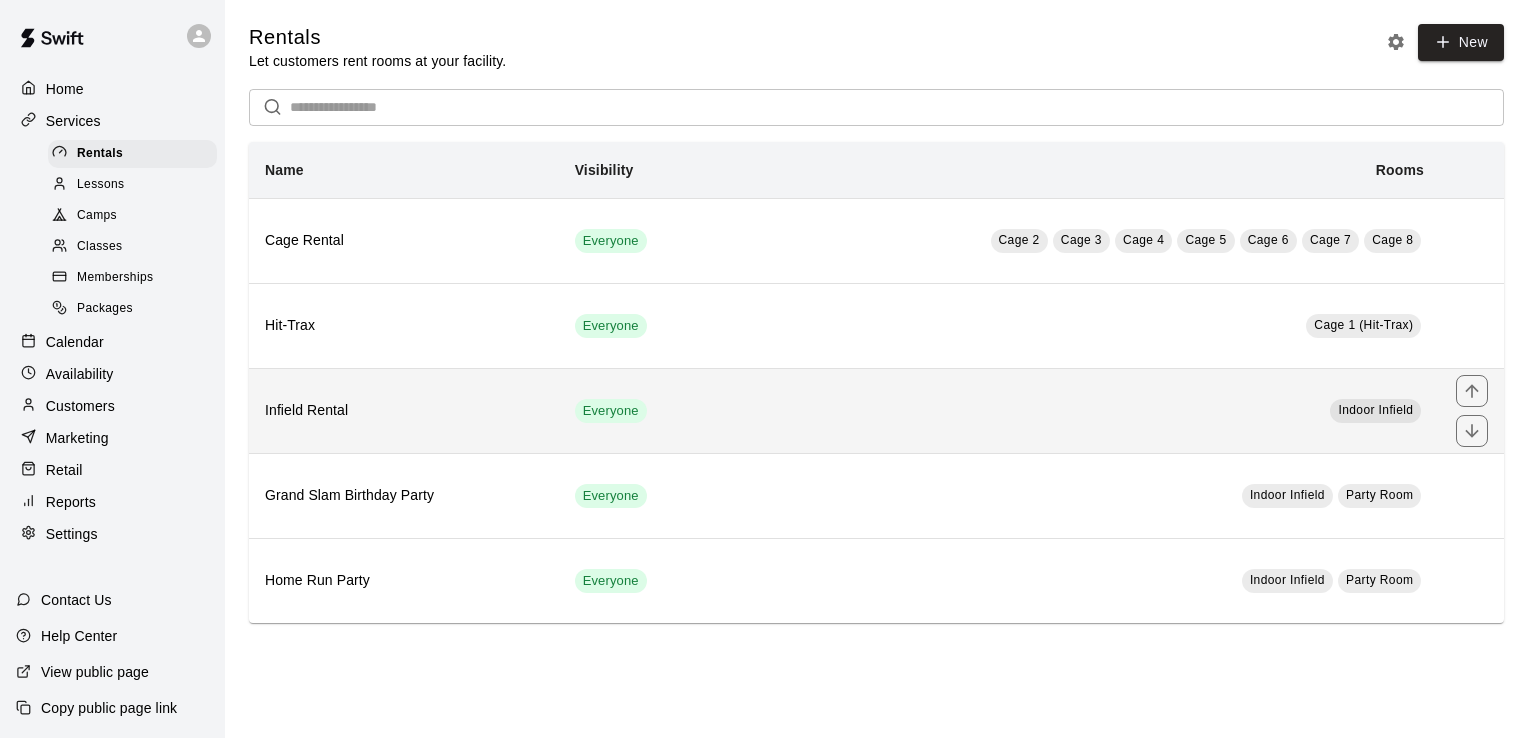 click on "Infield Rental" at bounding box center [404, 411] 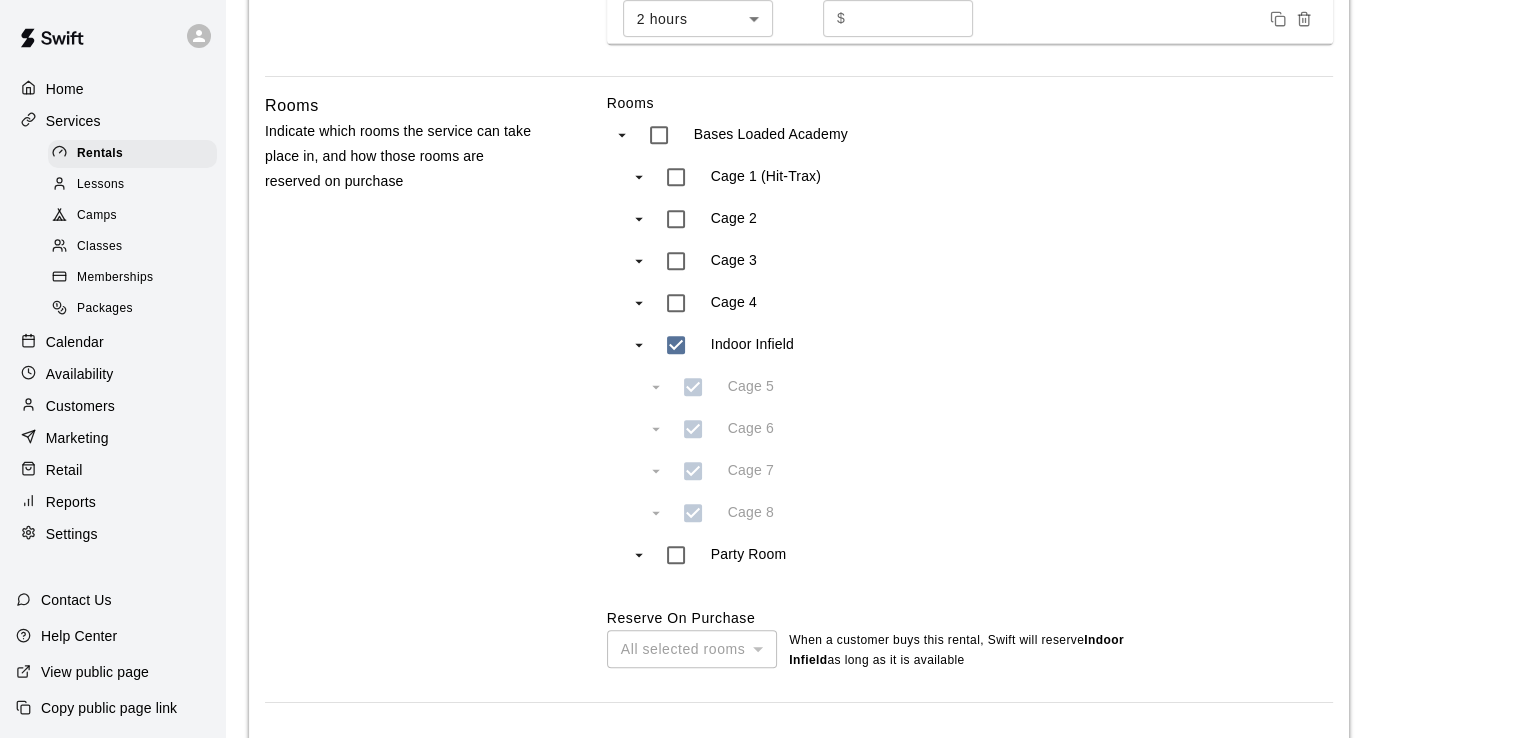 scroll, scrollTop: 1088, scrollLeft: 0, axis: vertical 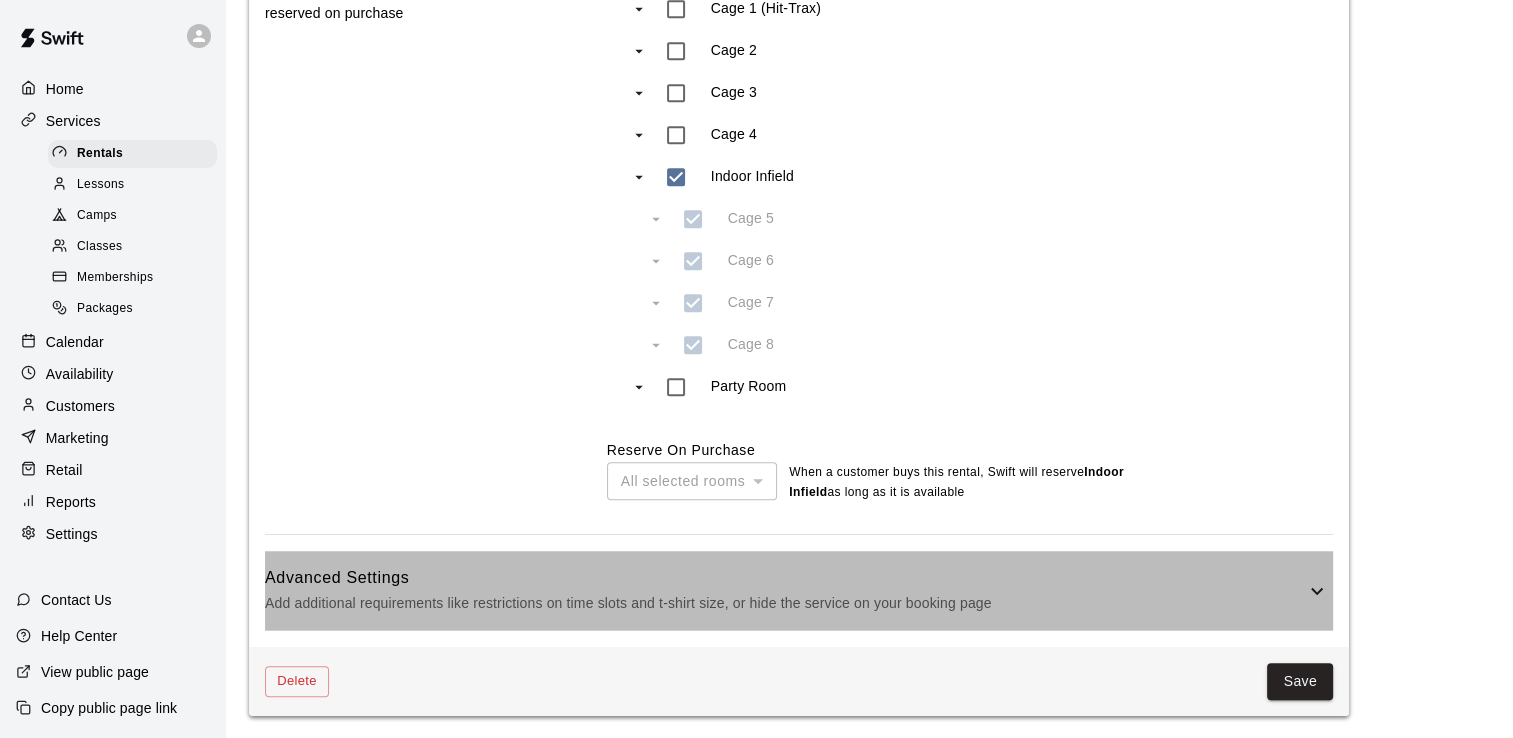 click 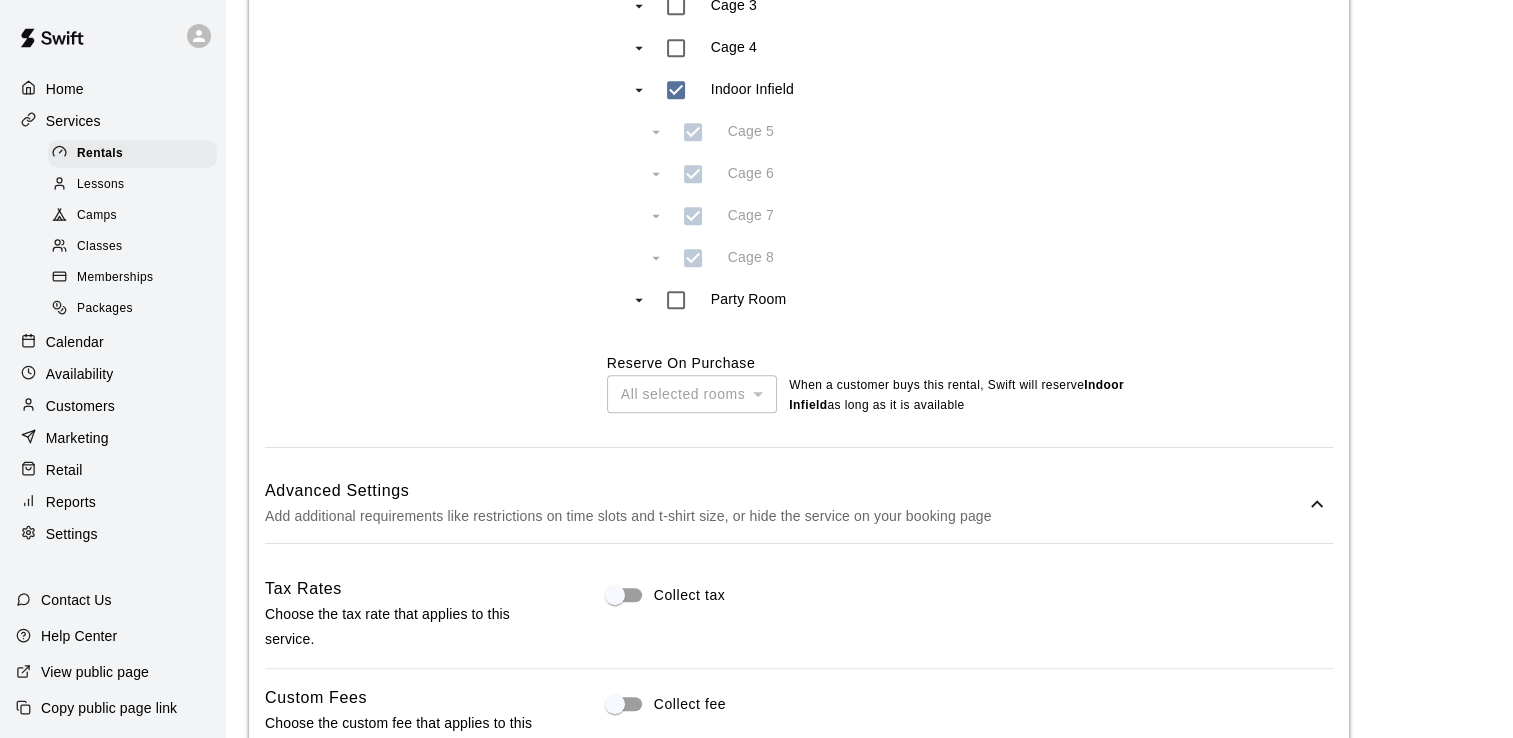 scroll, scrollTop: 1288, scrollLeft: 0, axis: vertical 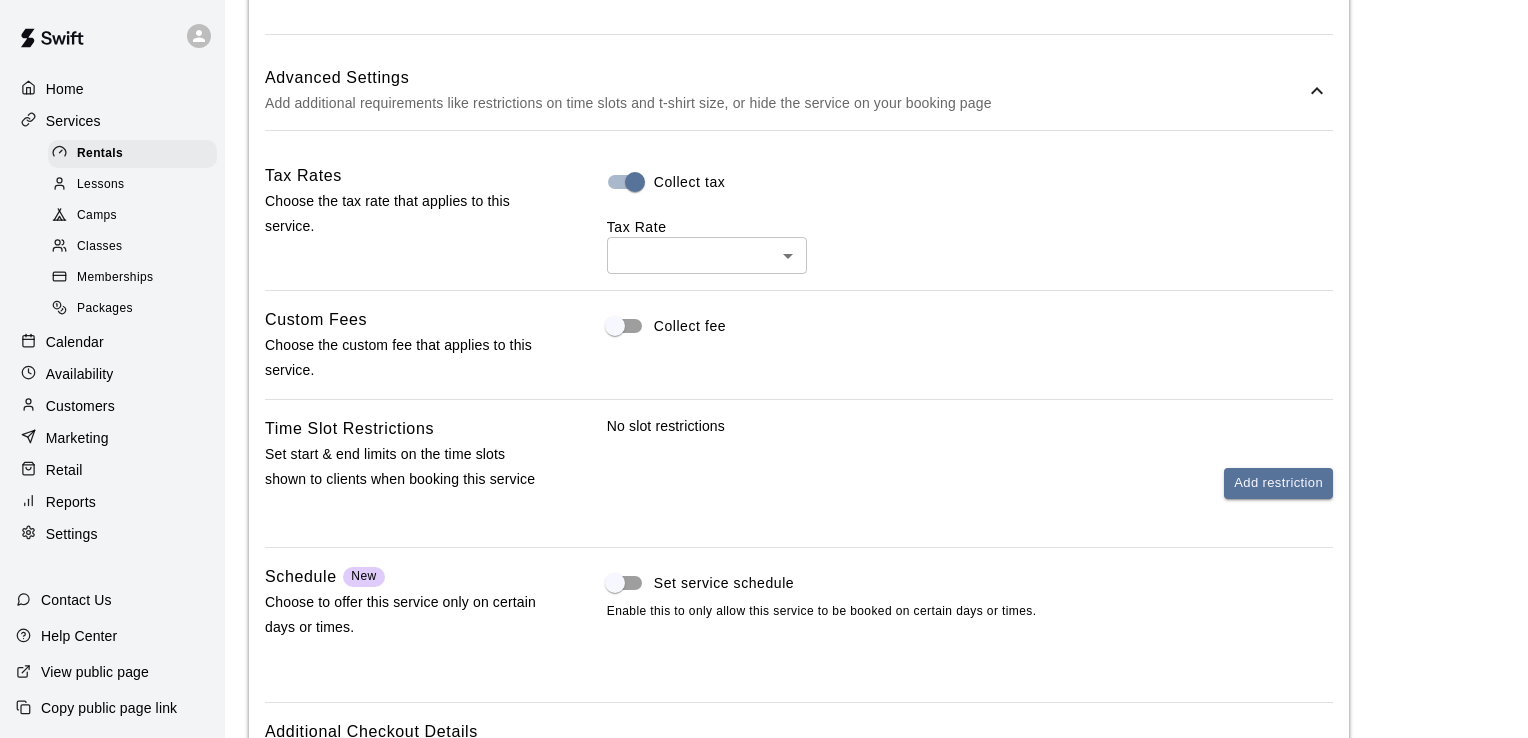 click on "**********" at bounding box center [764, -248] 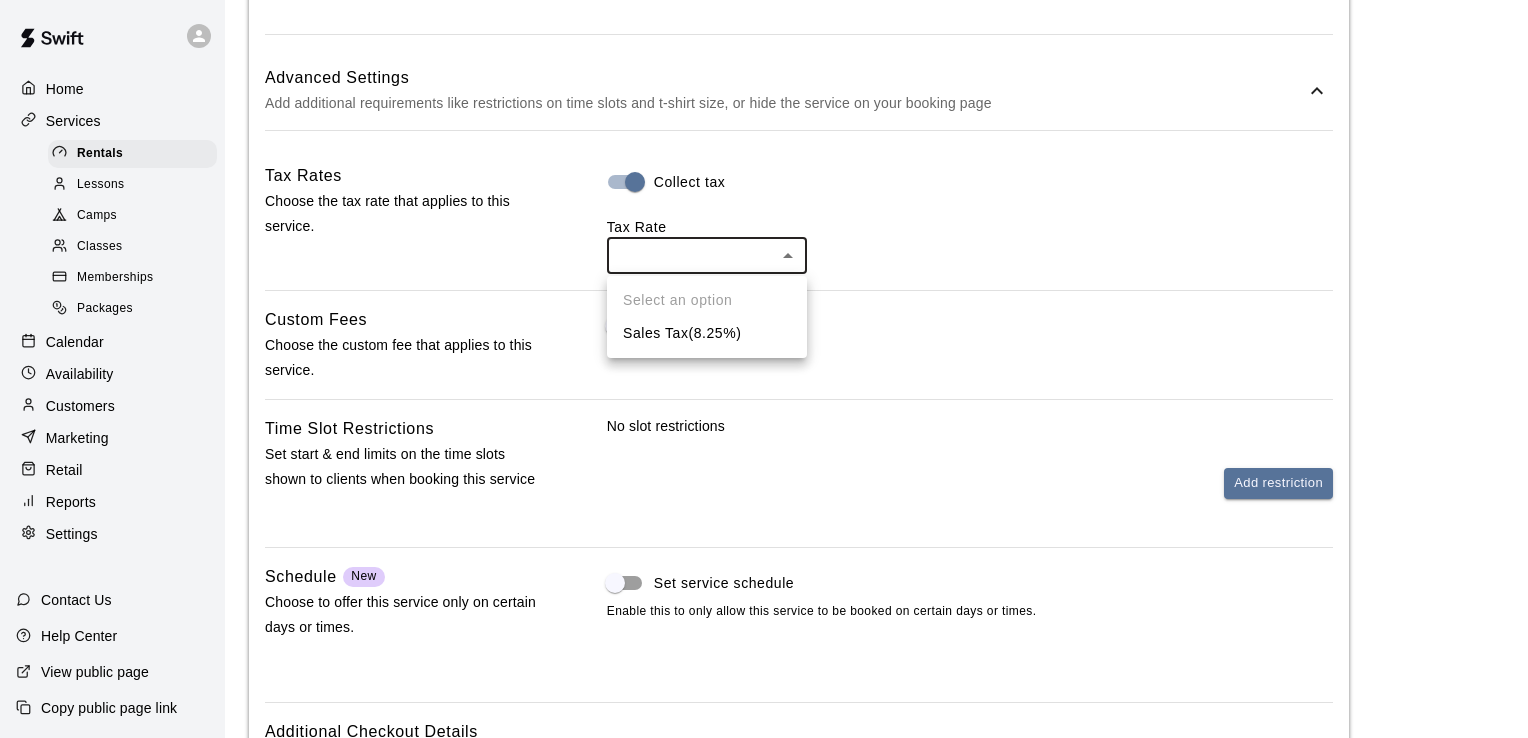 click on "Sales Tax  ( 8.25 %)" at bounding box center [707, 333] 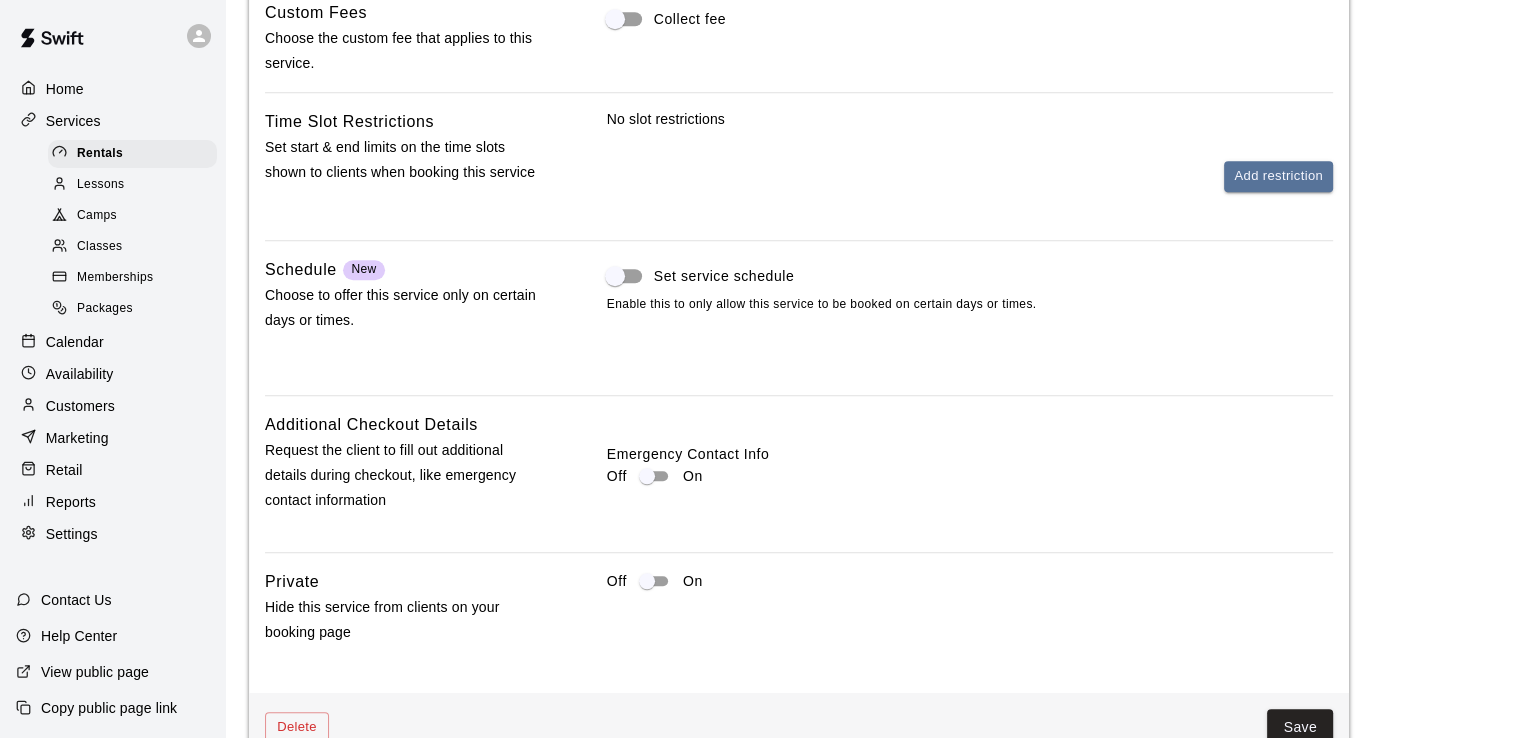 scroll, scrollTop: 1944, scrollLeft: 0, axis: vertical 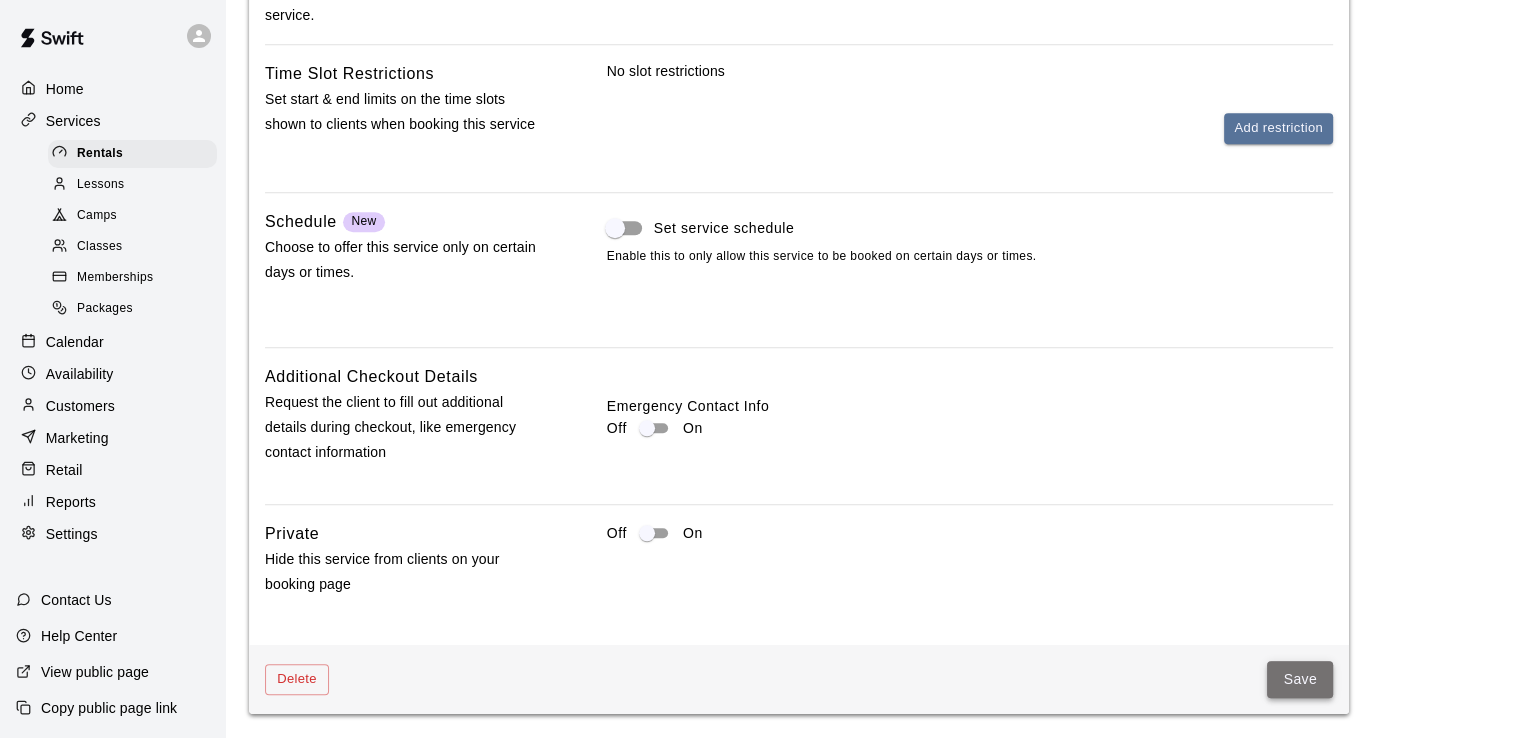 click on "Save" at bounding box center [1300, 679] 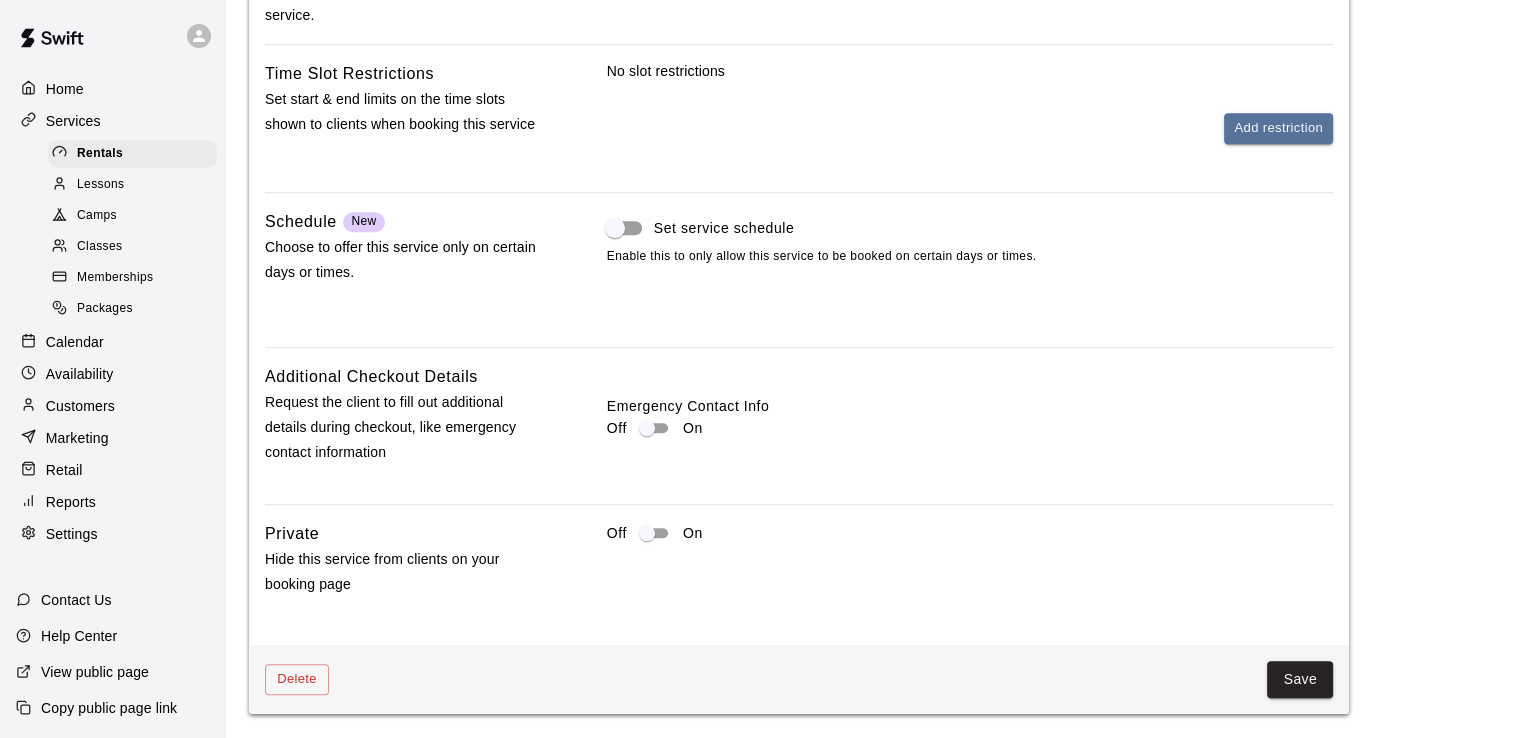 scroll, scrollTop: 0, scrollLeft: 0, axis: both 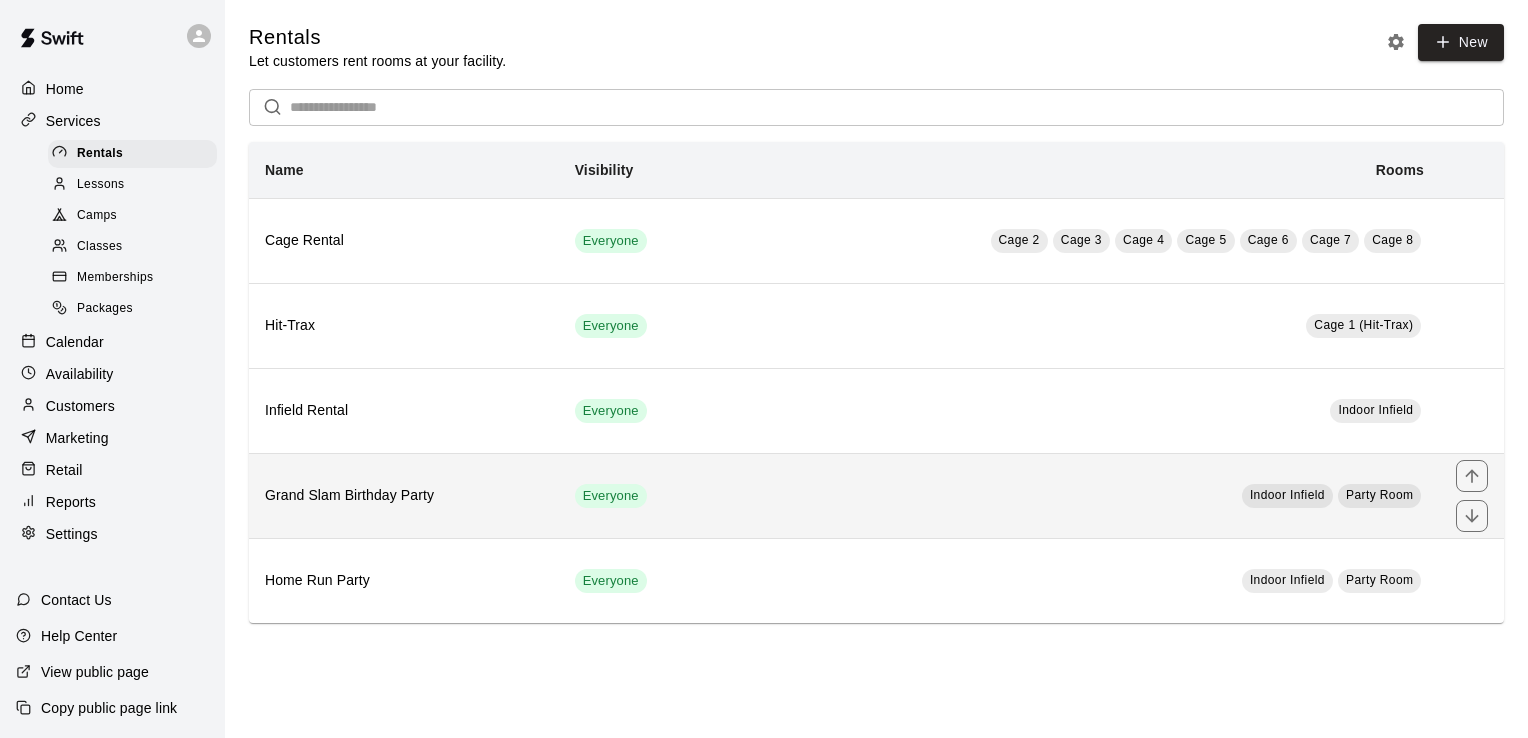 click on "Everyone" at bounding box center (639, 495) 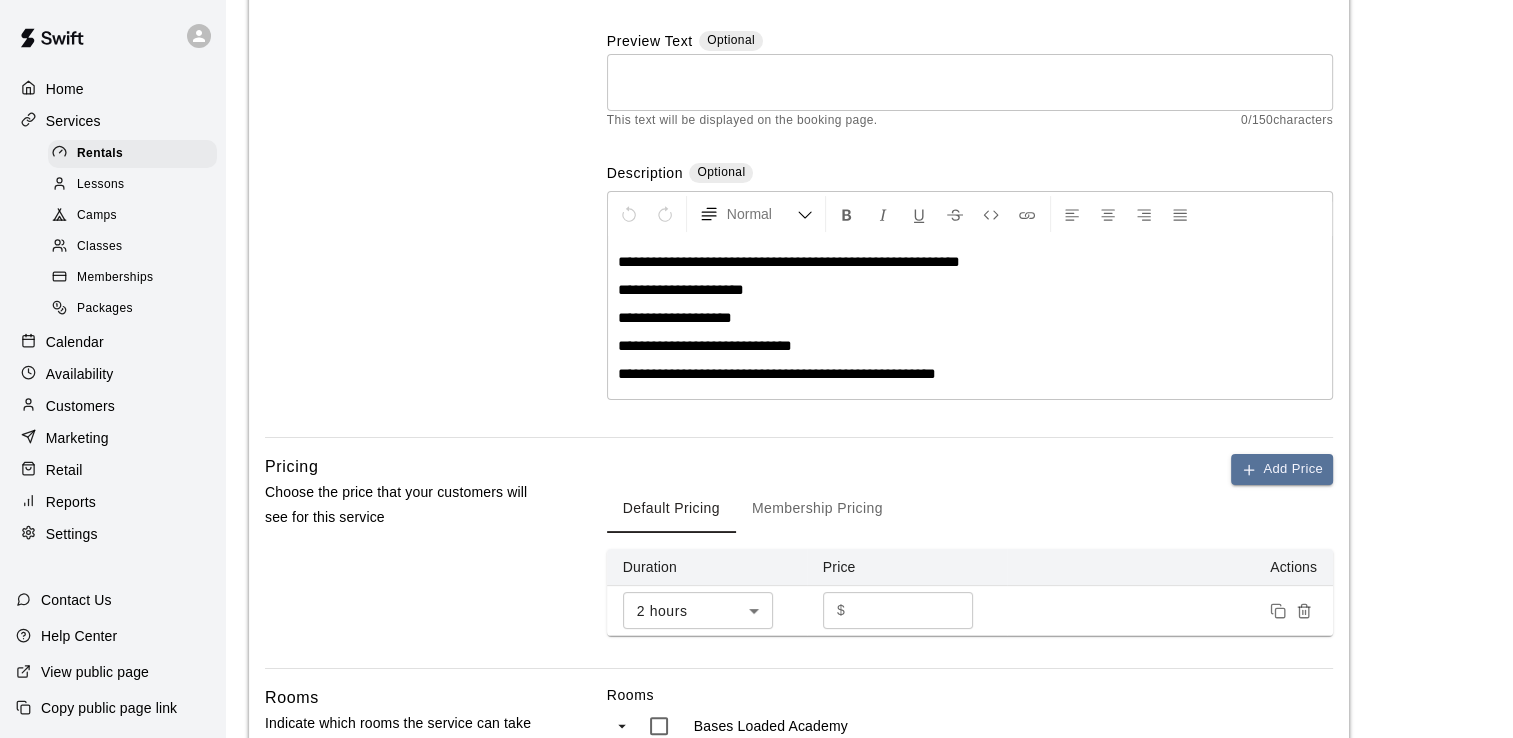 scroll, scrollTop: 0, scrollLeft: 0, axis: both 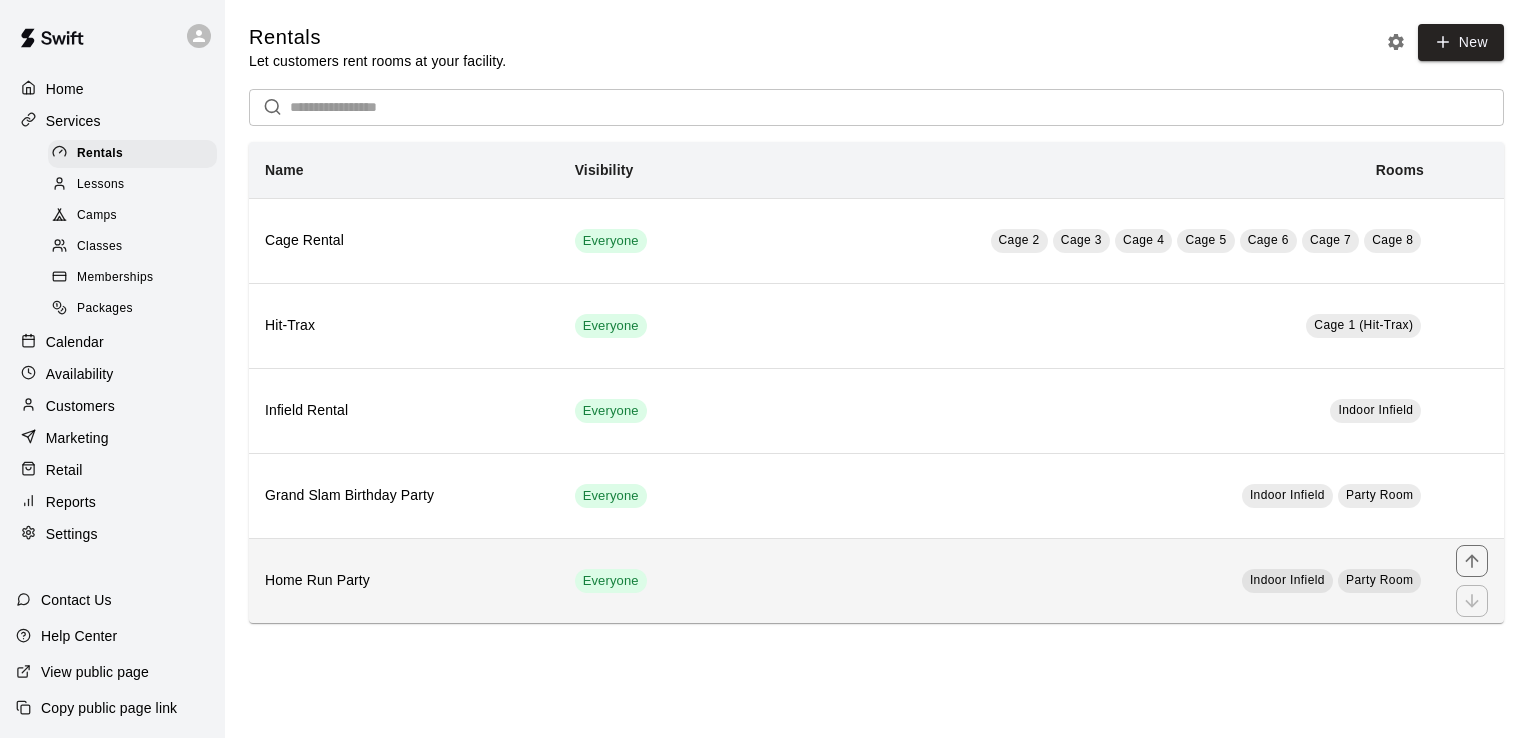 click on "Indoor Infield Party Room" at bounding box center [1079, 580] 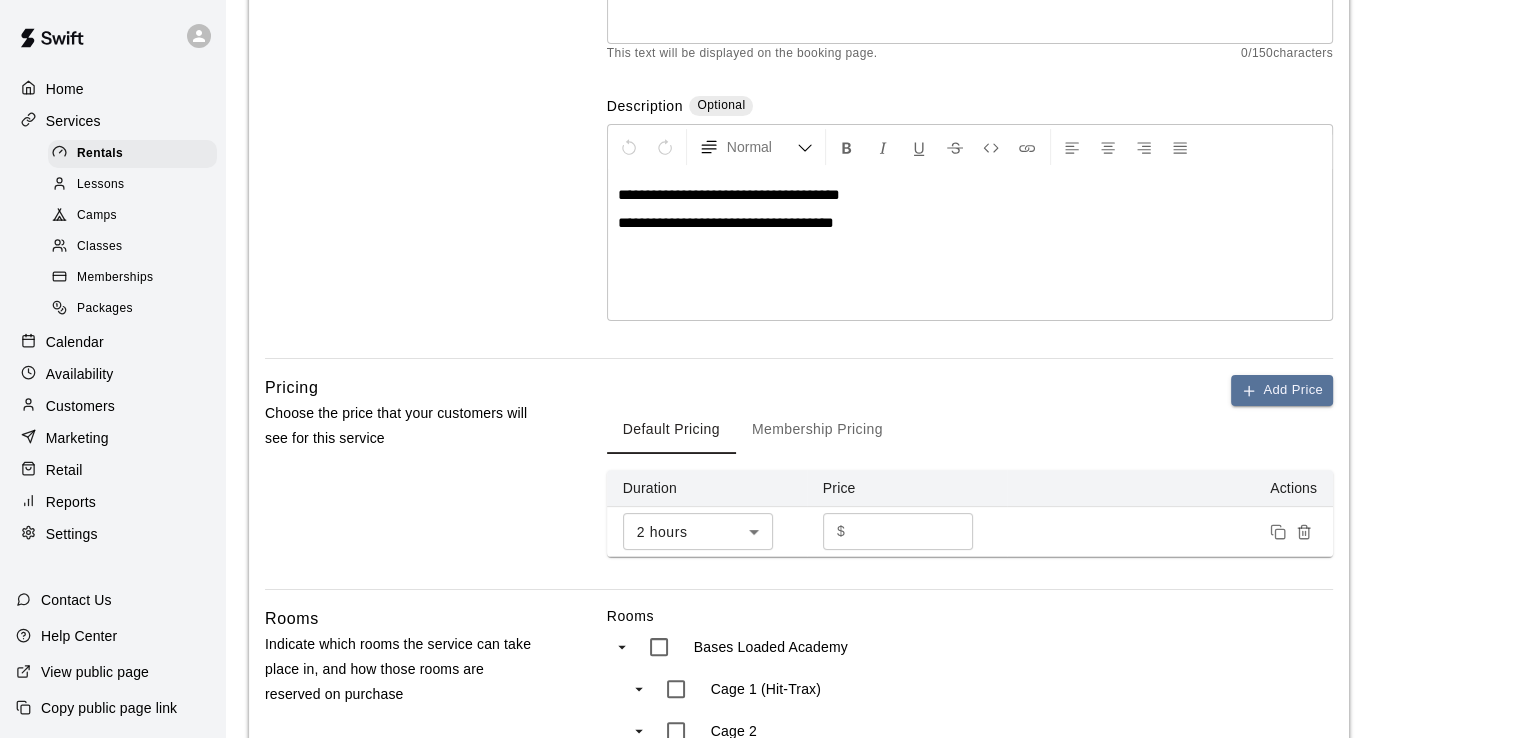 scroll, scrollTop: 200, scrollLeft: 0, axis: vertical 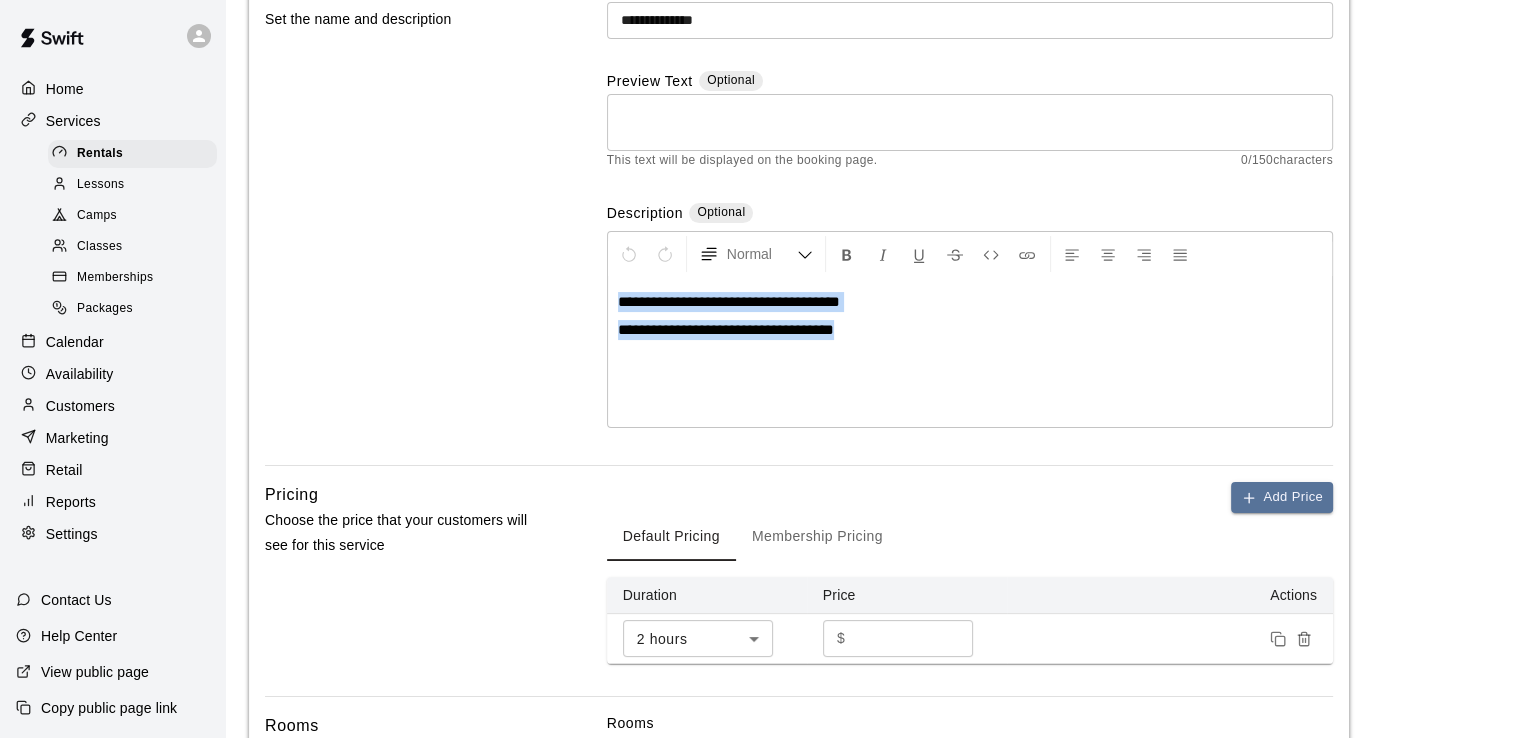 drag, startPoint x: 884, startPoint y: 333, endPoint x: 617, endPoint y: 296, distance: 269.55148 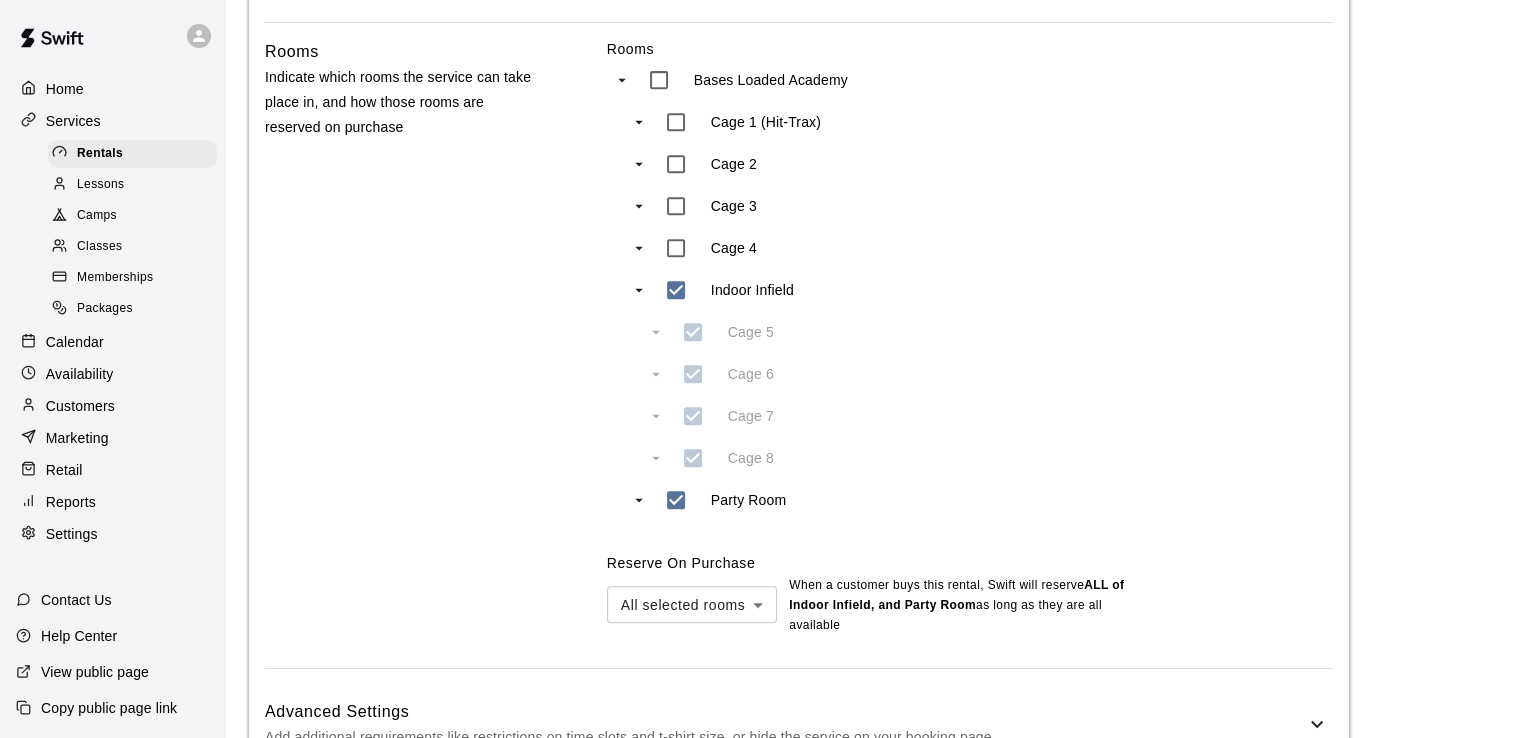 scroll, scrollTop: 1009, scrollLeft: 0, axis: vertical 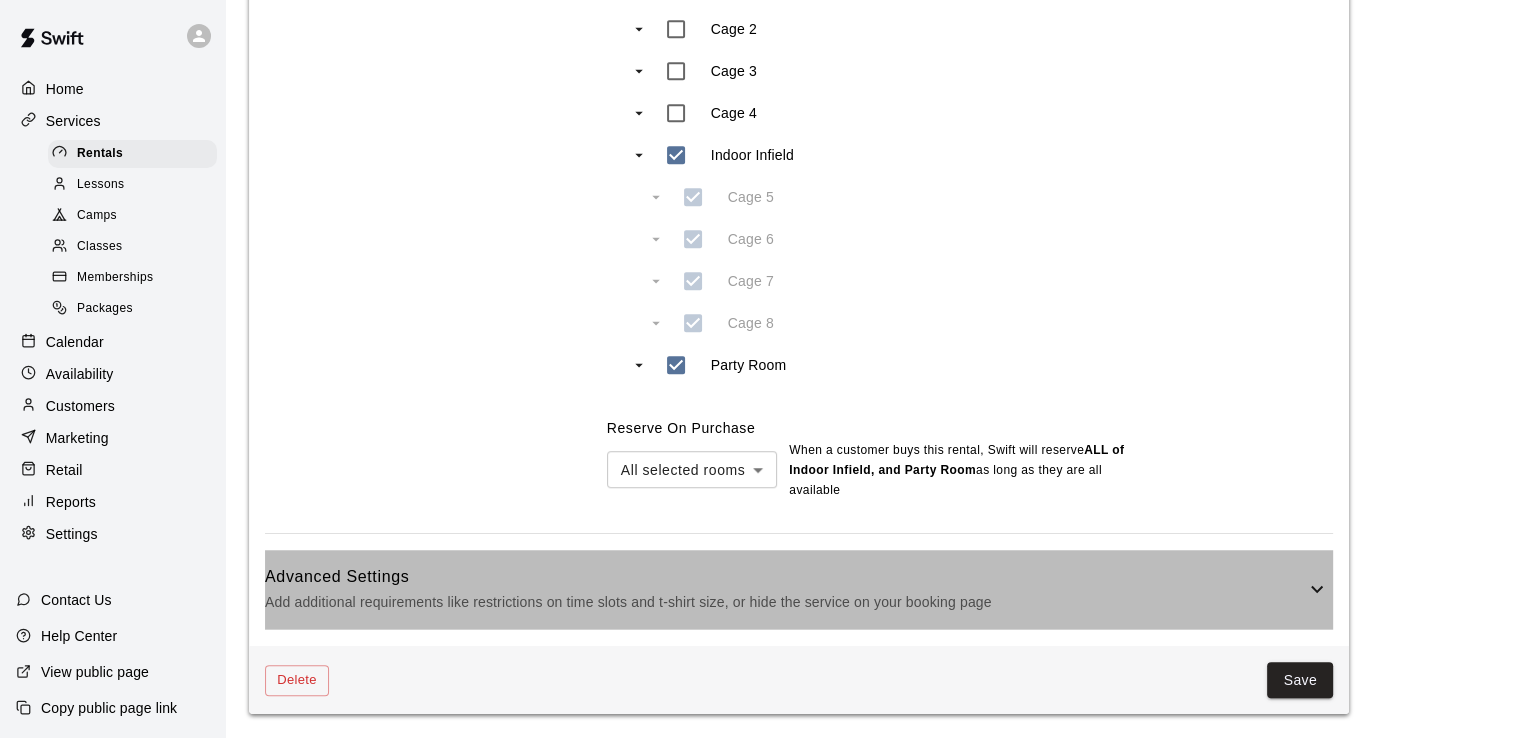 click 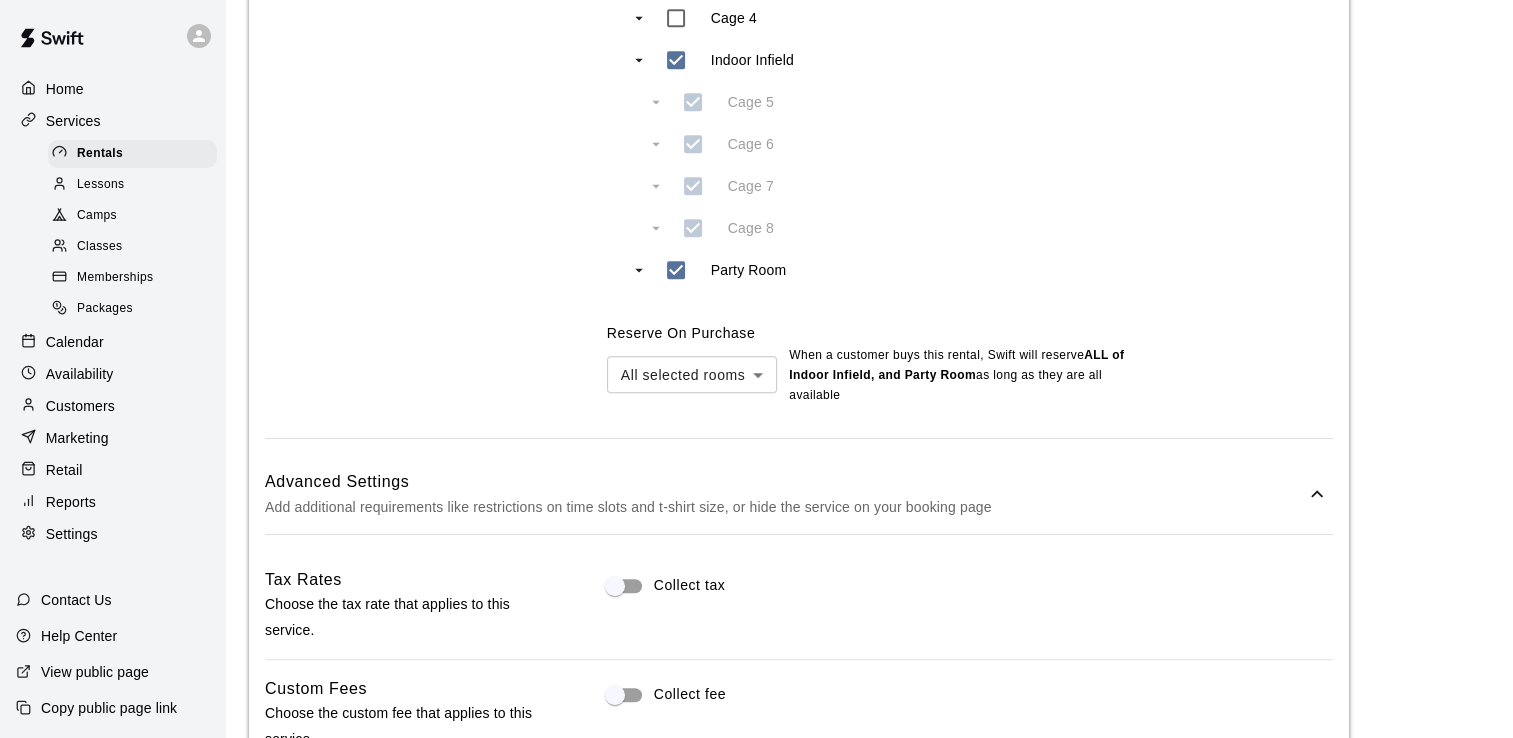 scroll, scrollTop: 1209, scrollLeft: 0, axis: vertical 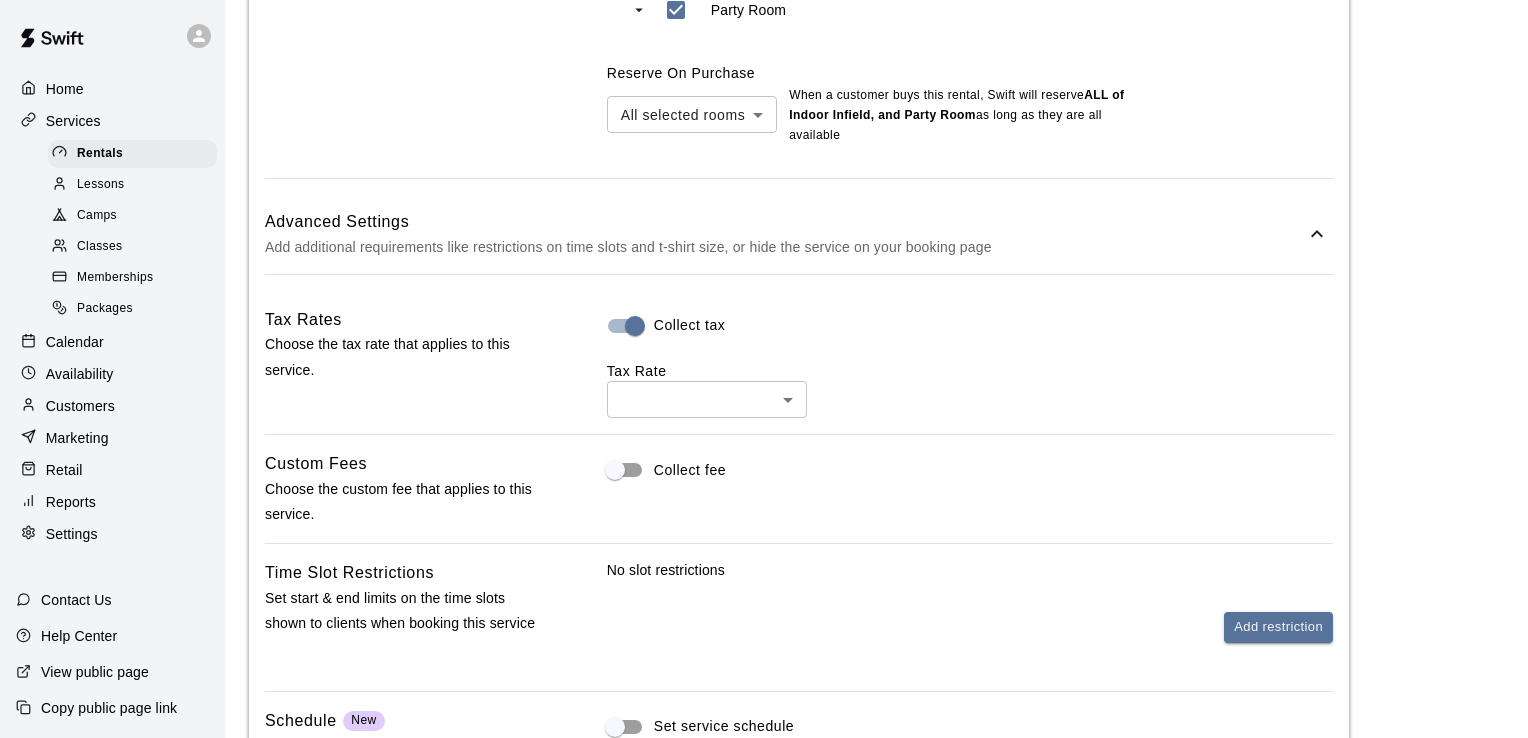 click on "**********" at bounding box center (764, -64) 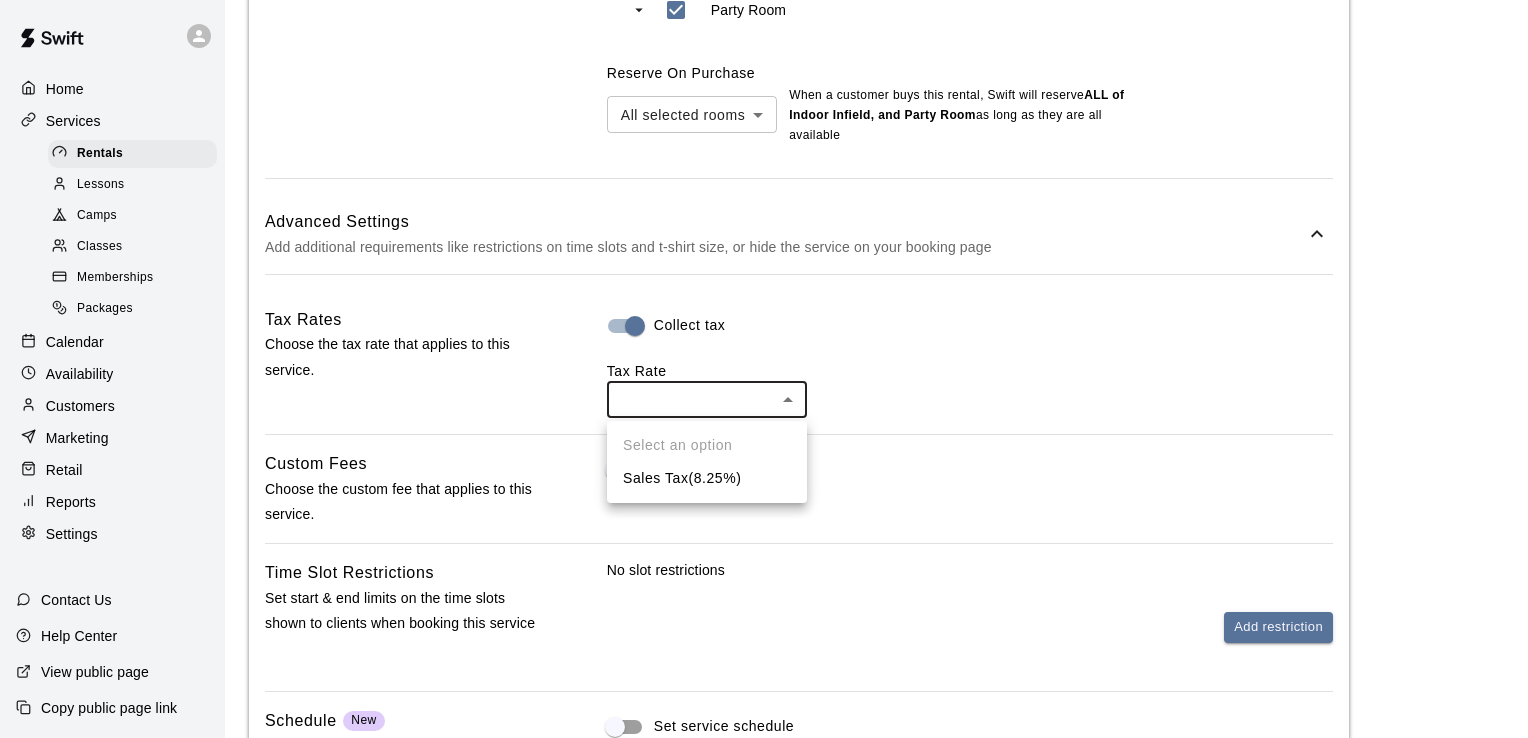 click on "Sales Tax  ( 8.25 %)" at bounding box center [707, 478] 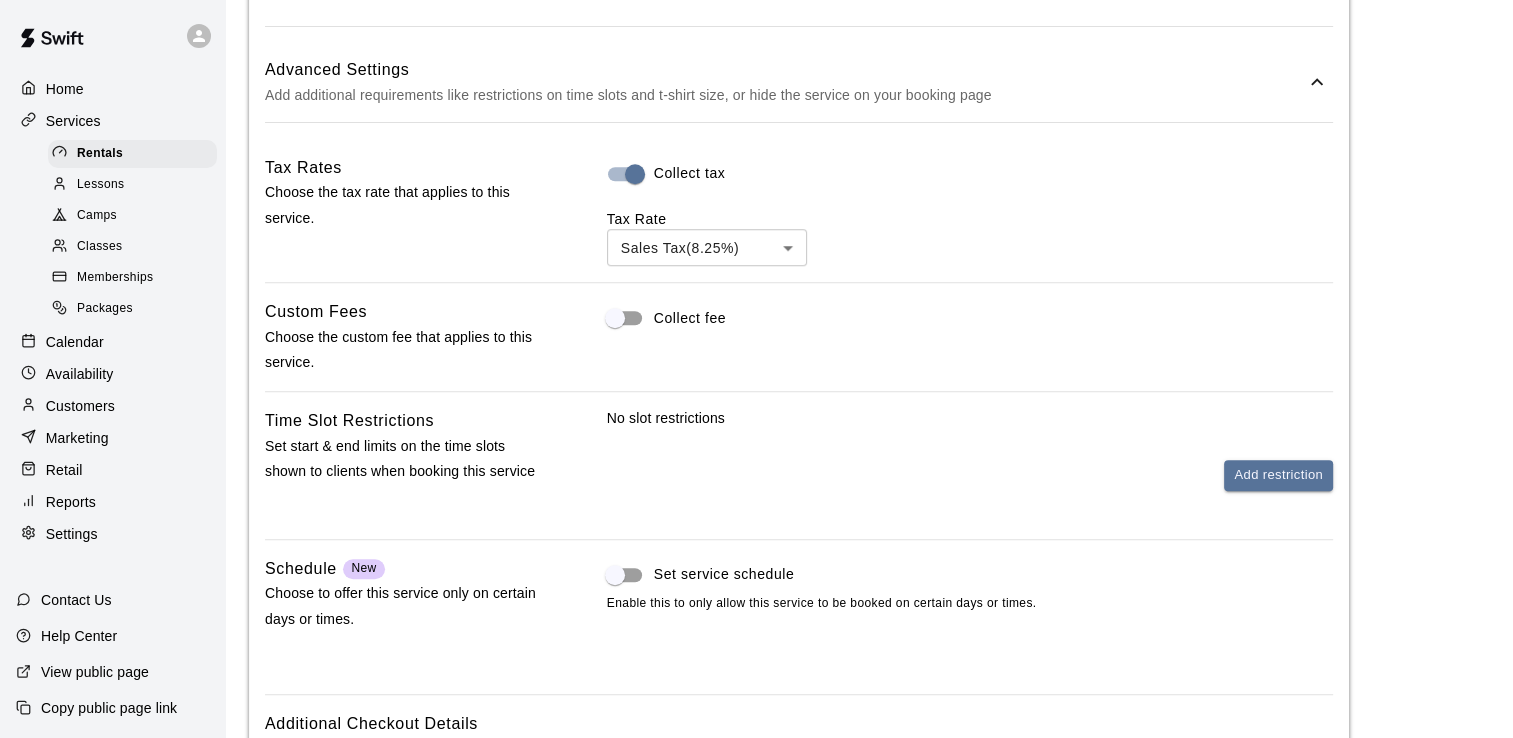 scroll, scrollTop: 1864, scrollLeft: 0, axis: vertical 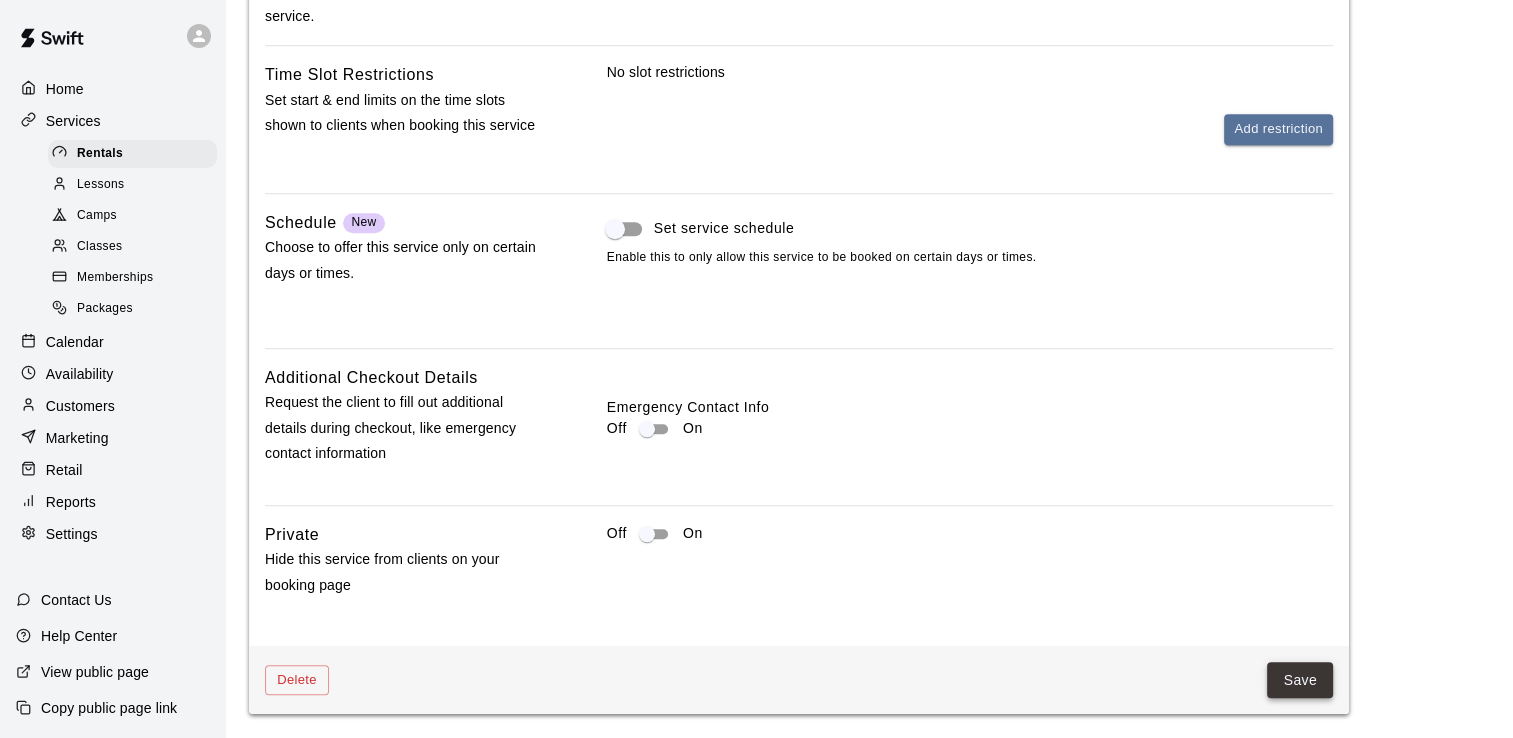 click on "Save" at bounding box center (1300, 680) 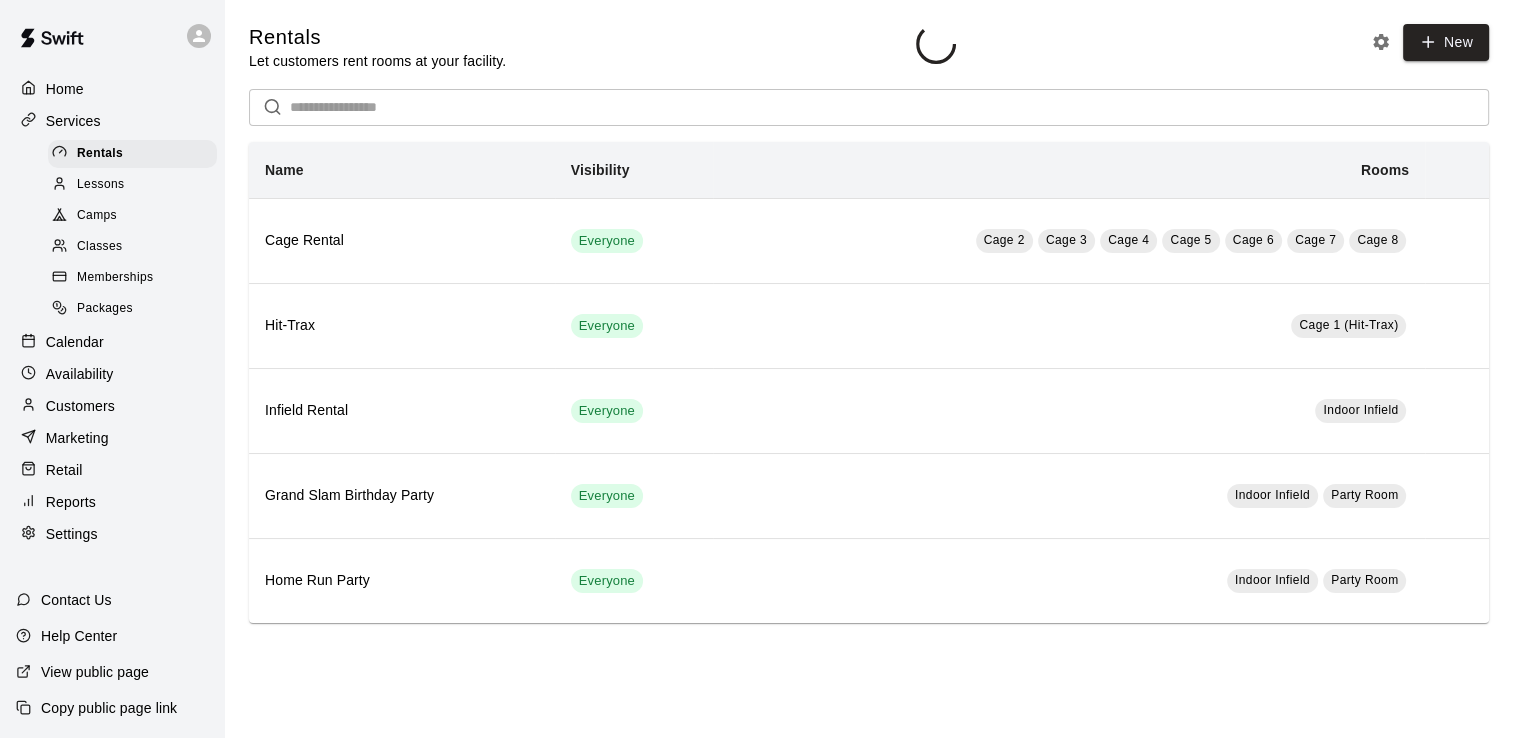 scroll, scrollTop: 0, scrollLeft: 0, axis: both 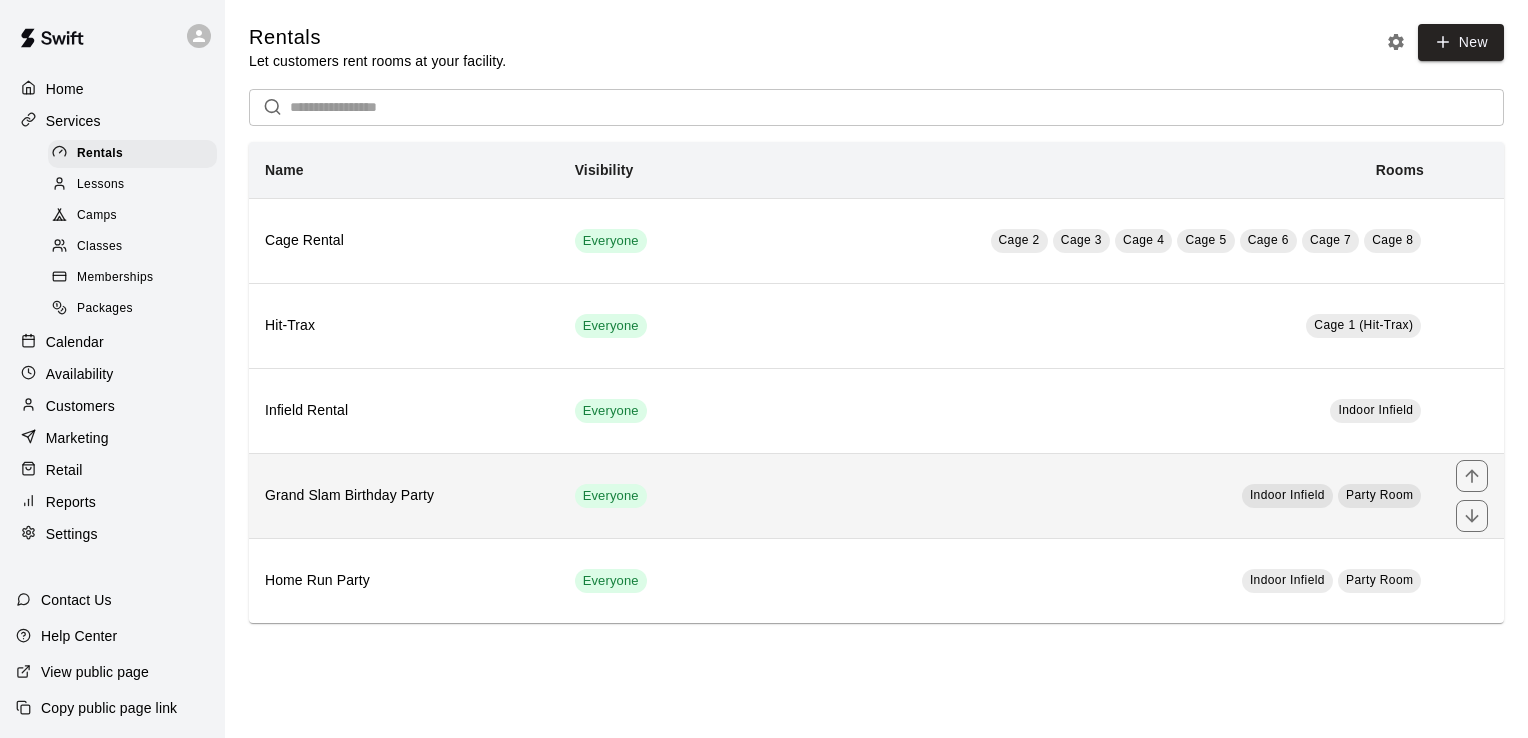 click on "Grand Slam Birthday Party" at bounding box center (404, 496) 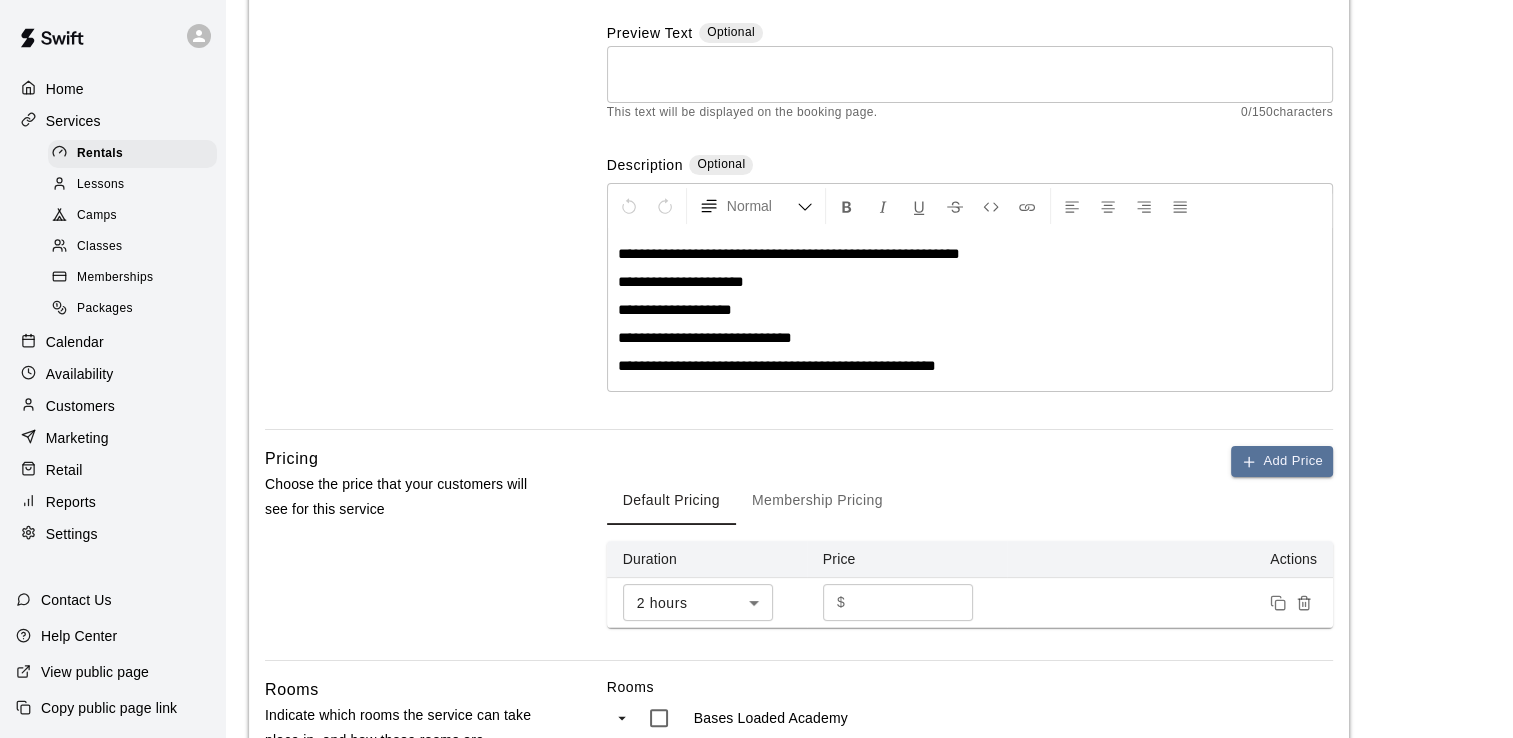 scroll, scrollTop: 200, scrollLeft: 0, axis: vertical 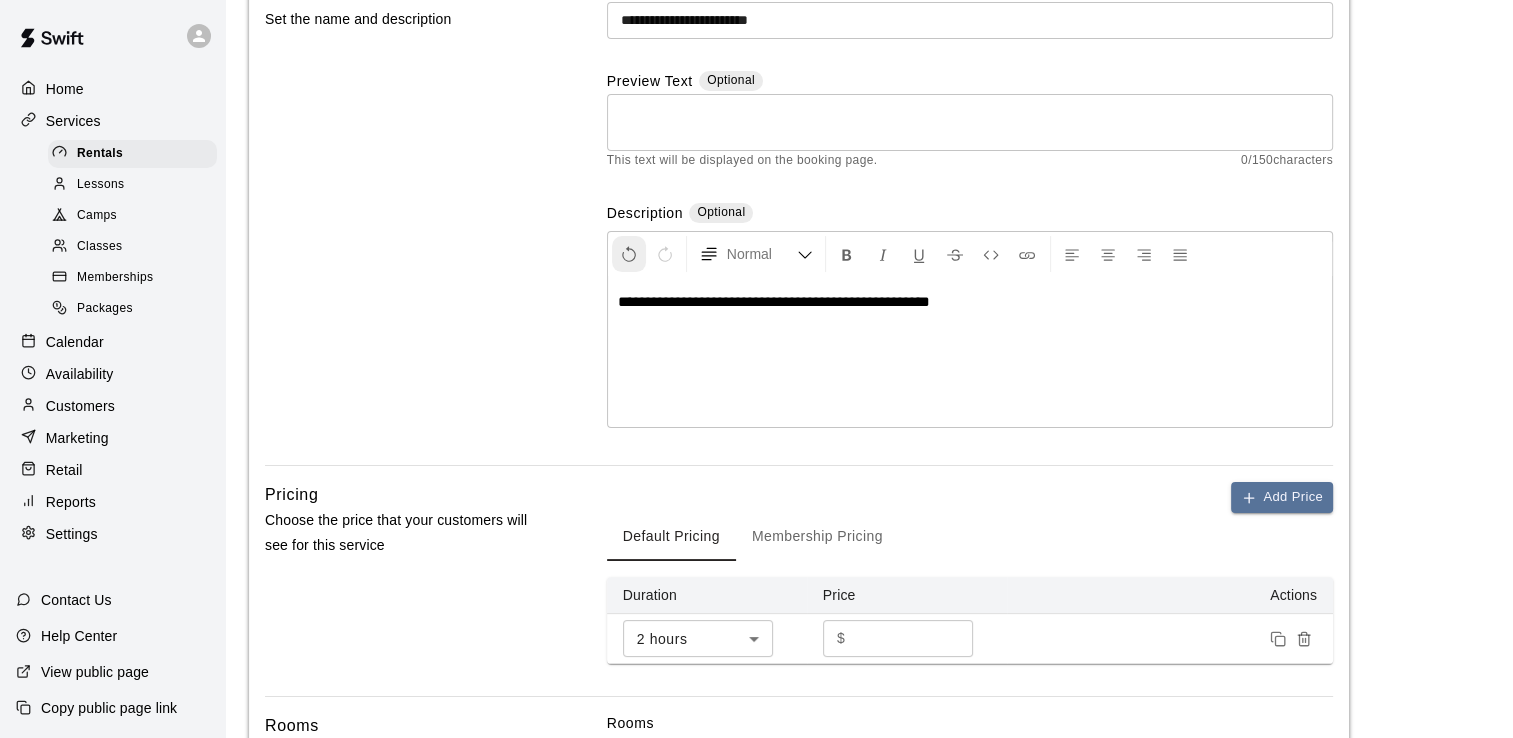 click at bounding box center (629, 255) 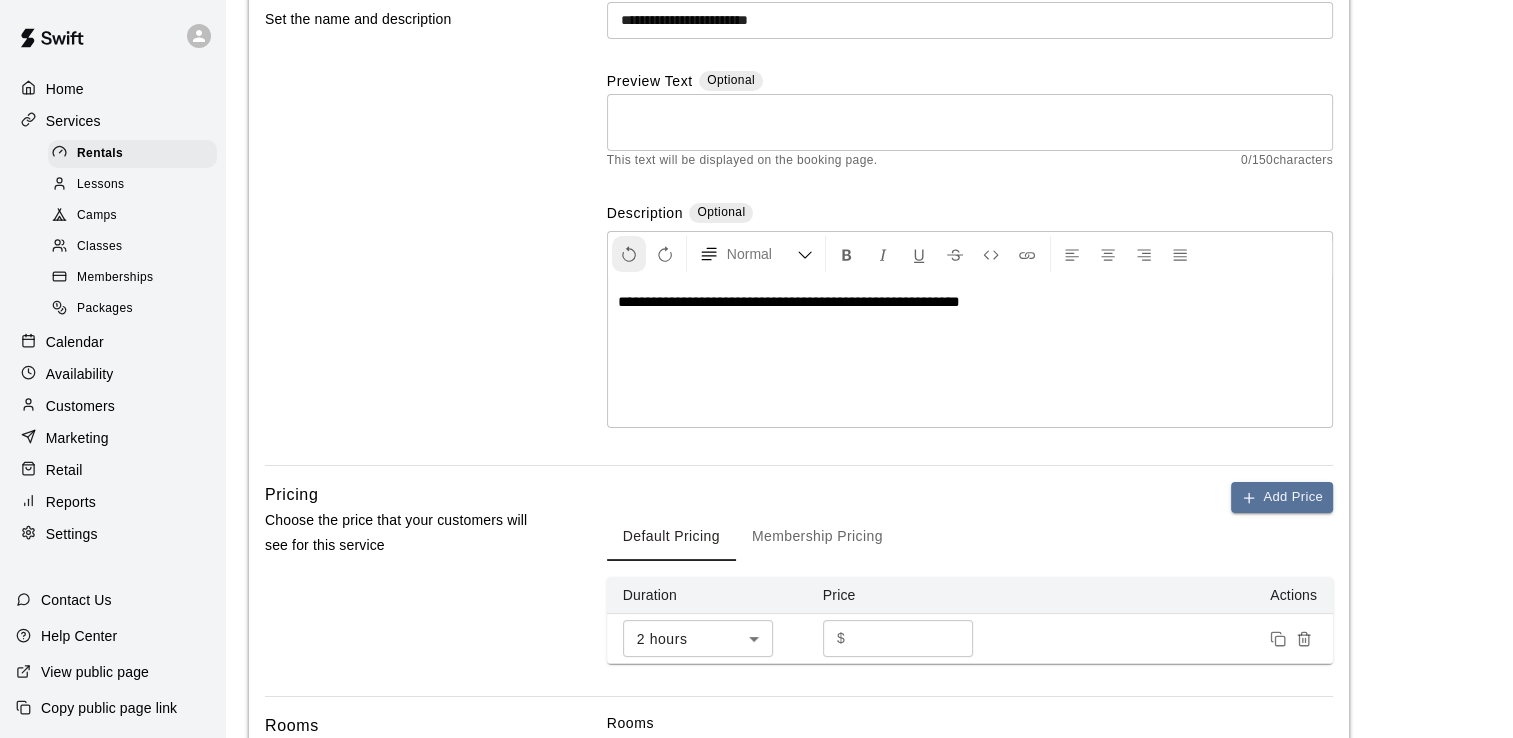 click at bounding box center [629, 255] 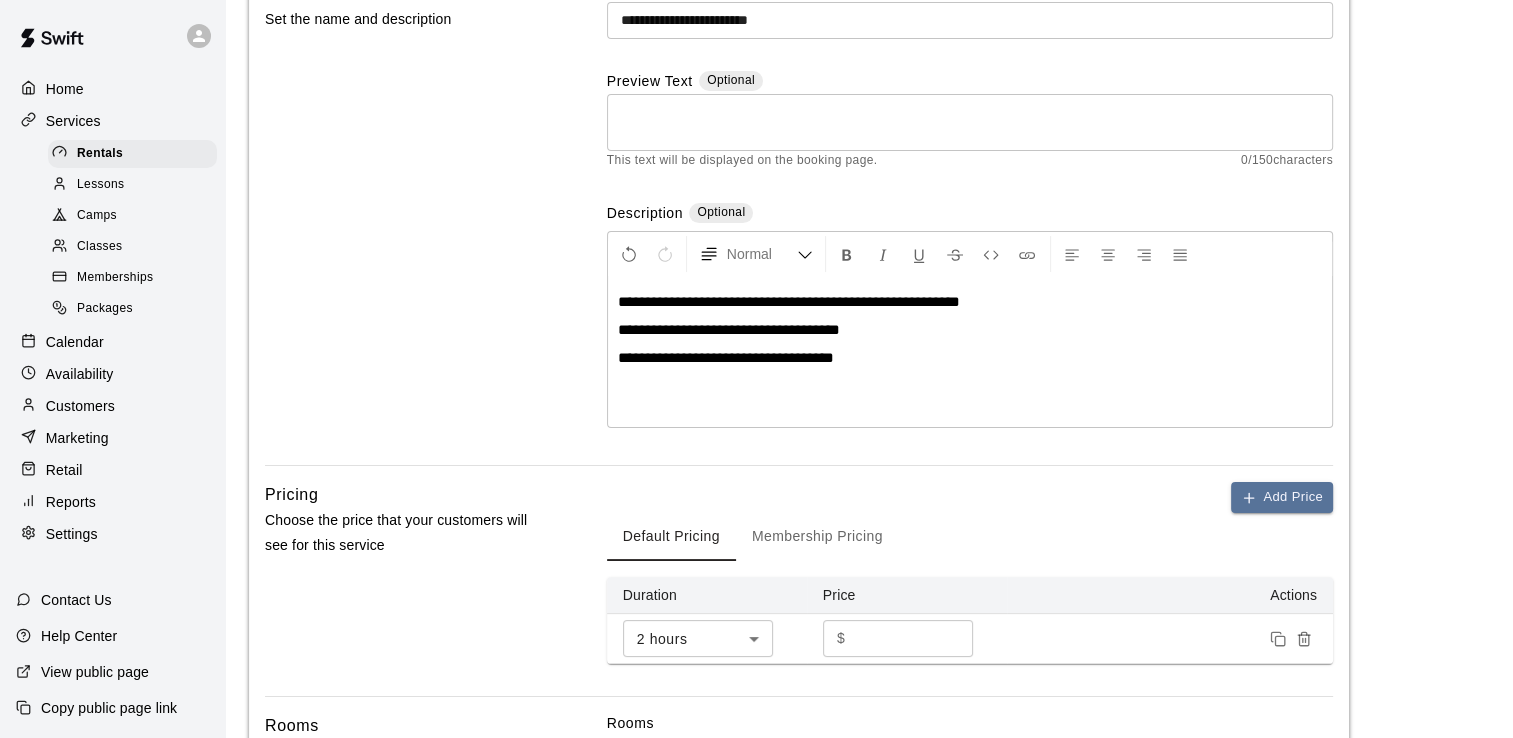 click on "**********" at bounding box center [970, 330] 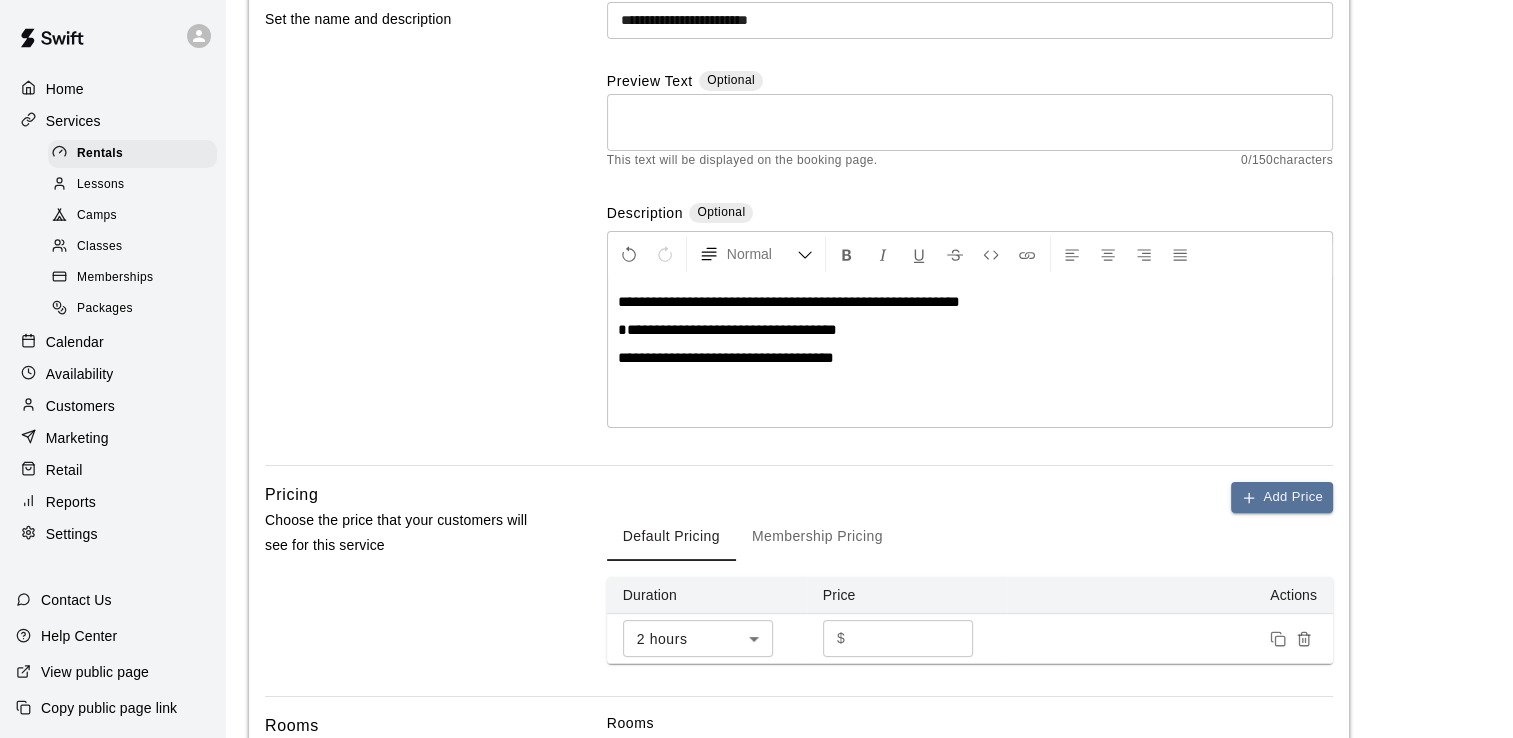 type 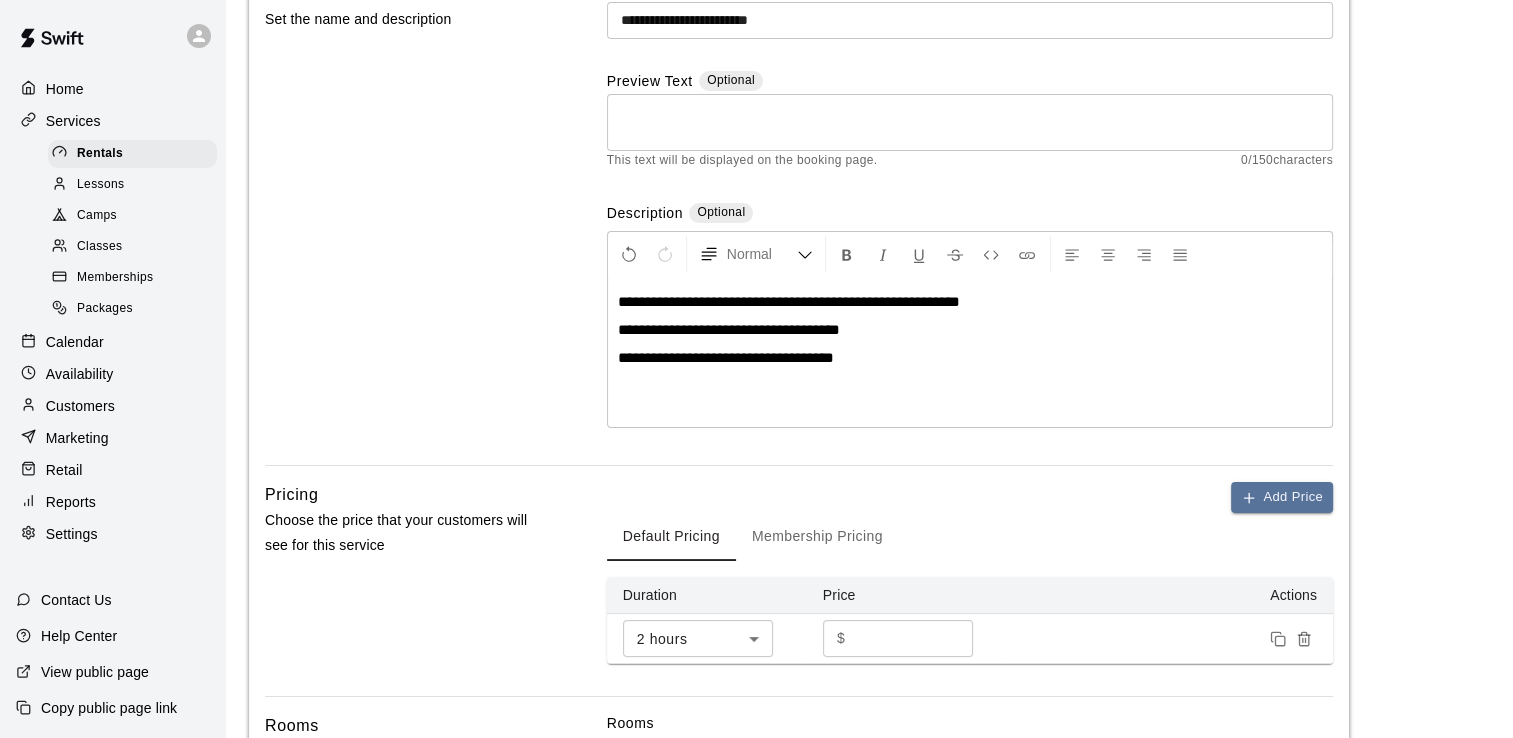 click on "**********" at bounding box center (729, 329) 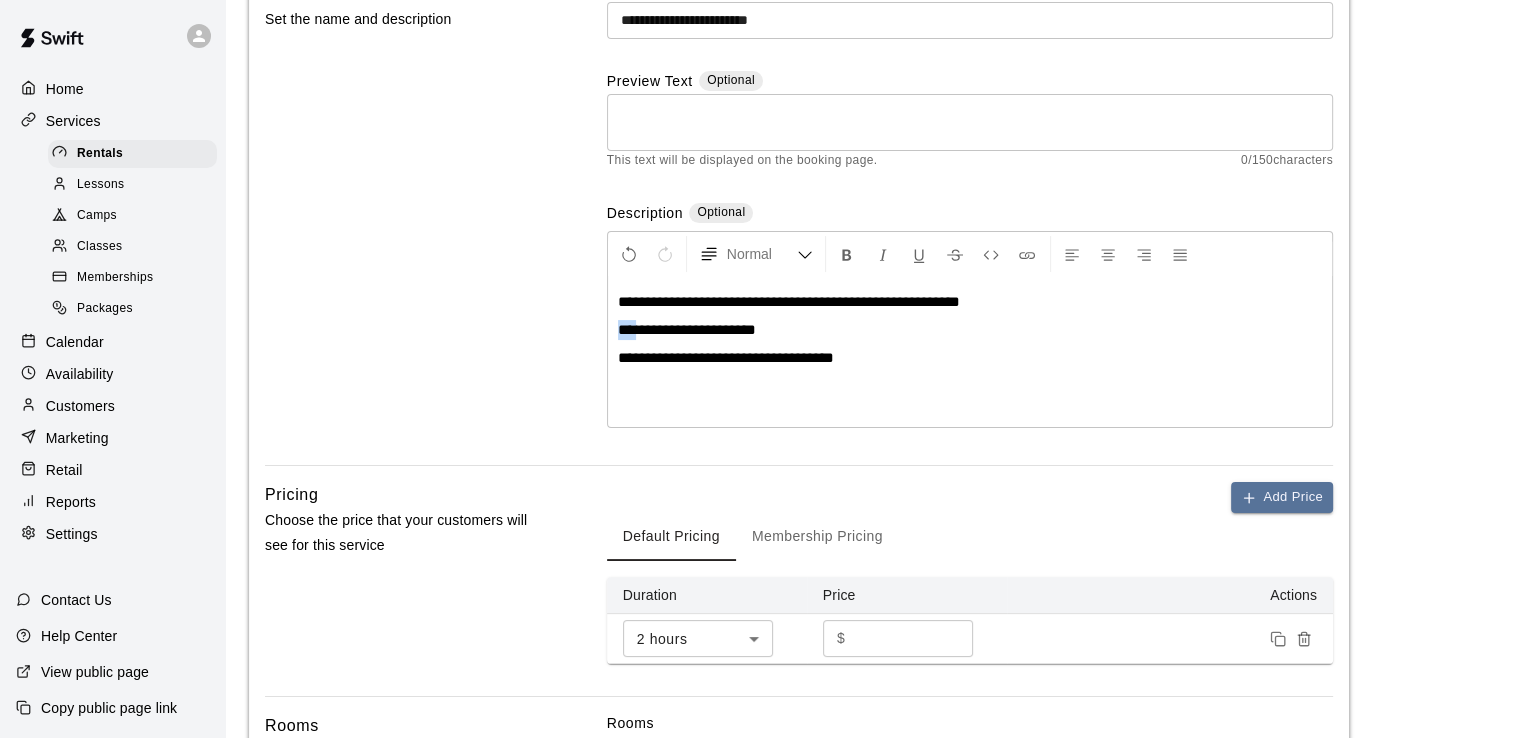 drag, startPoint x: 615, startPoint y: 328, endPoint x: 634, endPoint y: 326, distance: 19.104973 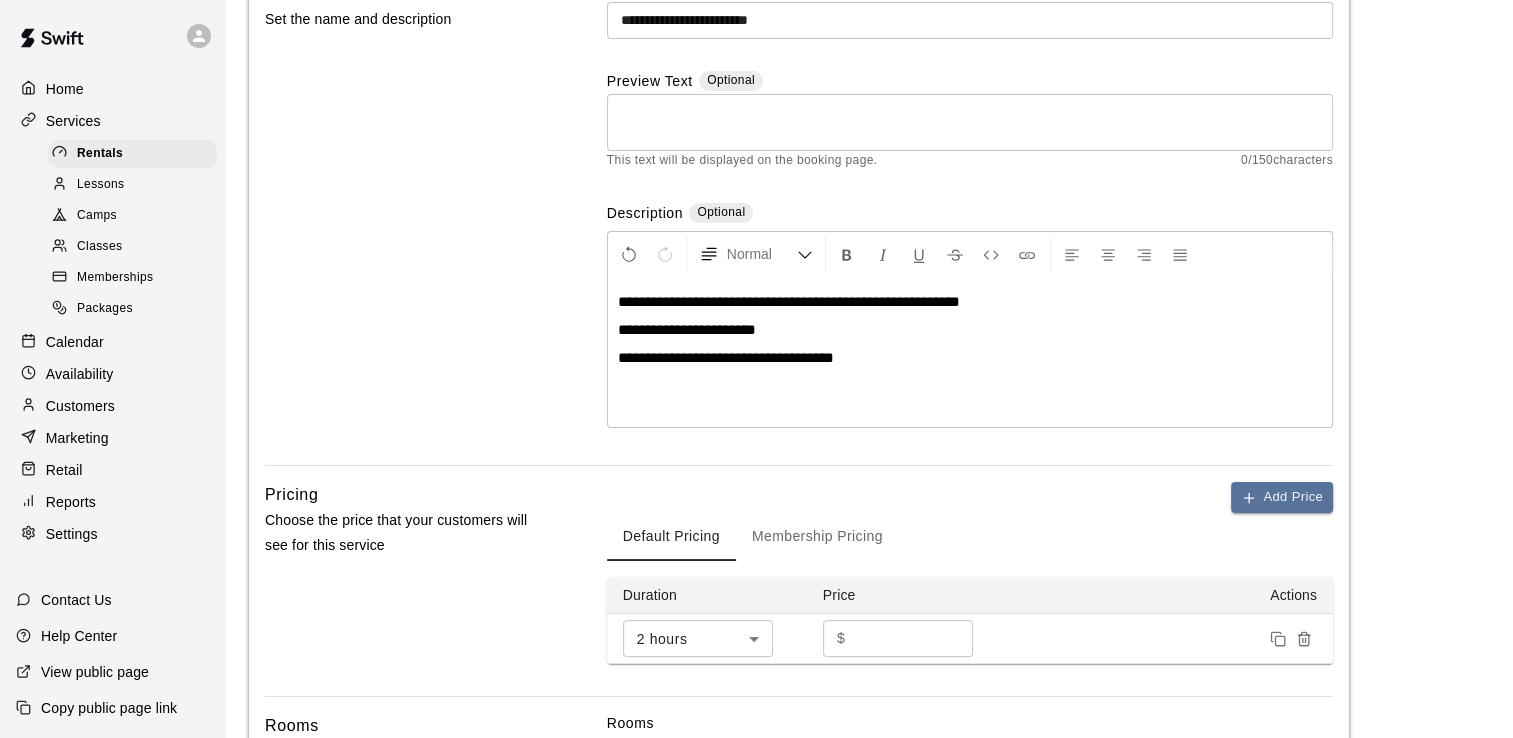 click on "**********" at bounding box center [970, 330] 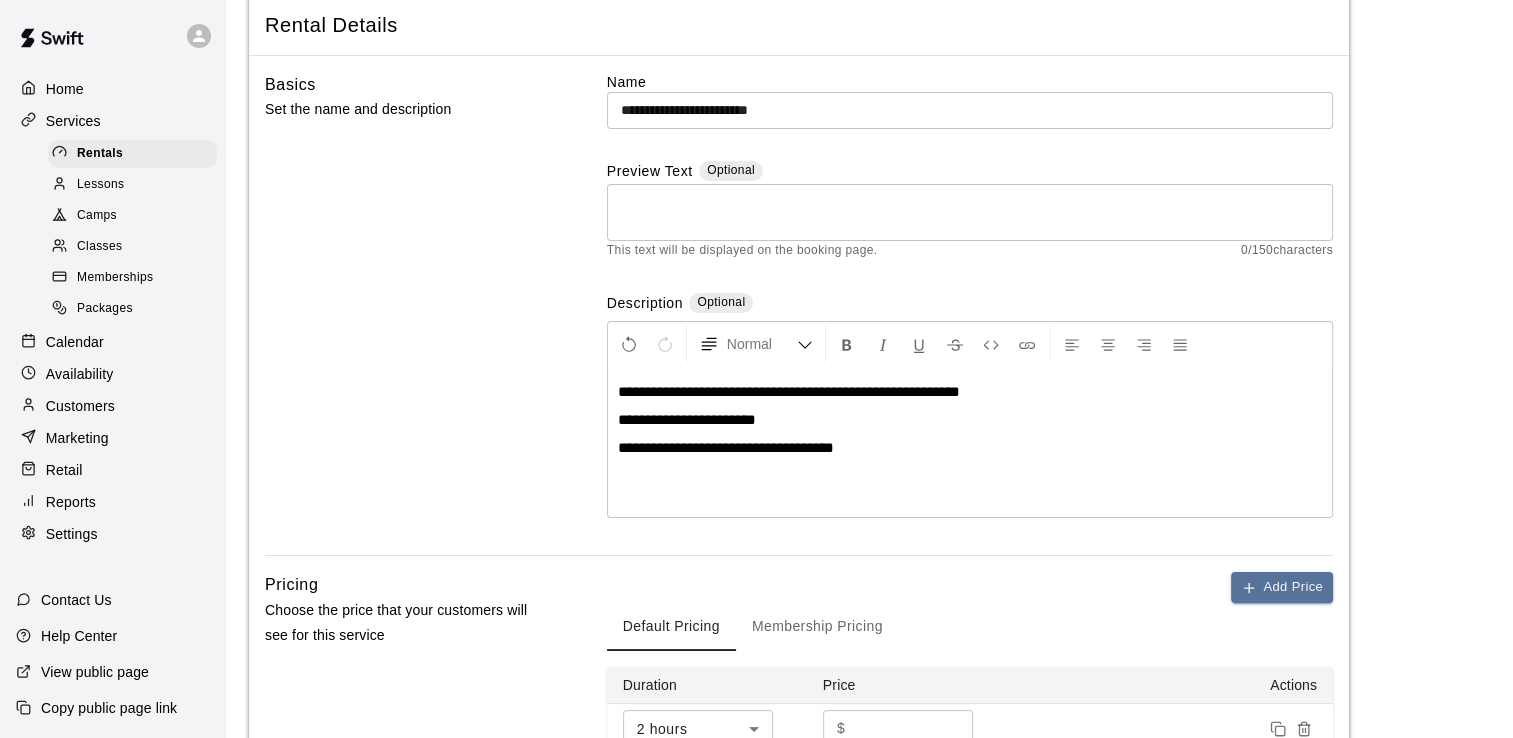 scroll, scrollTop: 0, scrollLeft: 0, axis: both 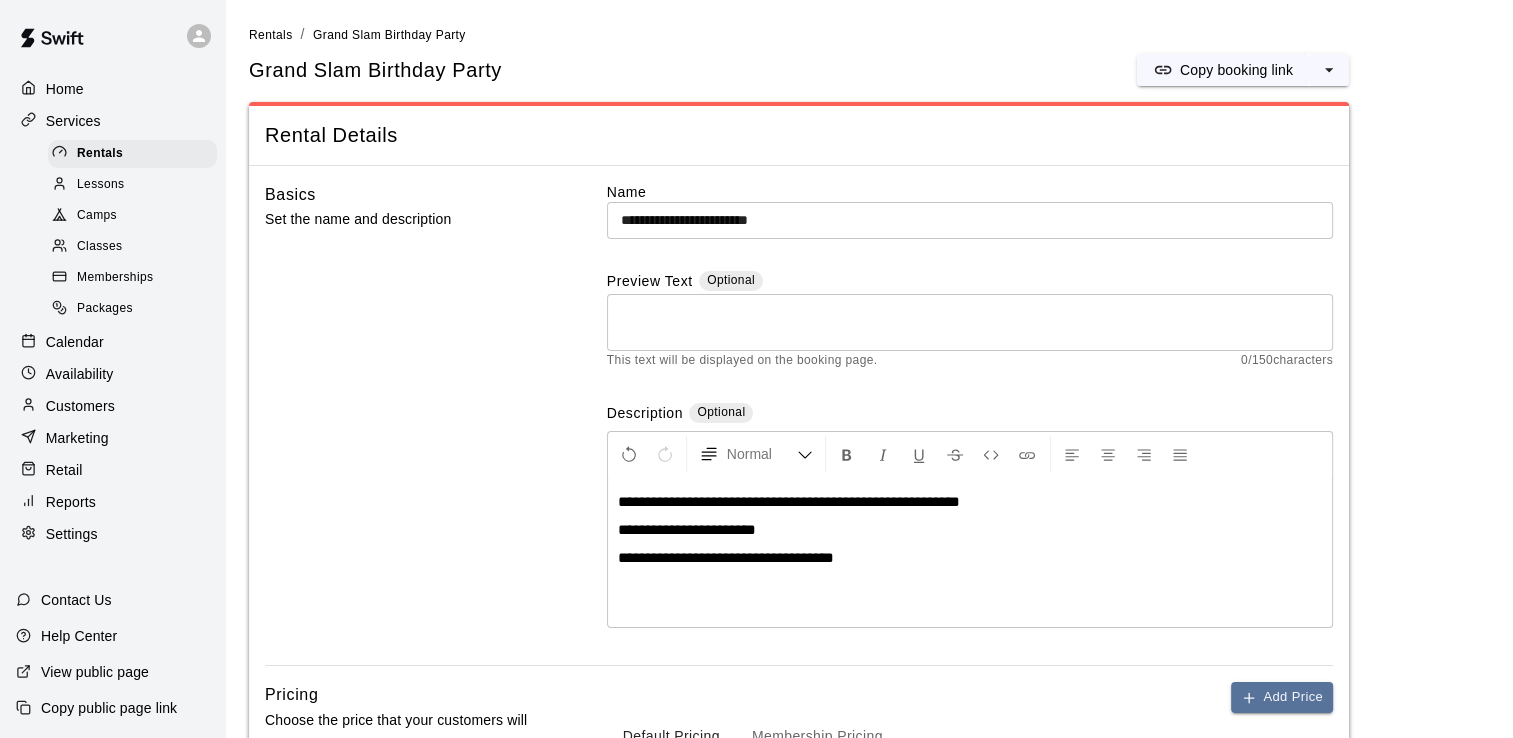 click on "**********" at bounding box center (687, 529) 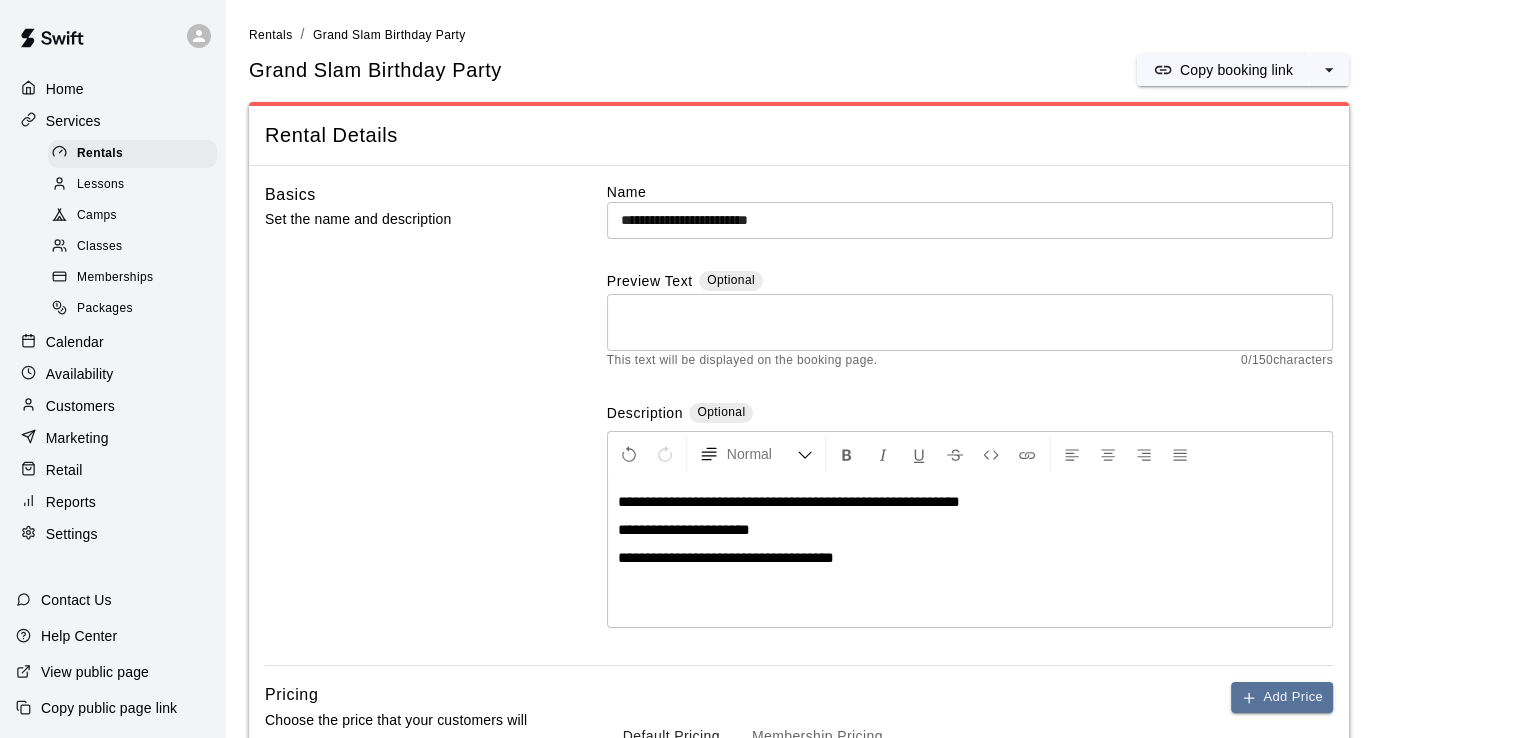 scroll, scrollTop: 300, scrollLeft: 0, axis: vertical 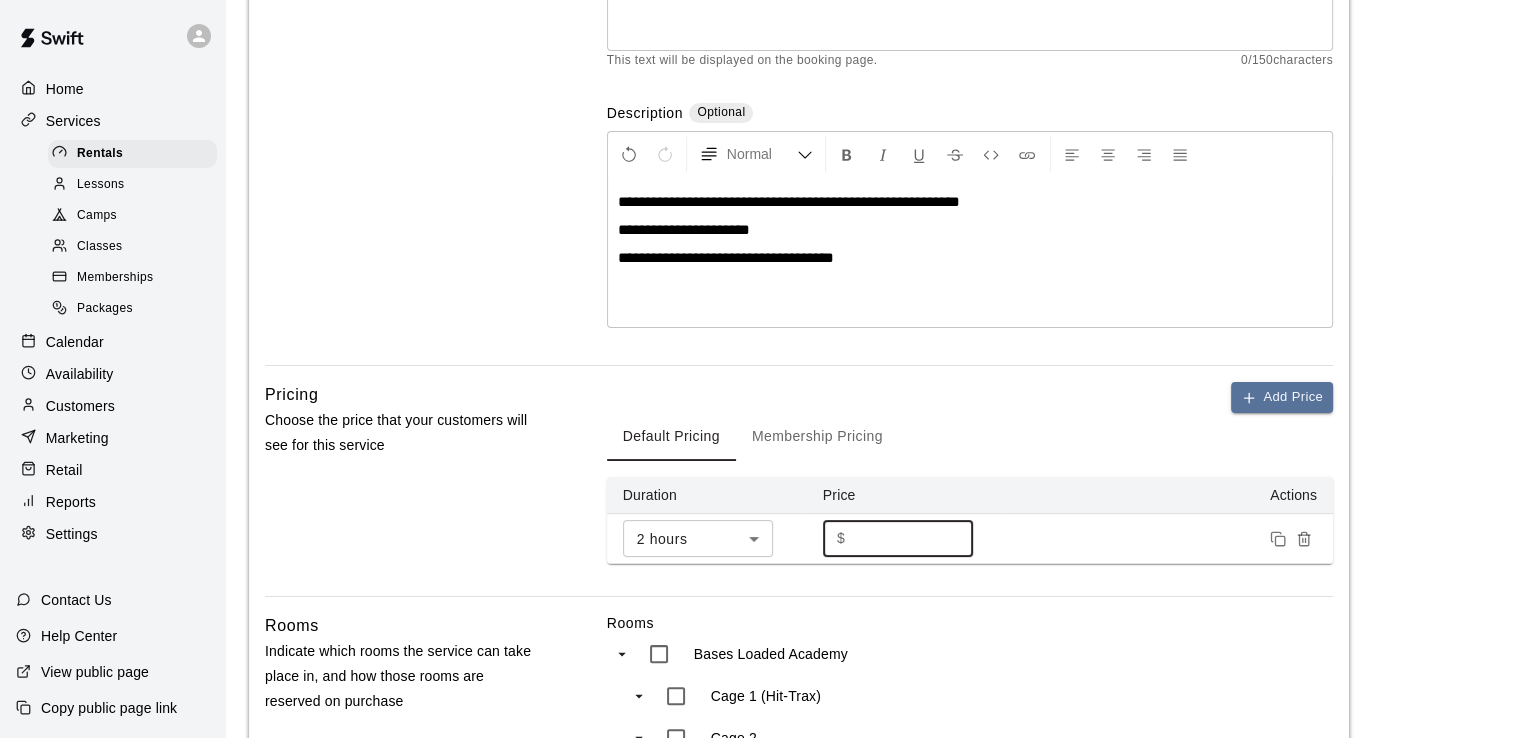drag, startPoint x: 894, startPoint y: 542, endPoint x: 853, endPoint y: 534, distance: 41.773197 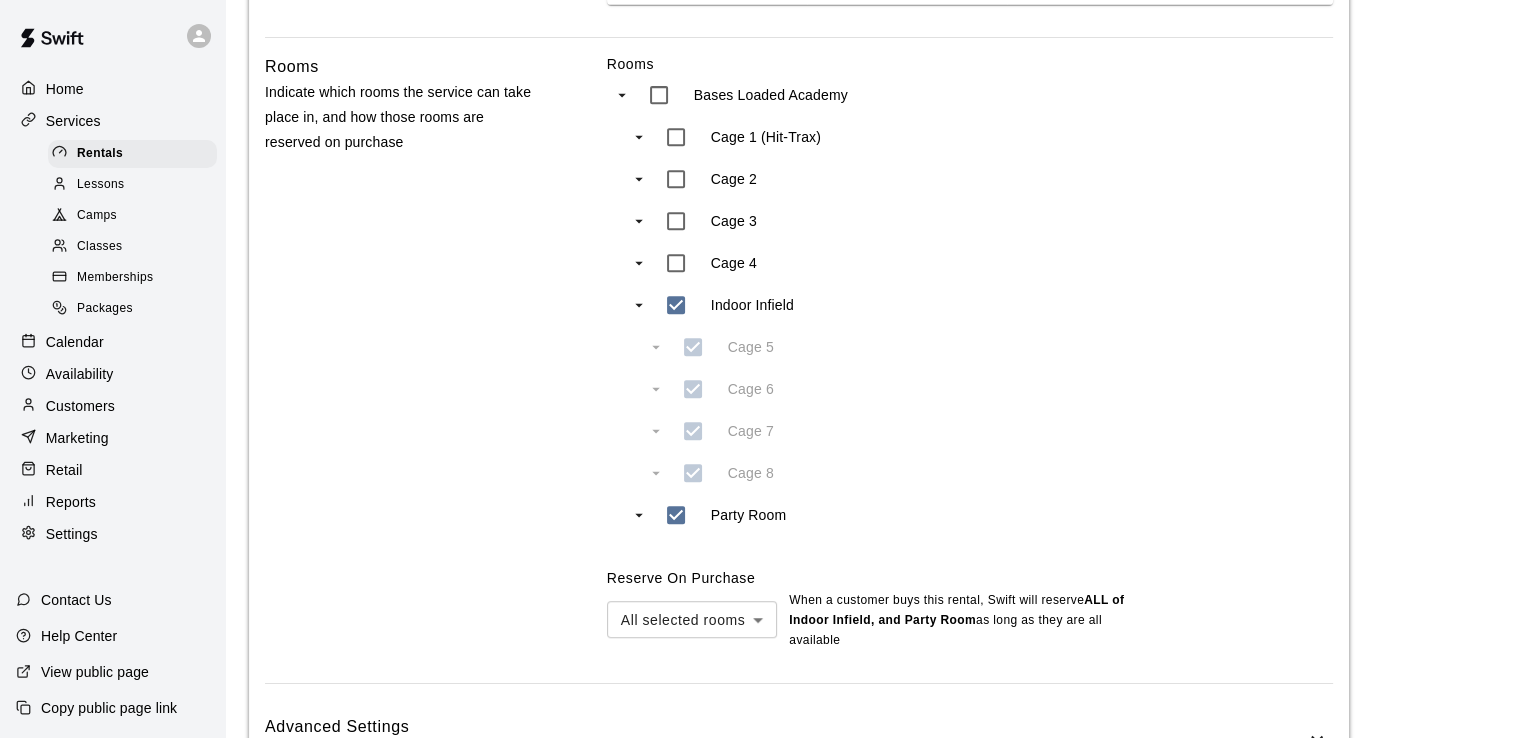scroll, scrollTop: 1000, scrollLeft: 0, axis: vertical 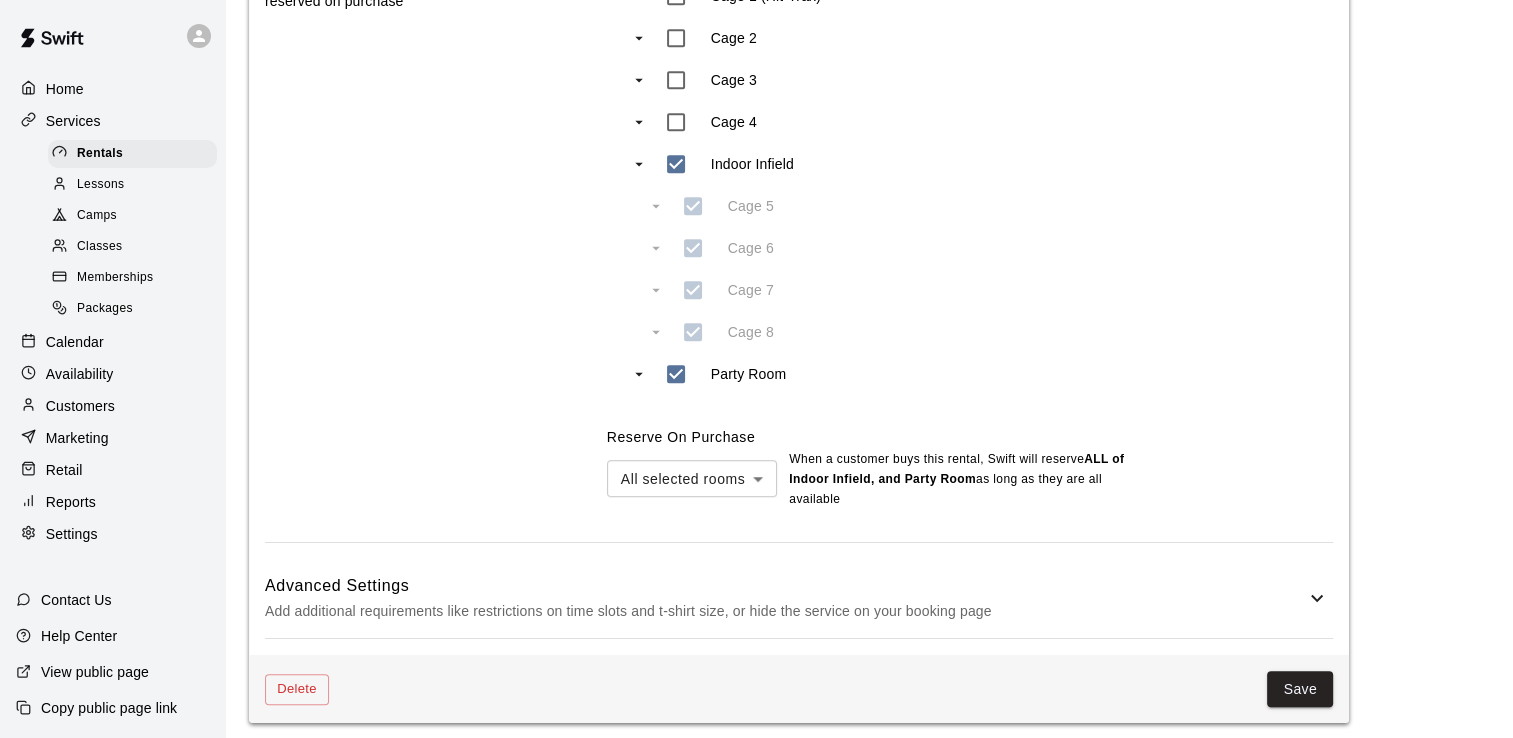 type on "***" 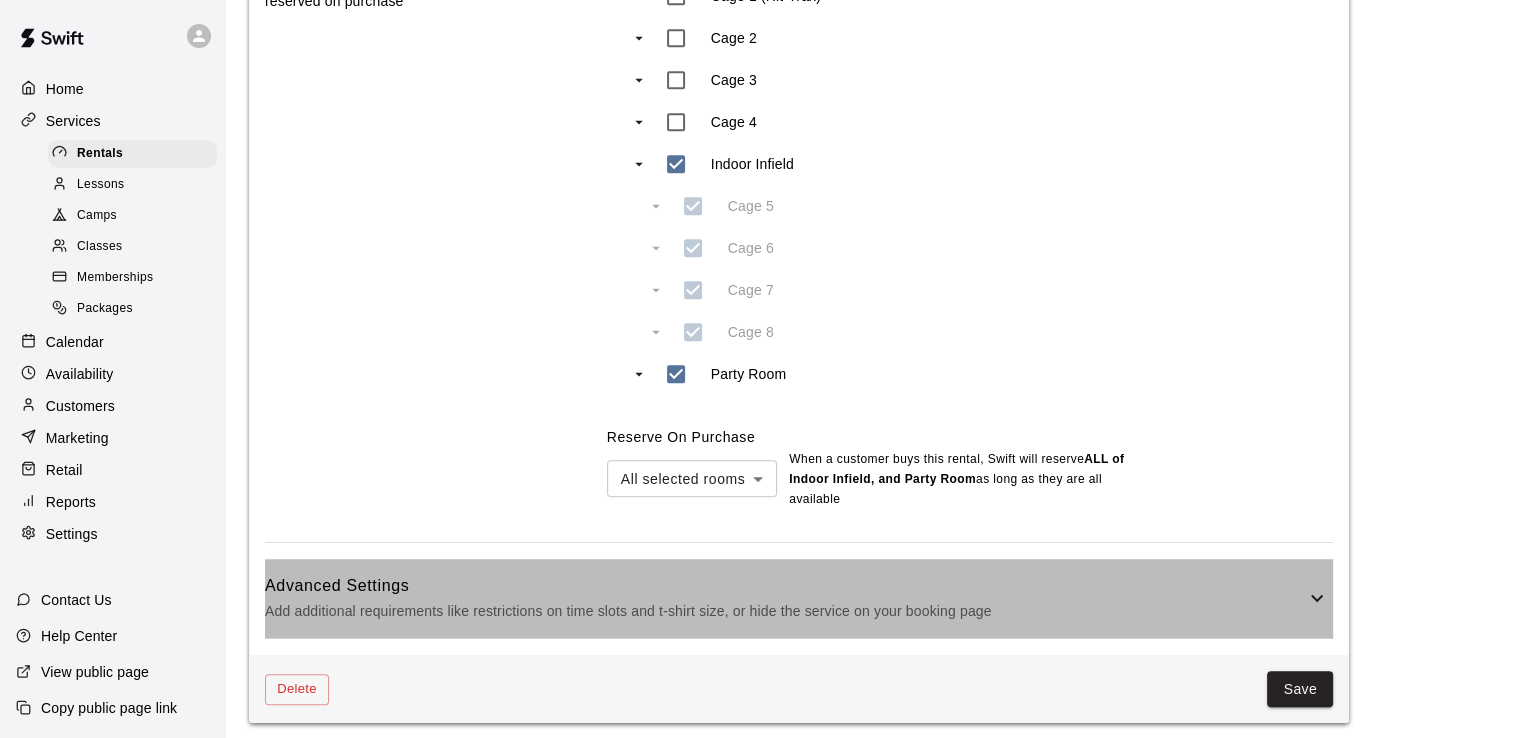 click 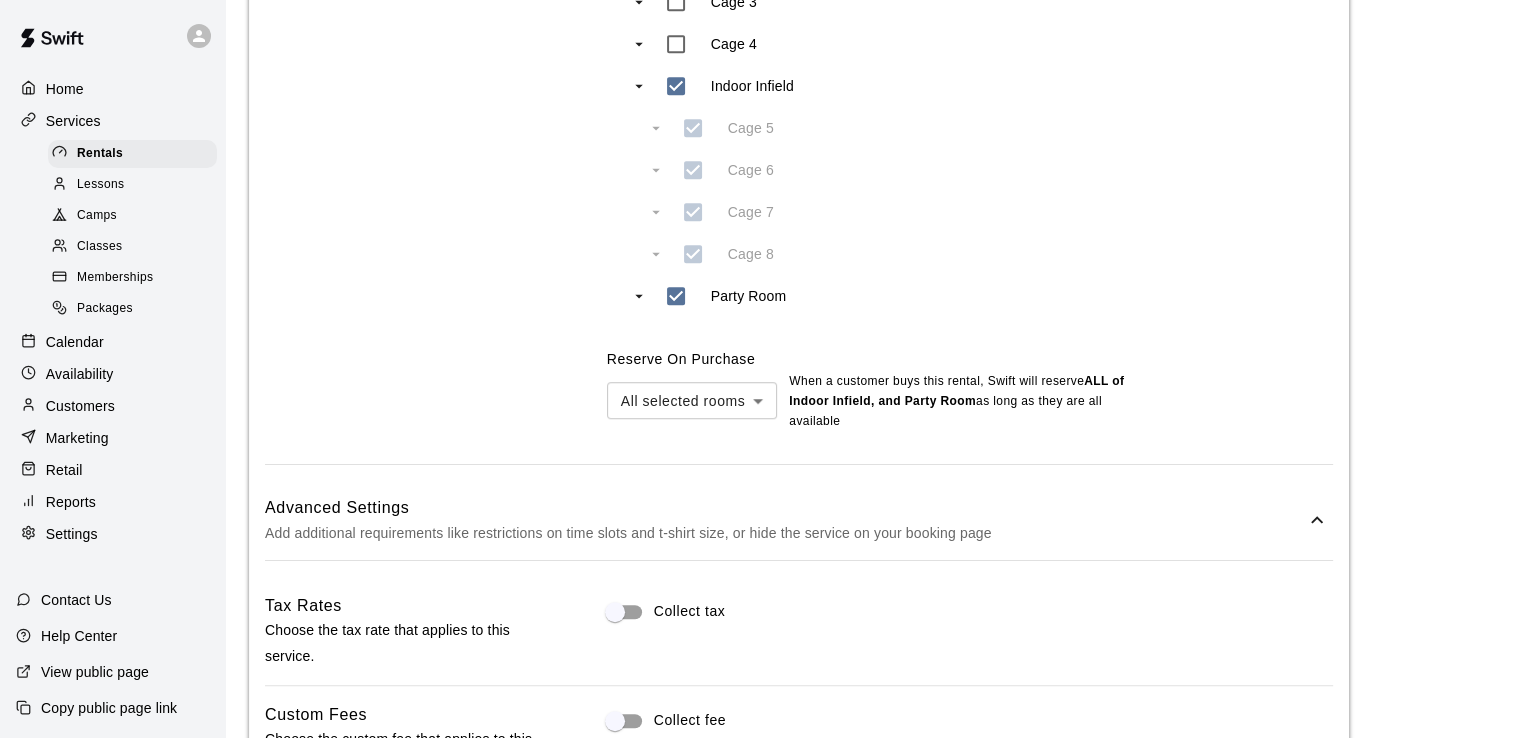 scroll, scrollTop: 1200, scrollLeft: 0, axis: vertical 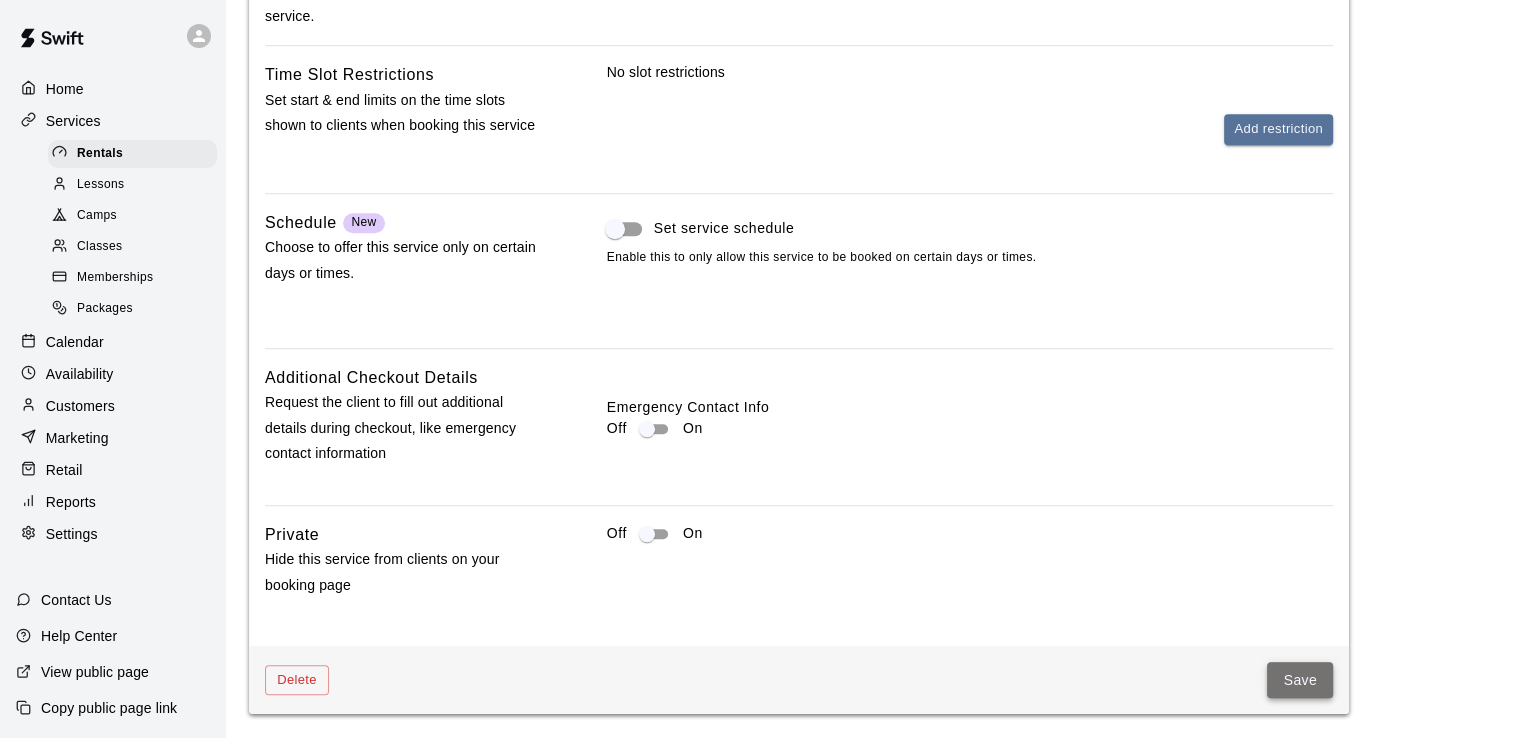 click on "Save" at bounding box center [1300, 680] 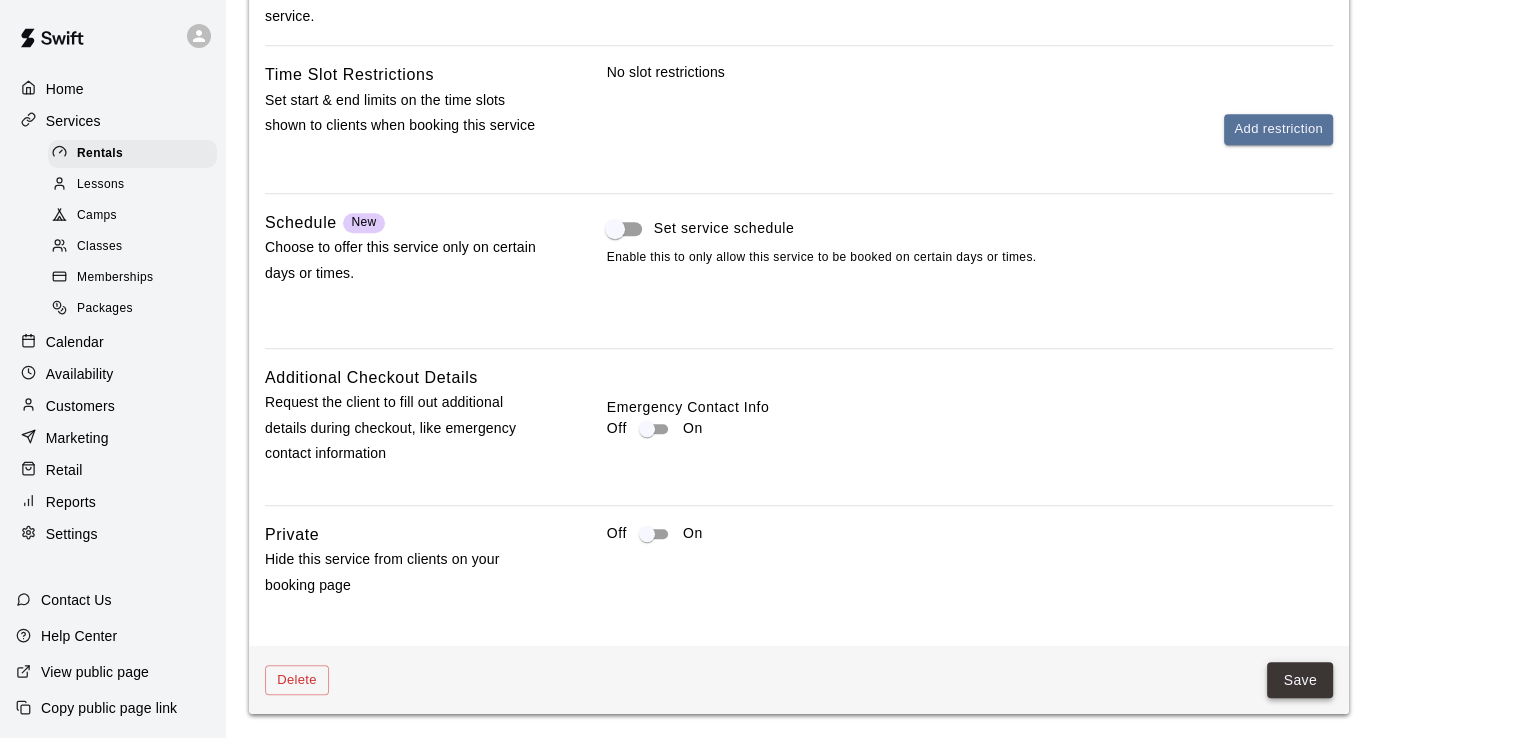 scroll, scrollTop: 0, scrollLeft: 0, axis: both 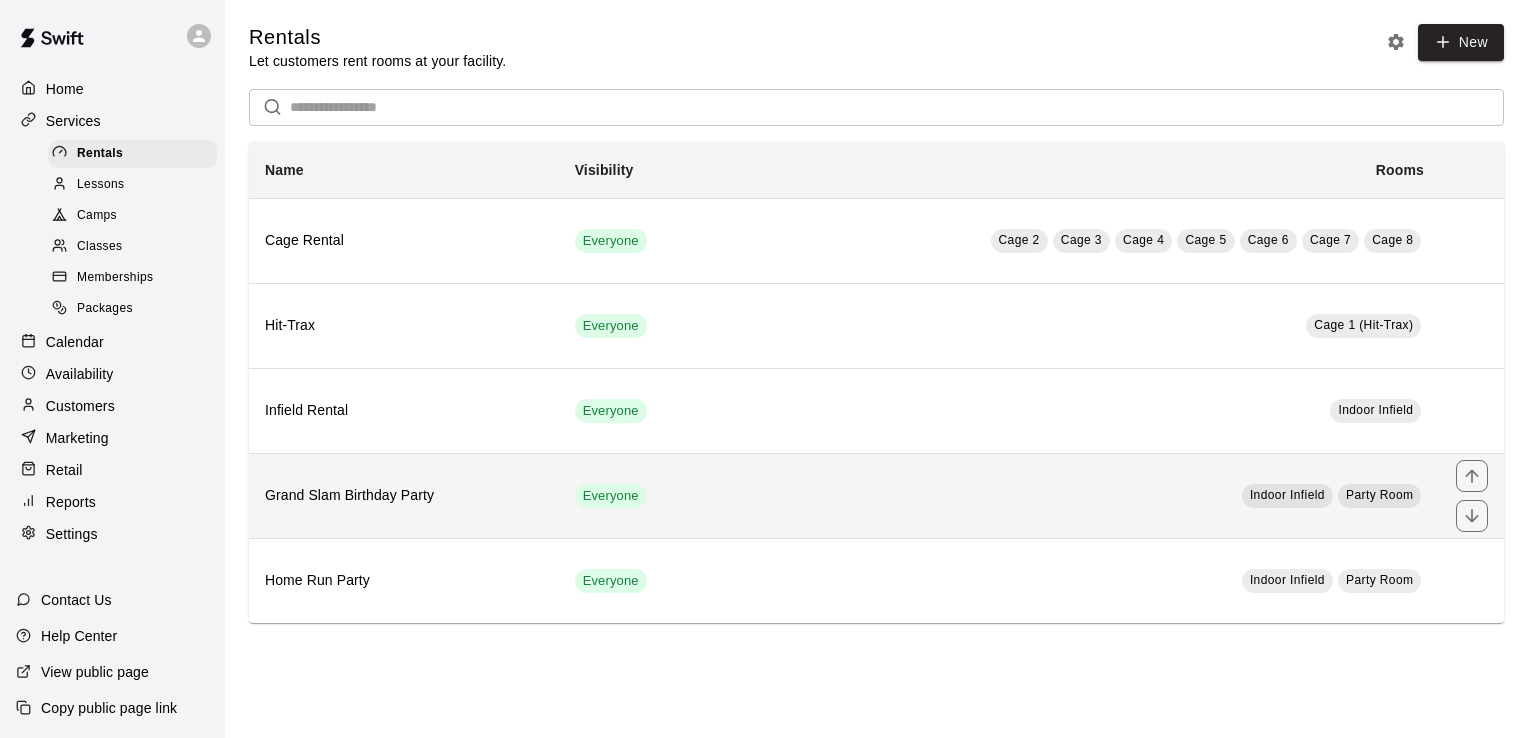 click on "Grand Slam Birthday Party" at bounding box center (404, 496) 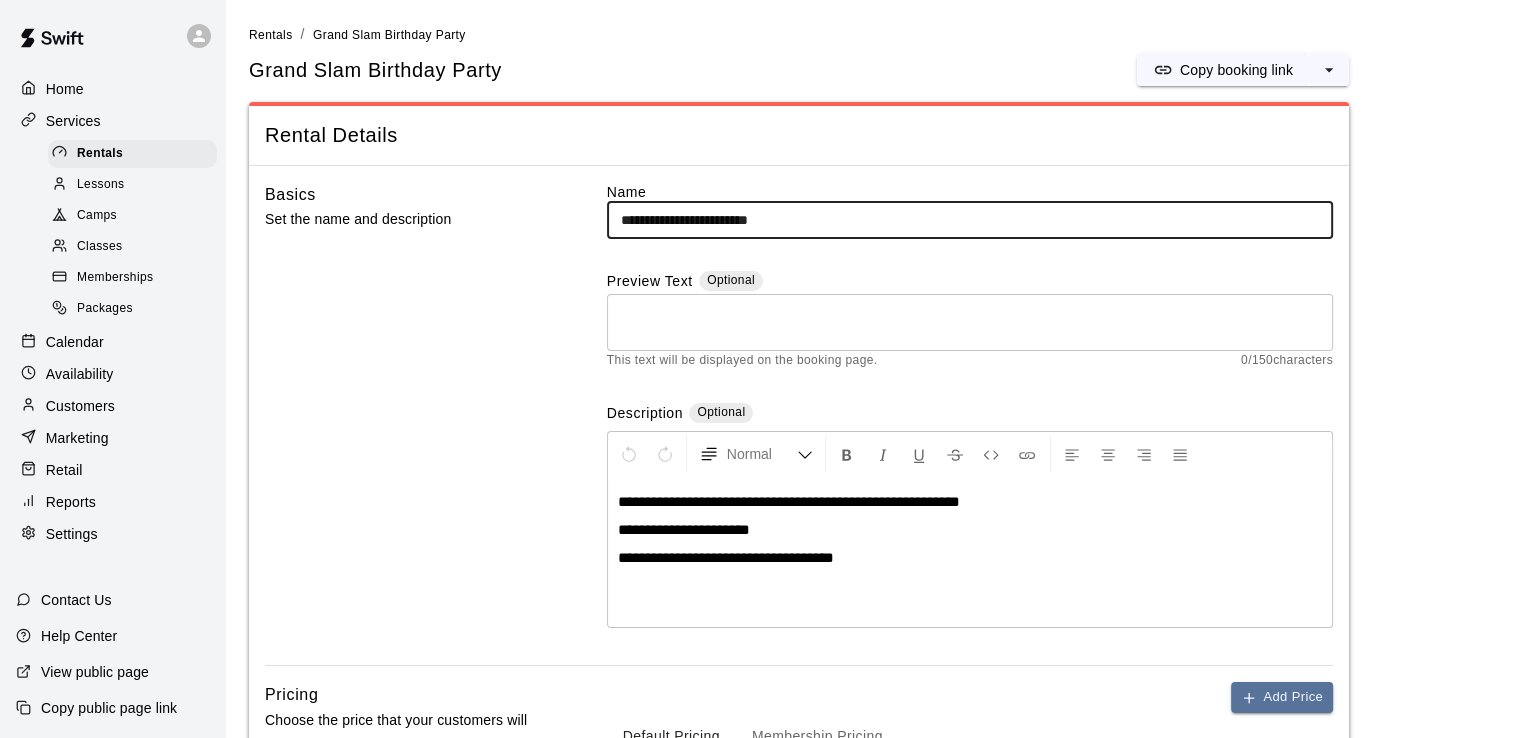 click on "**********" at bounding box center (970, 220) 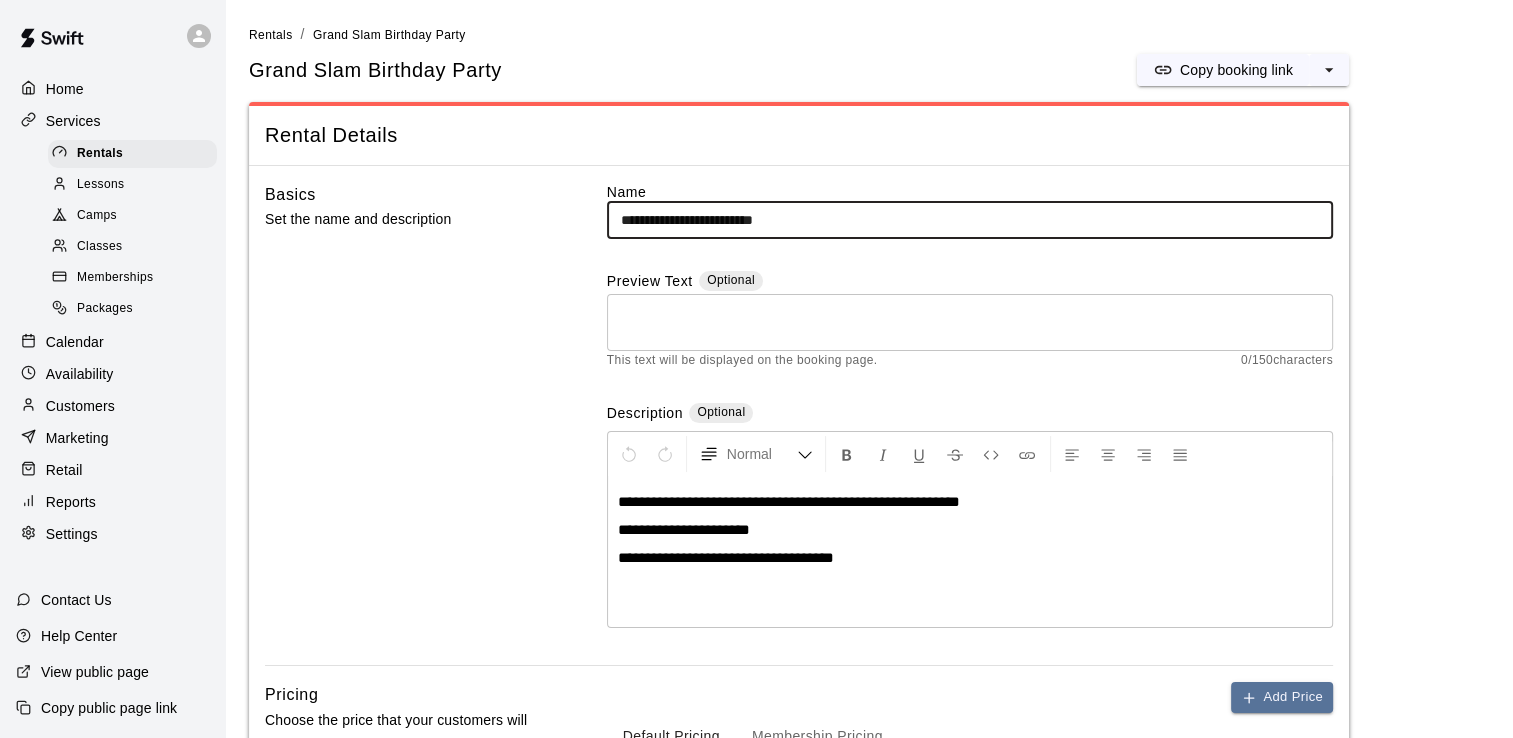 type on "**********" 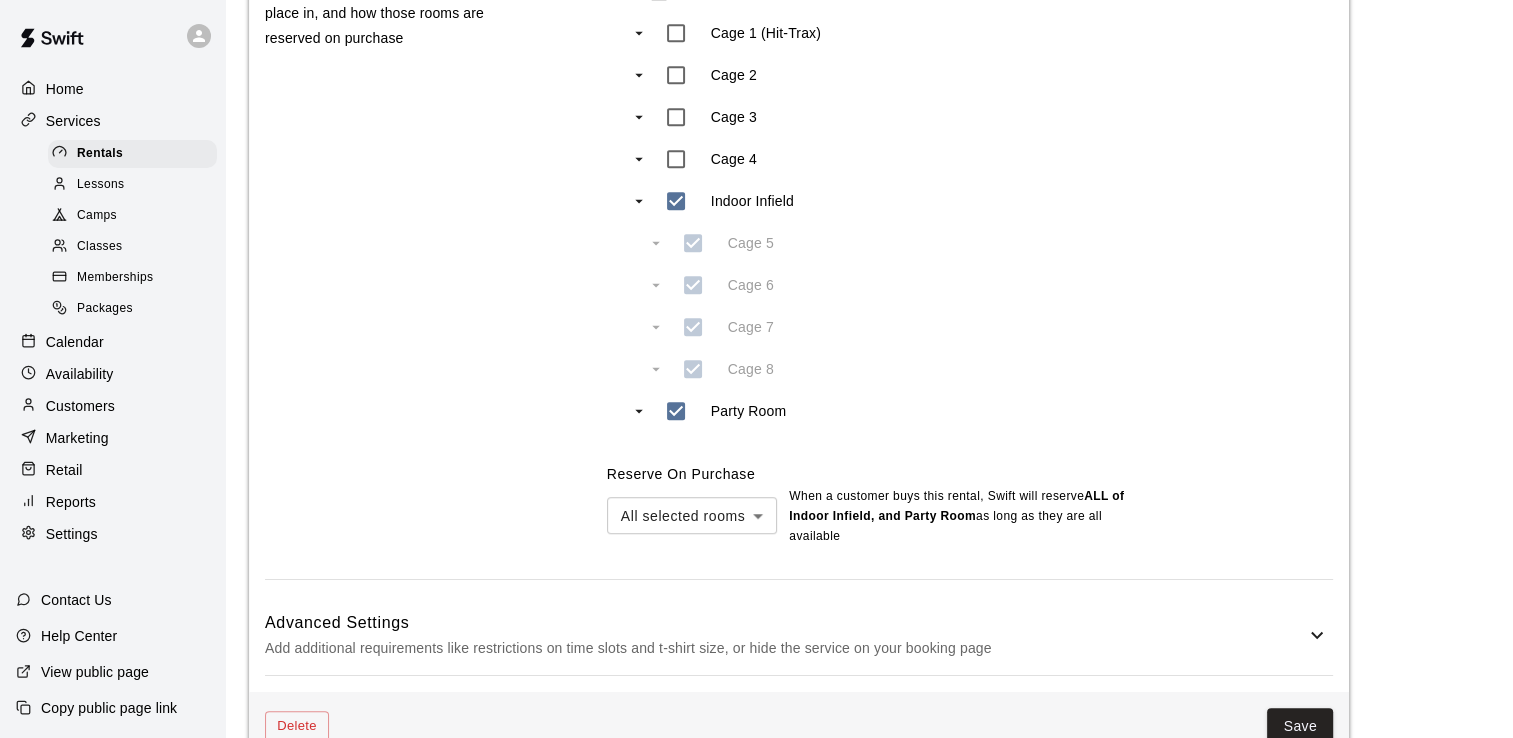 scroll, scrollTop: 1009, scrollLeft: 0, axis: vertical 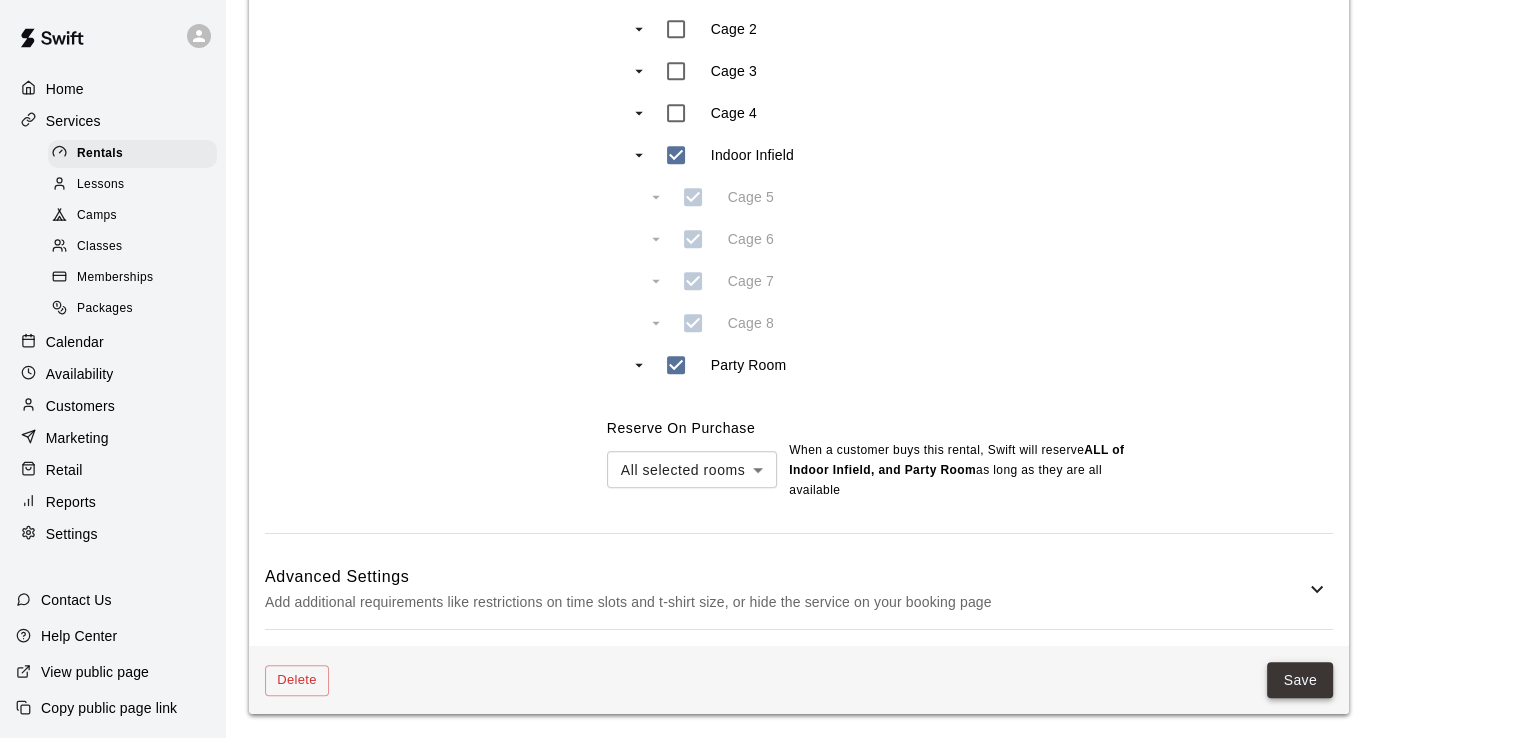 type on "**********" 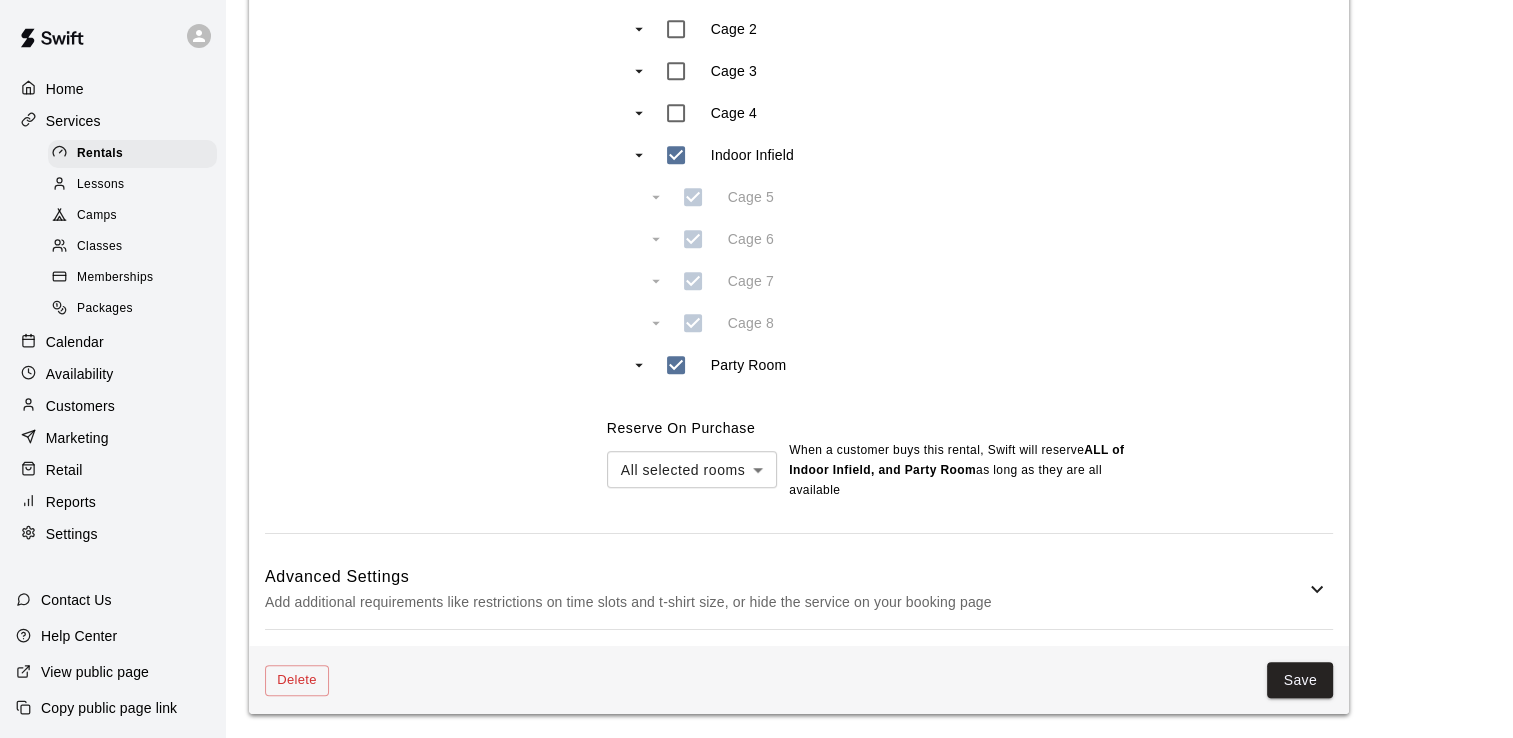 scroll, scrollTop: 0, scrollLeft: 0, axis: both 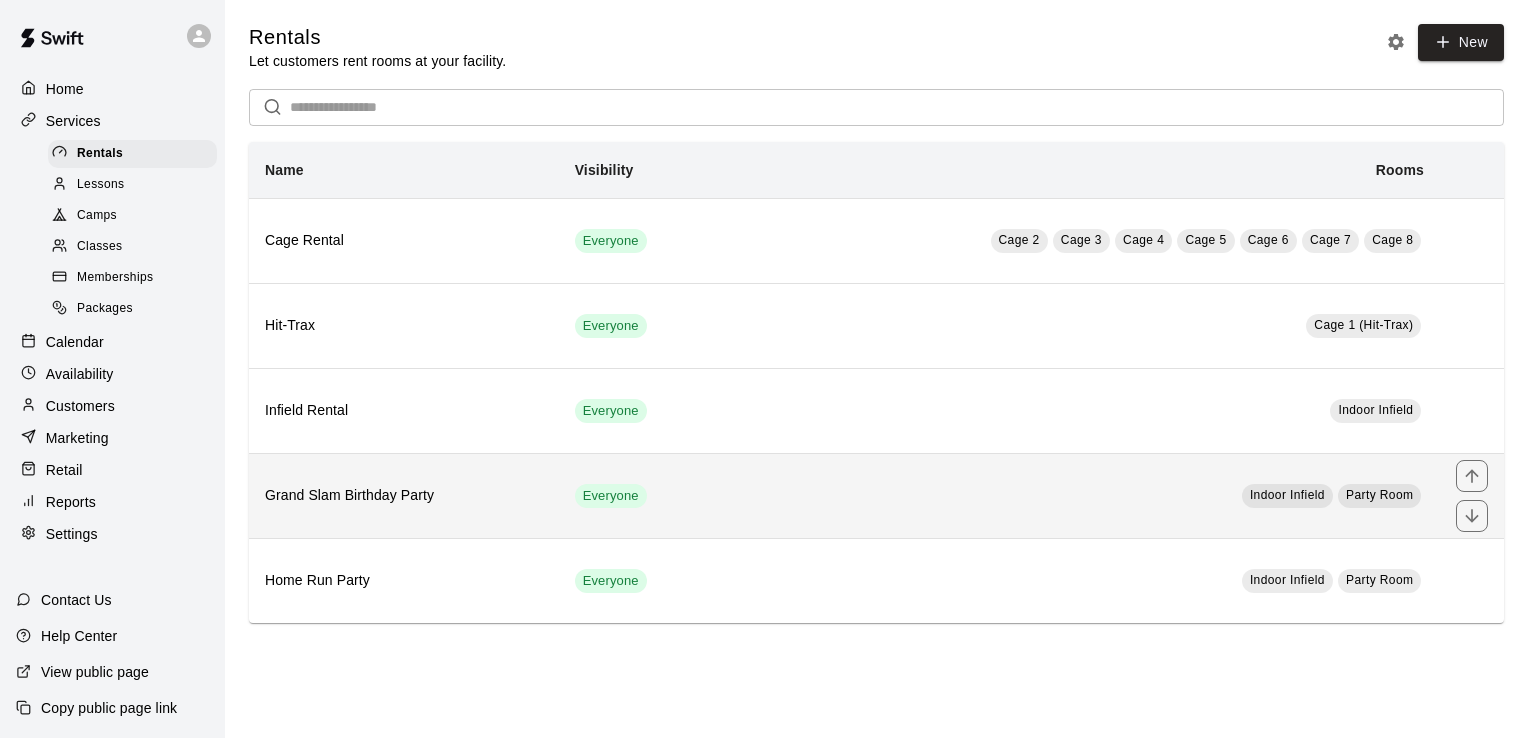 click on "Grand Slam Birthday Party" at bounding box center (404, 496) 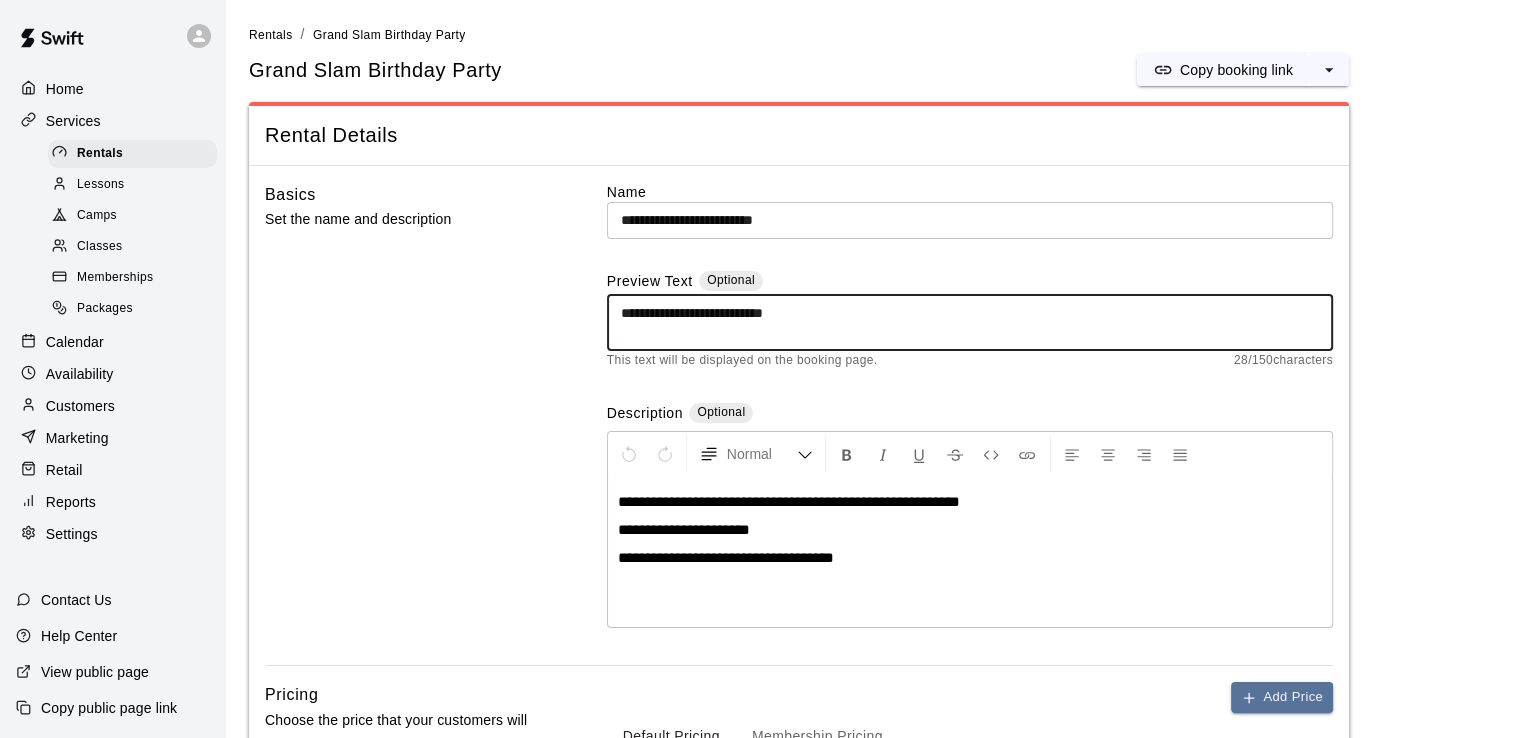 drag, startPoint x: 846, startPoint y: 306, endPoint x: 536, endPoint y: 311, distance: 310.0403 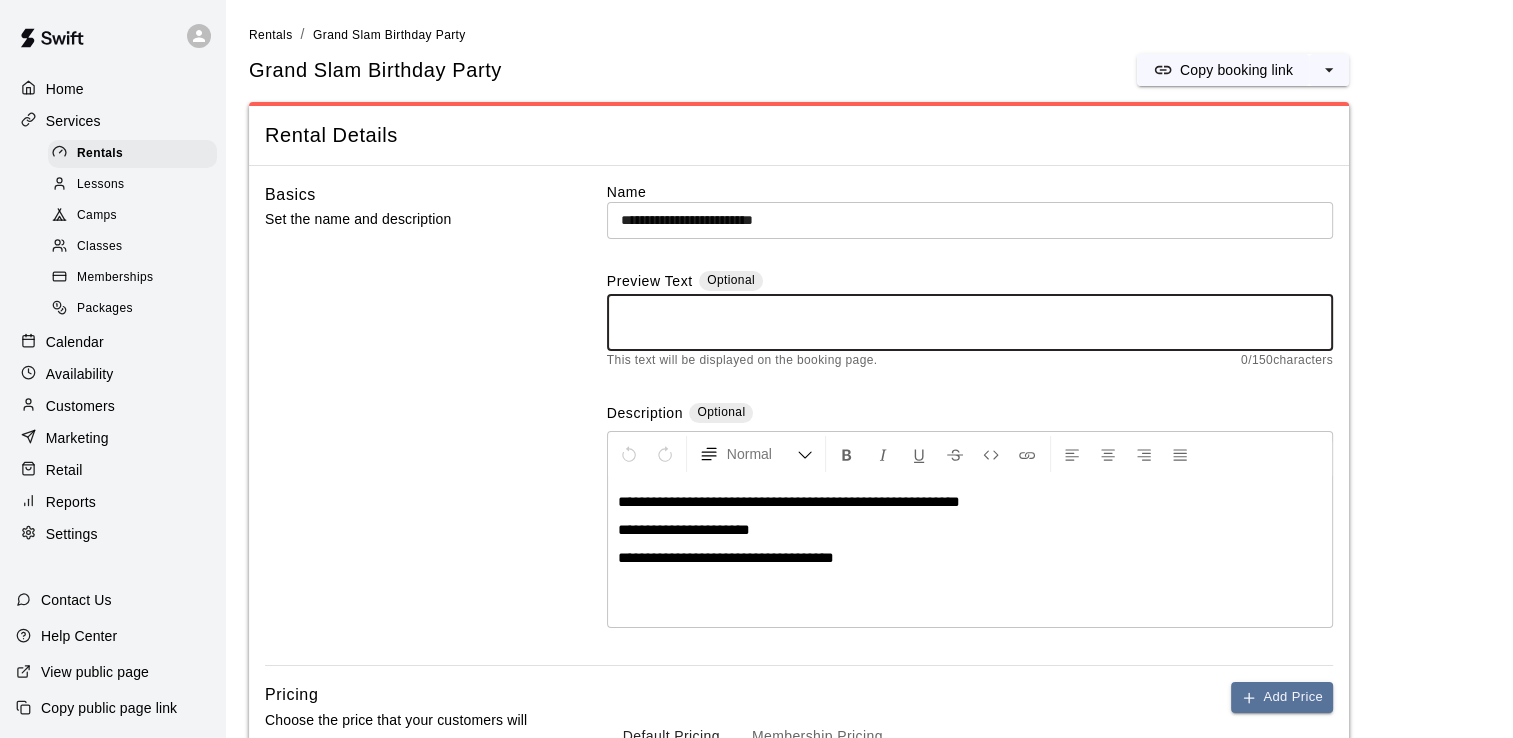 type 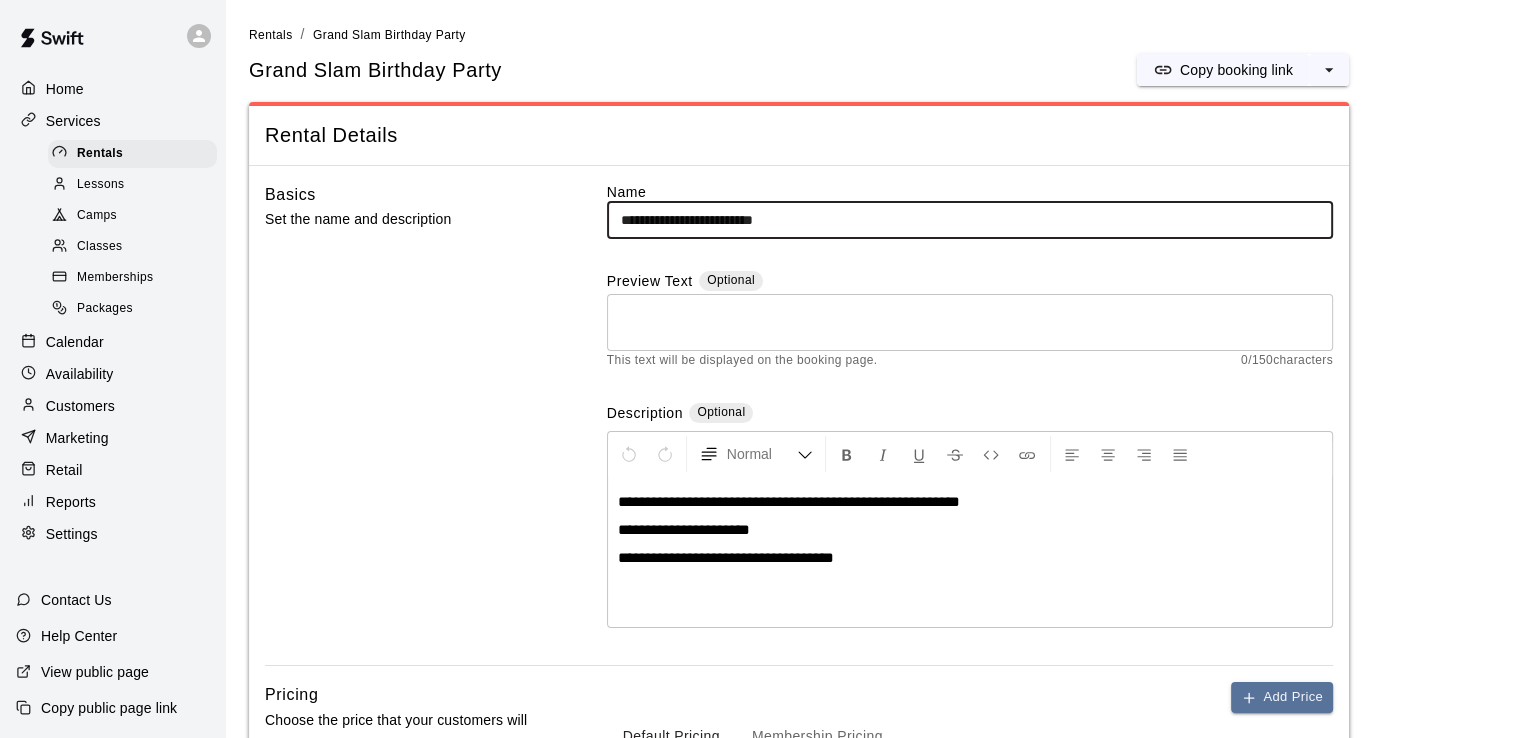click on "**********" at bounding box center [970, 220] 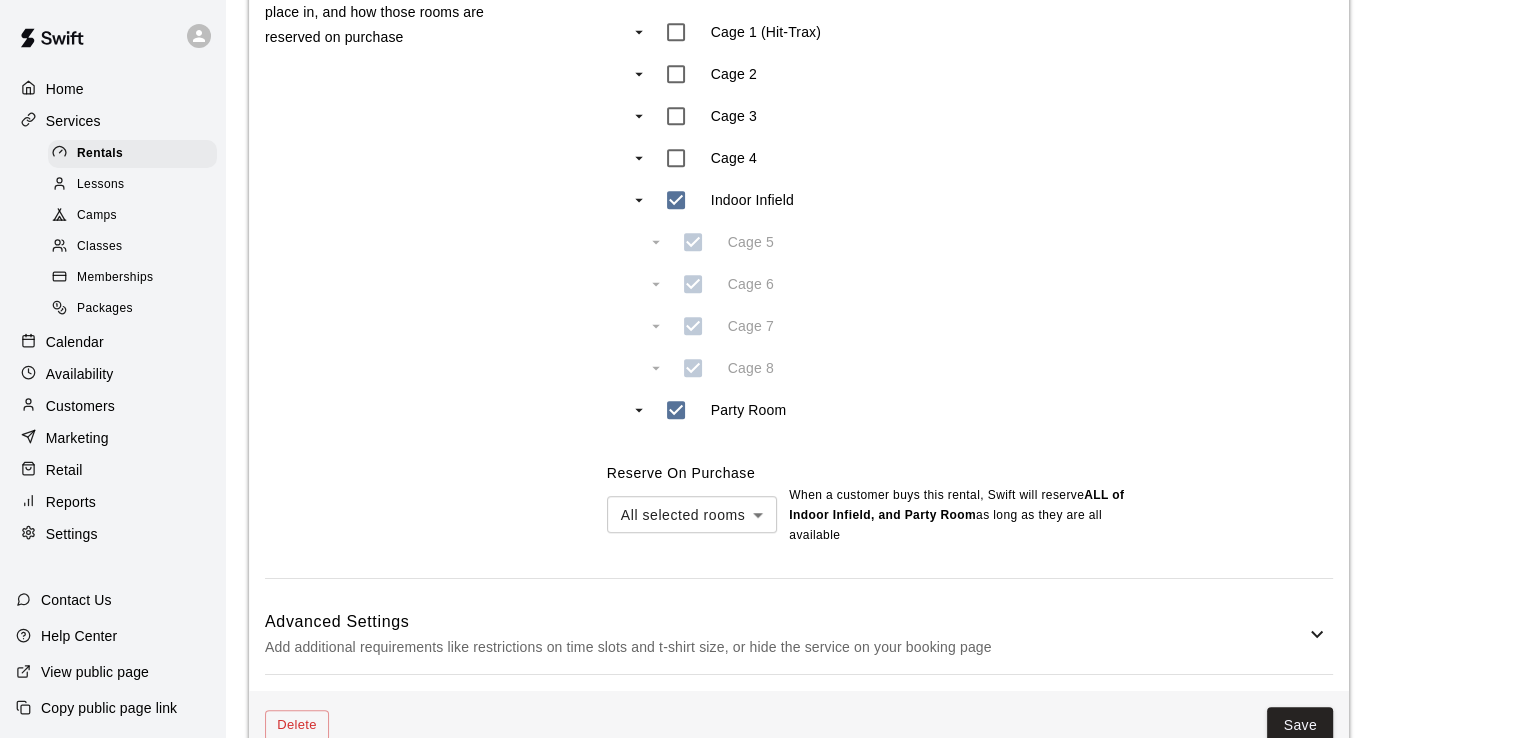 scroll, scrollTop: 1009, scrollLeft: 0, axis: vertical 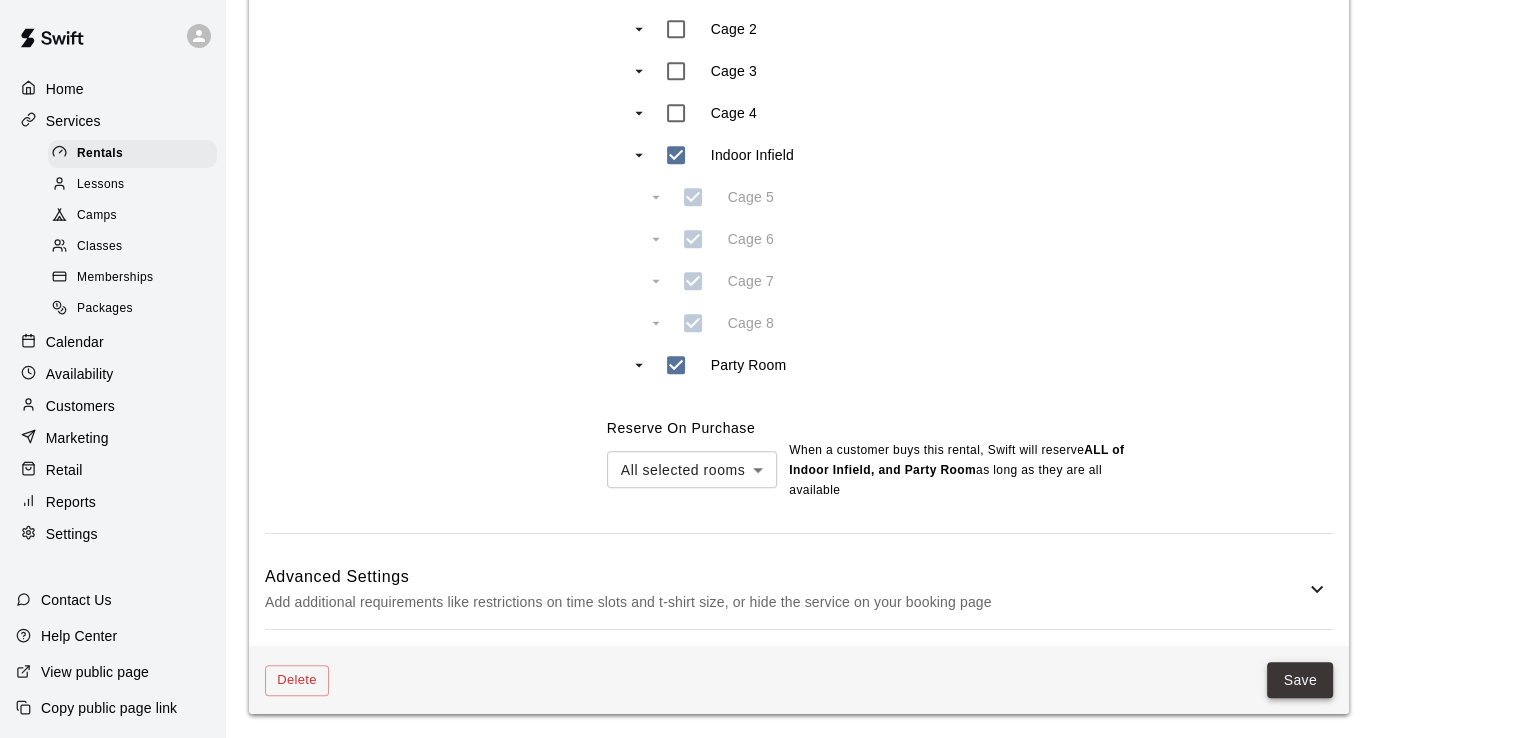 type on "**********" 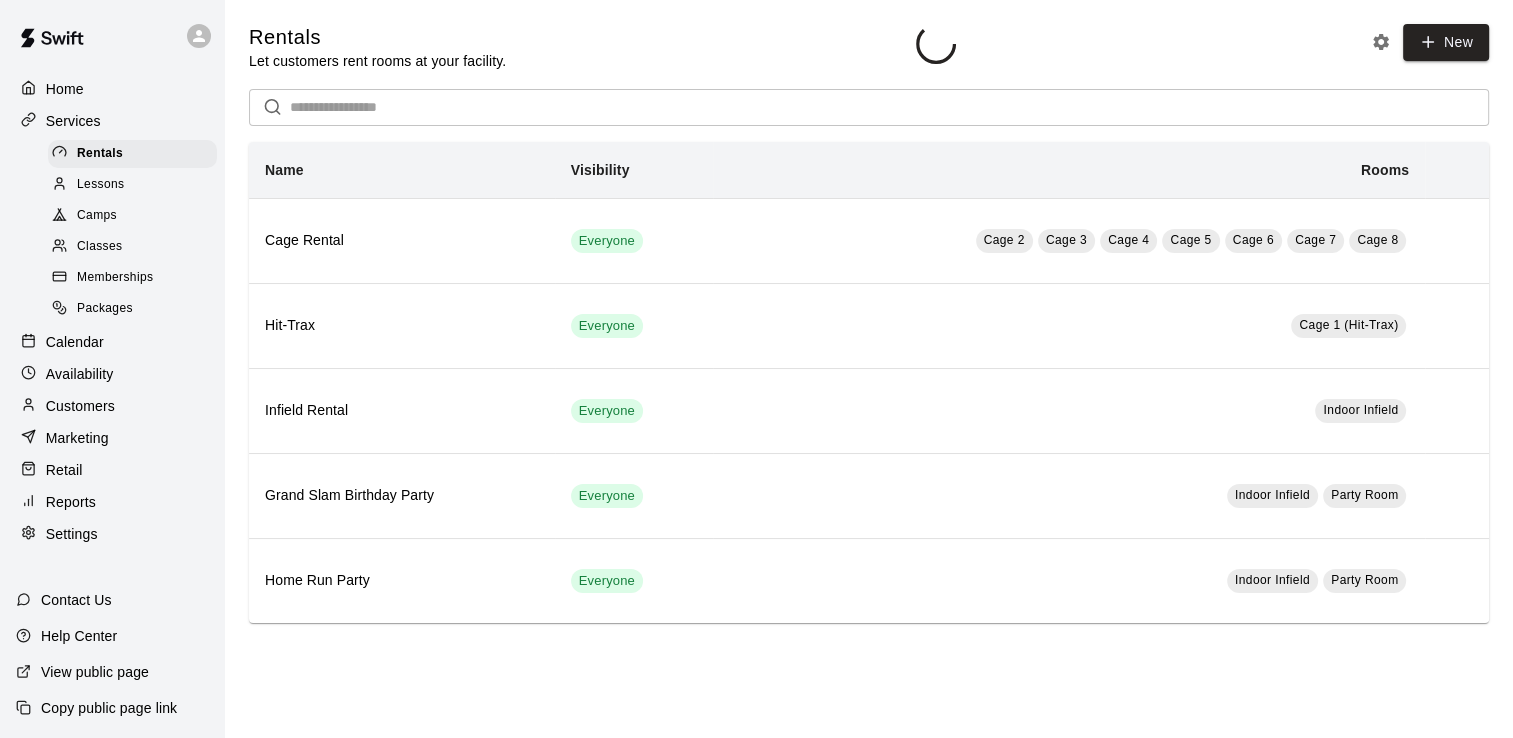 scroll, scrollTop: 0, scrollLeft: 0, axis: both 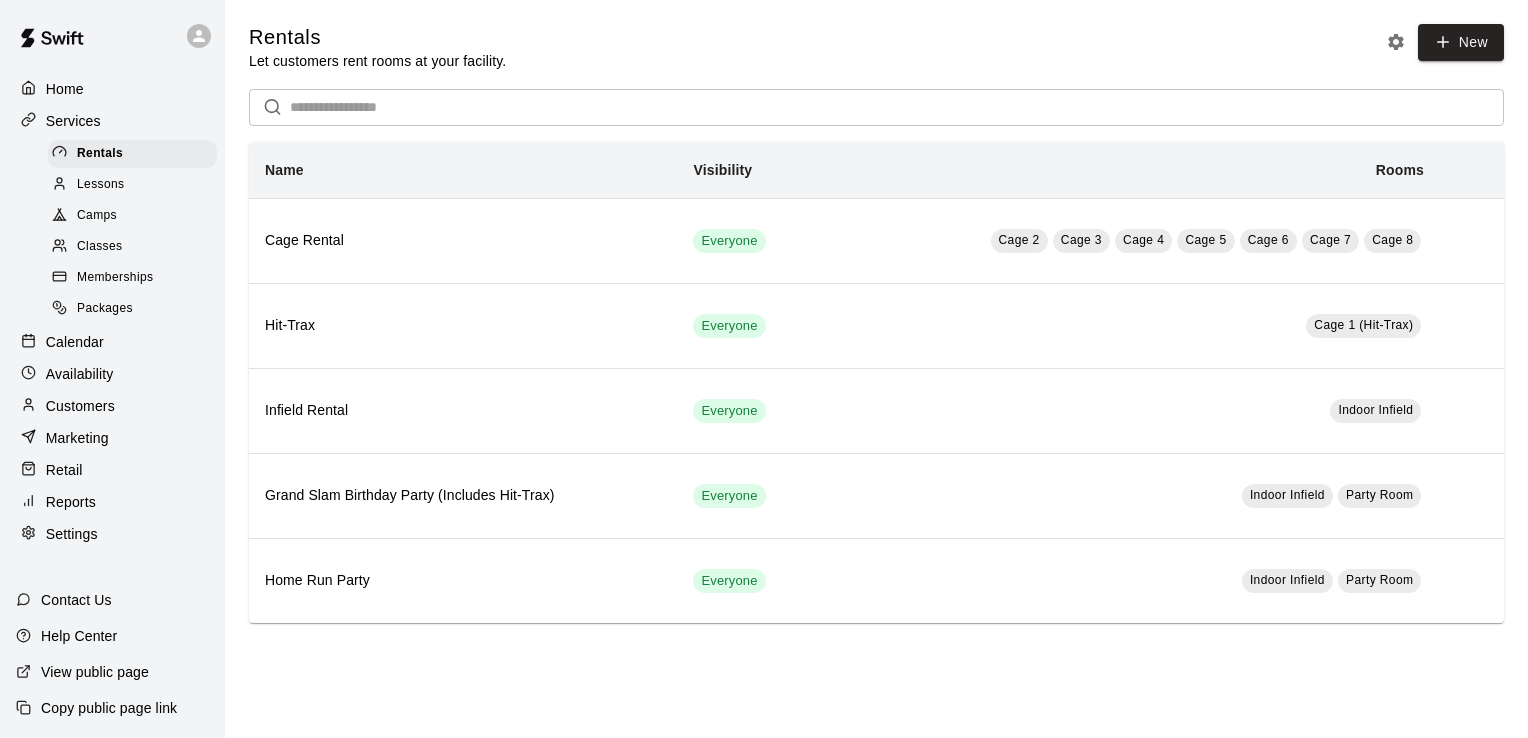 click on "Lessons" at bounding box center (101, 185) 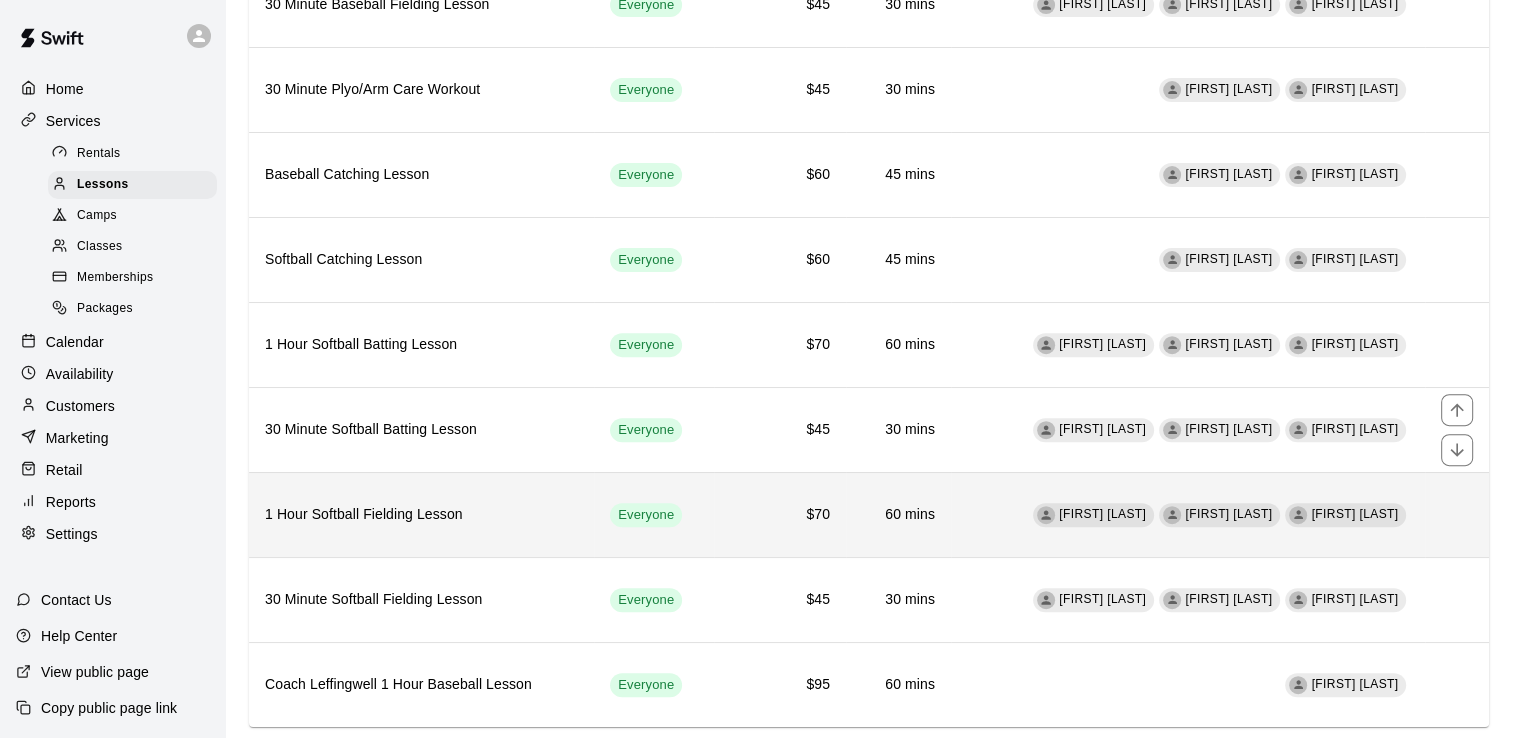 scroll, scrollTop: 695, scrollLeft: 0, axis: vertical 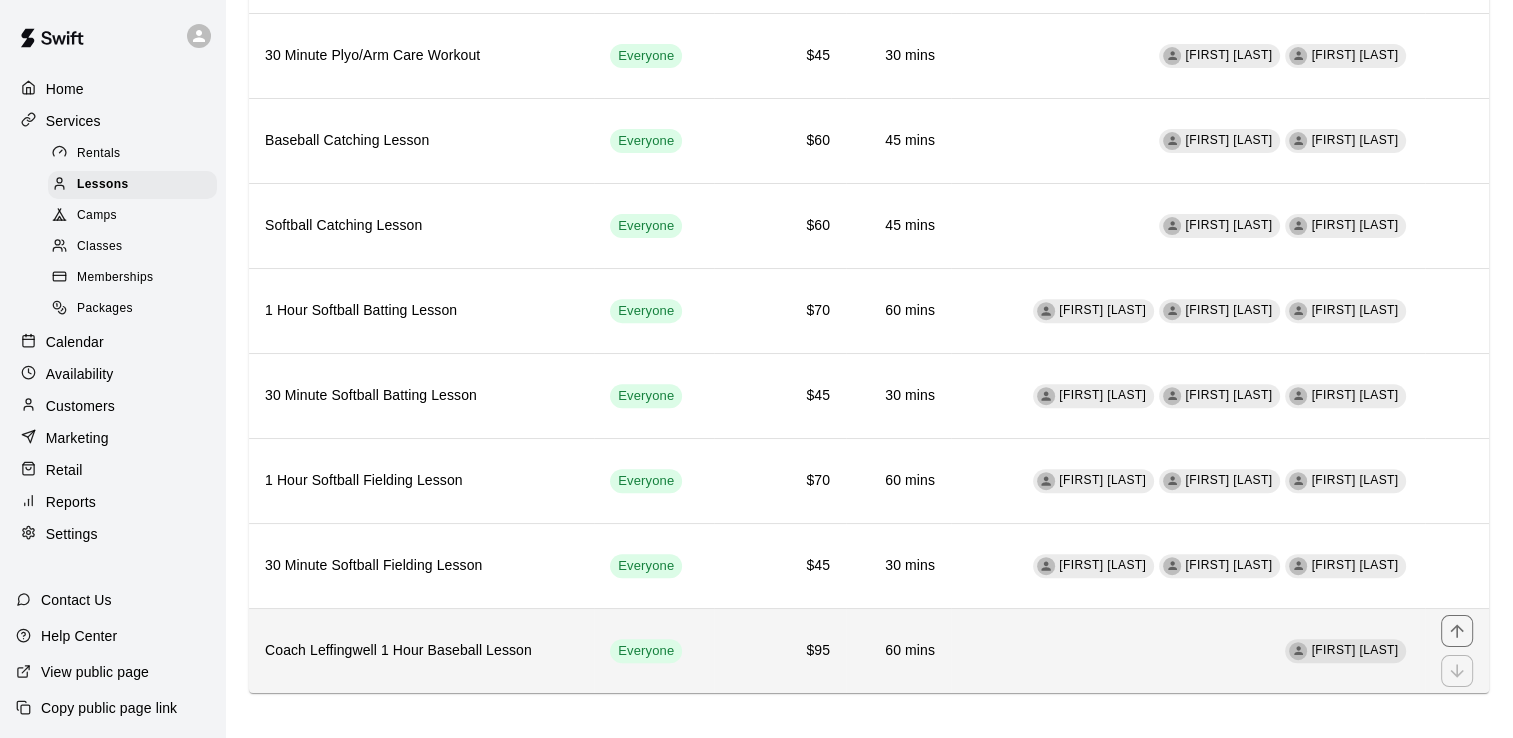 click on "Coach Leffingwell 1 Hour Baseball Lesson" at bounding box center (421, 651) 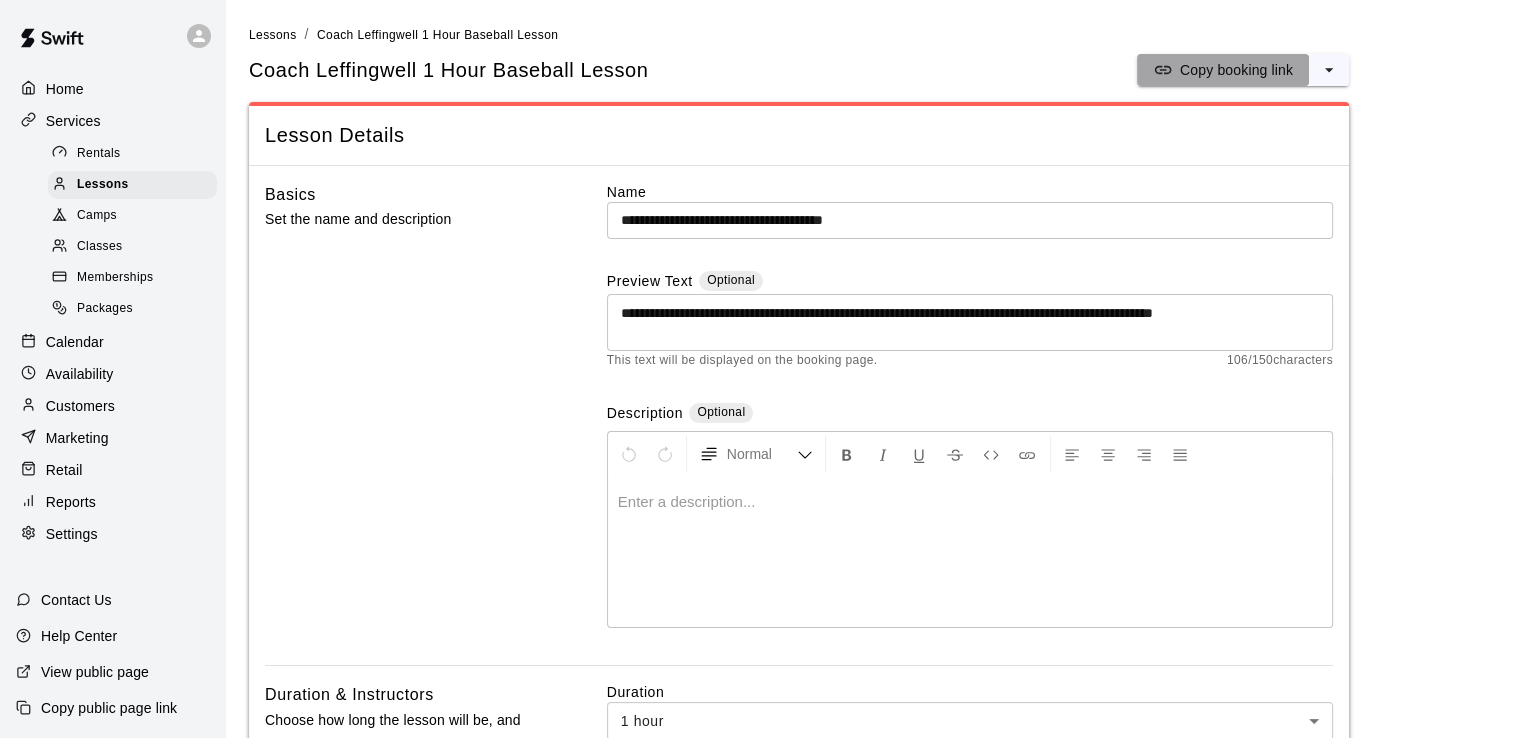 click on "Copy booking link" at bounding box center (1236, 70) 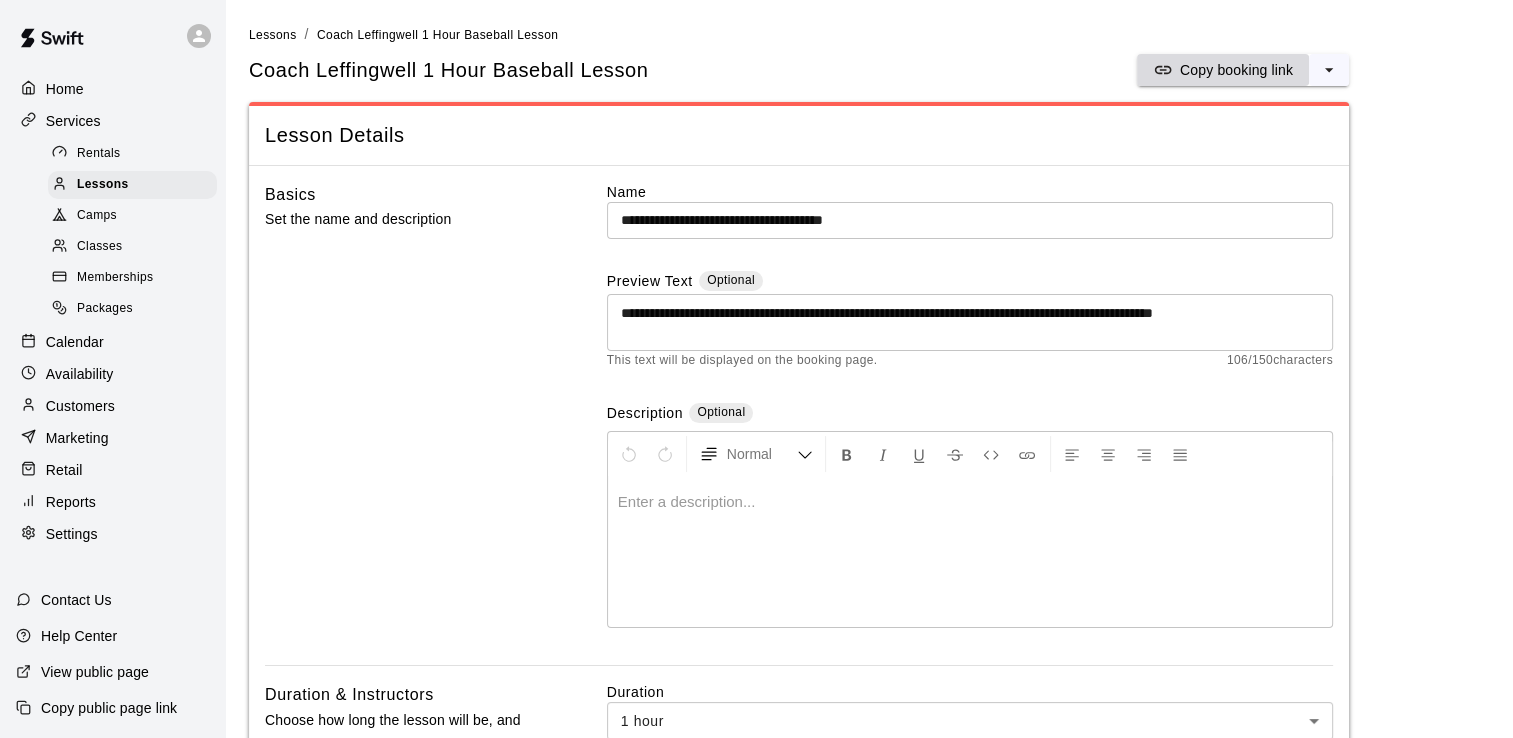 click on "Copy booking link" at bounding box center (1236, 70) 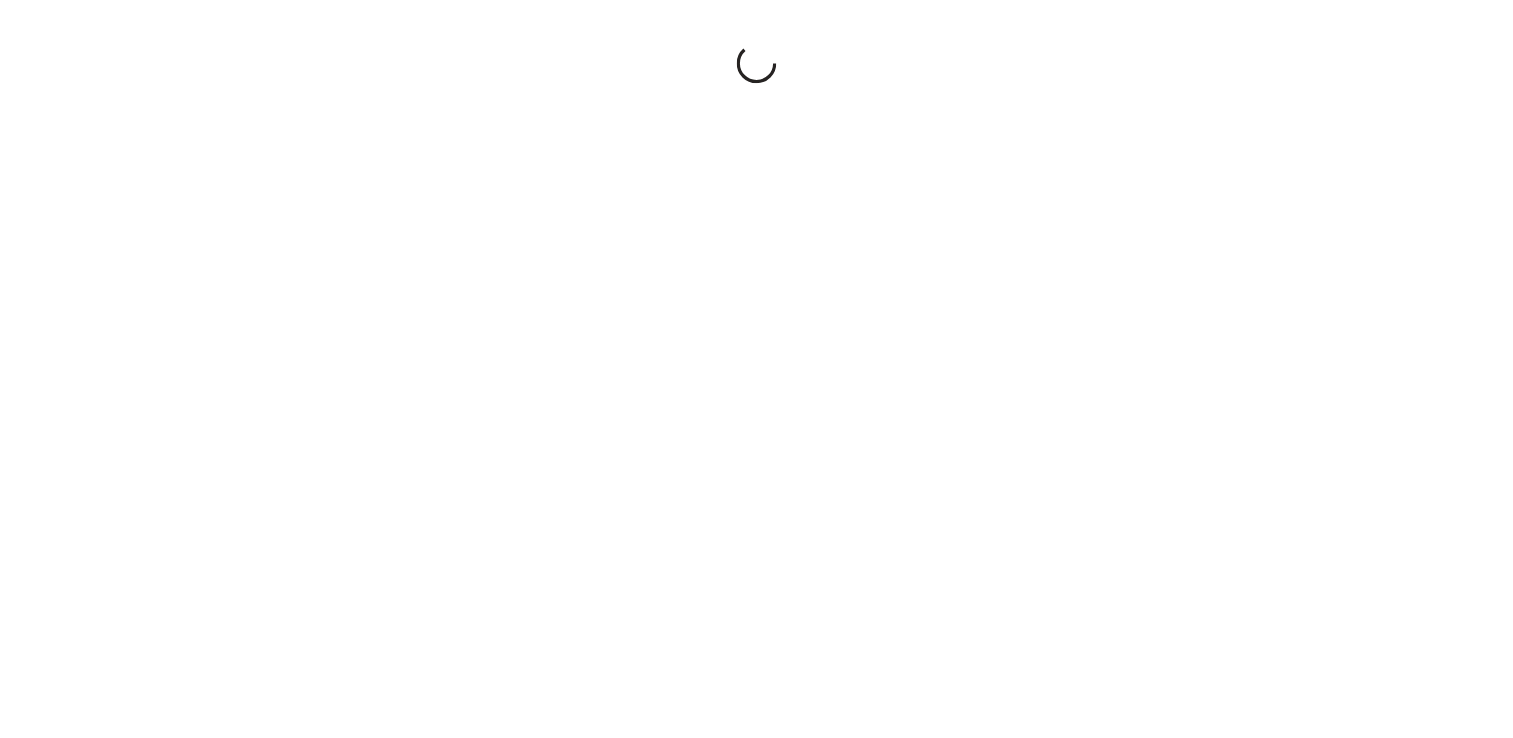 scroll, scrollTop: 0, scrollLeft: 0, axis: both 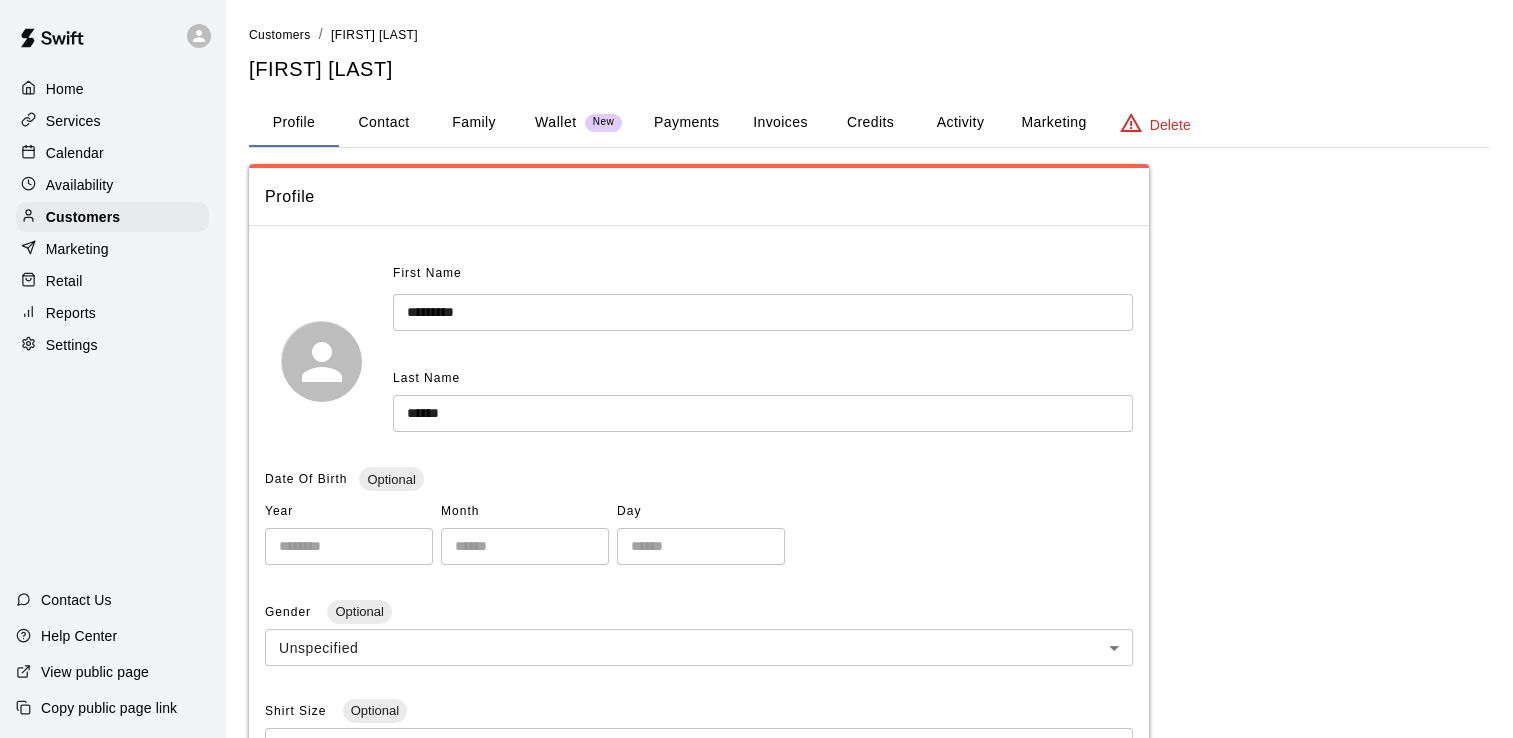 click on "Payments" at bounding box center [686, 123] 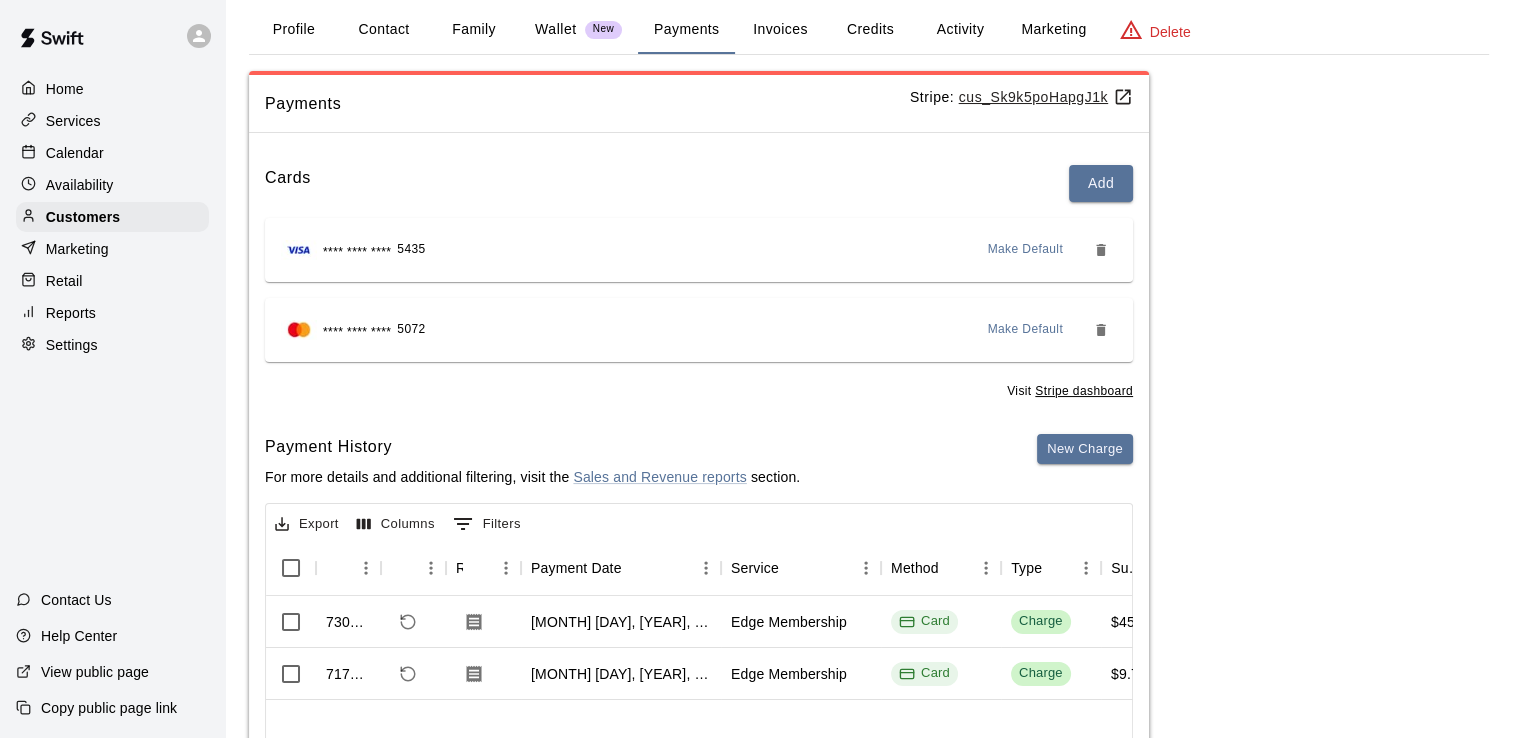 scroll, scrollTop: 200, scrollLeft: 0, axis: vertical 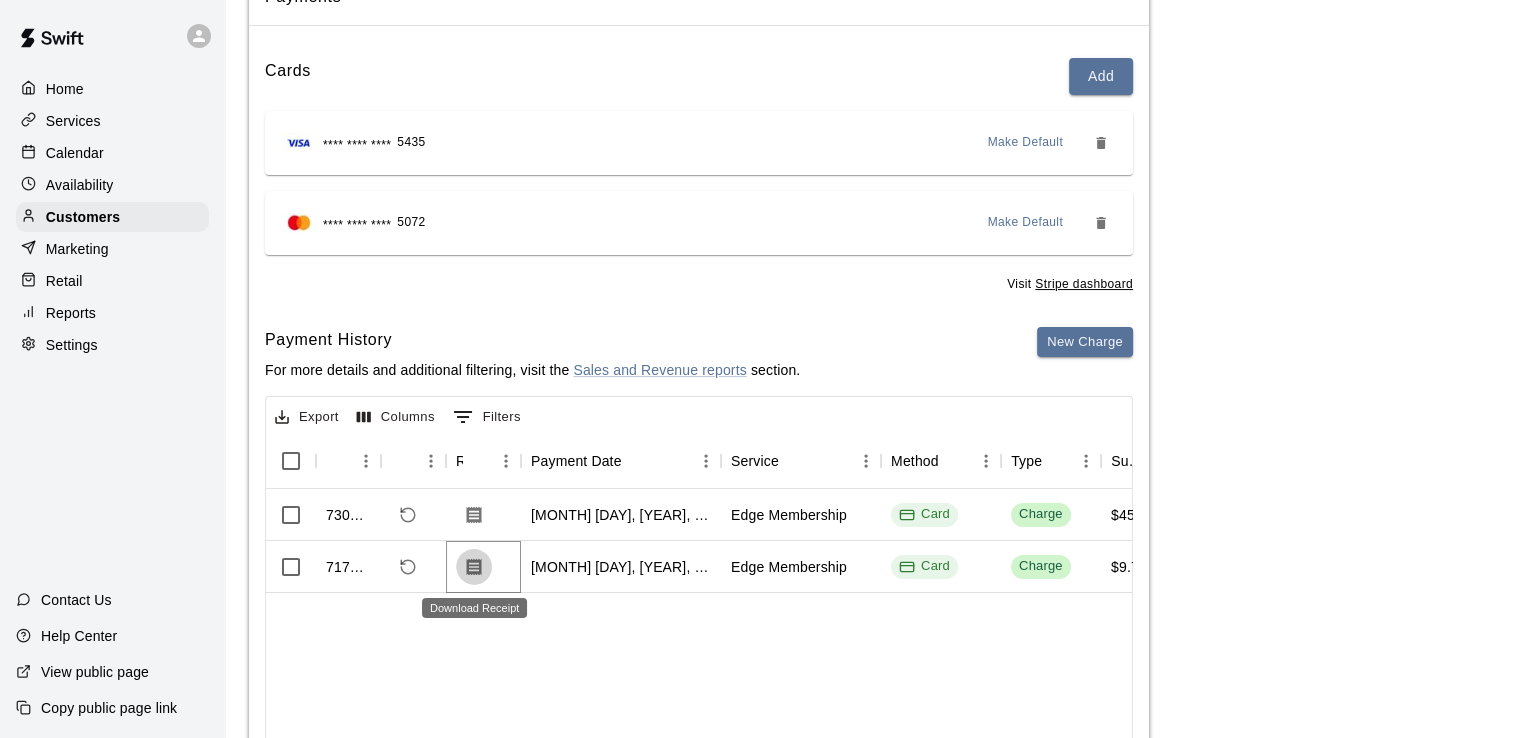 click 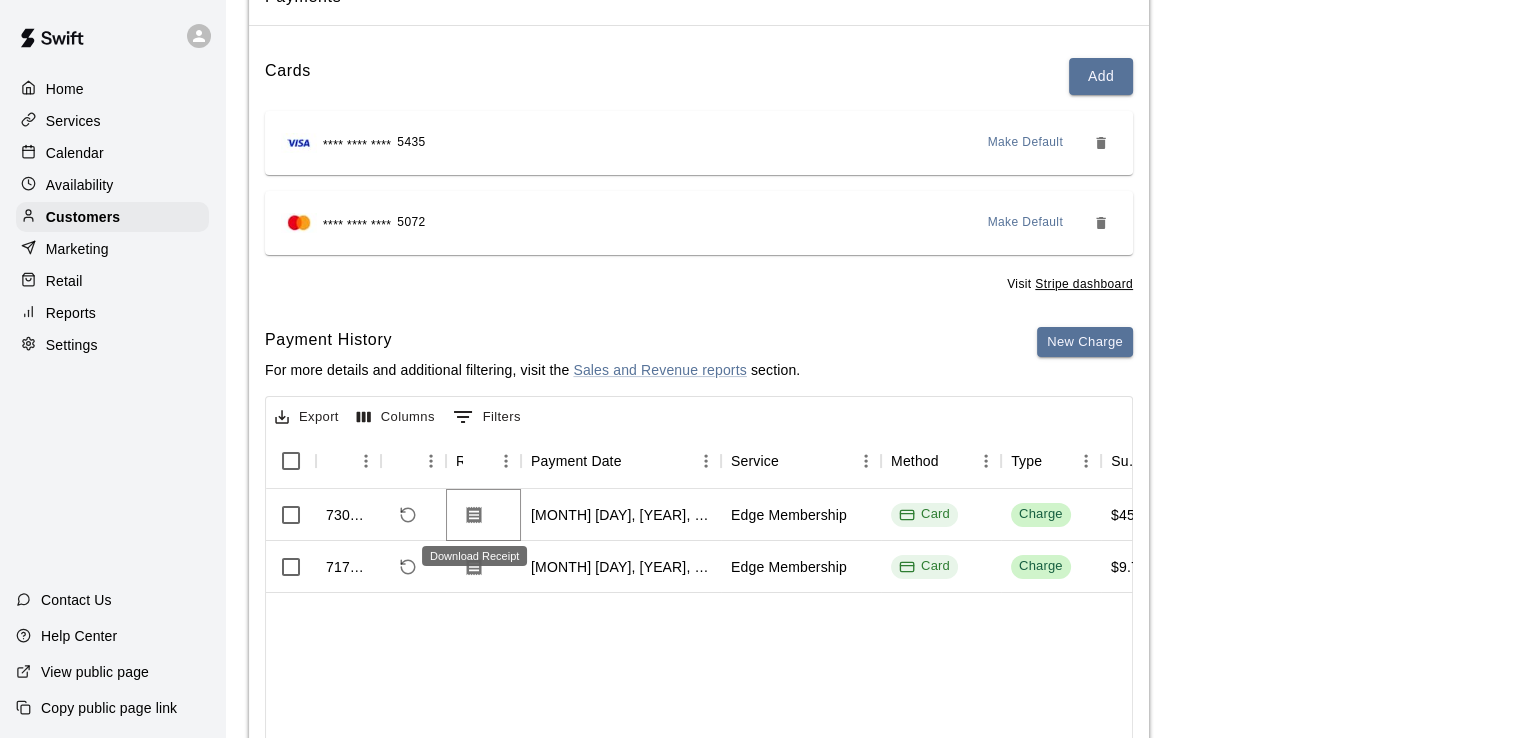 click 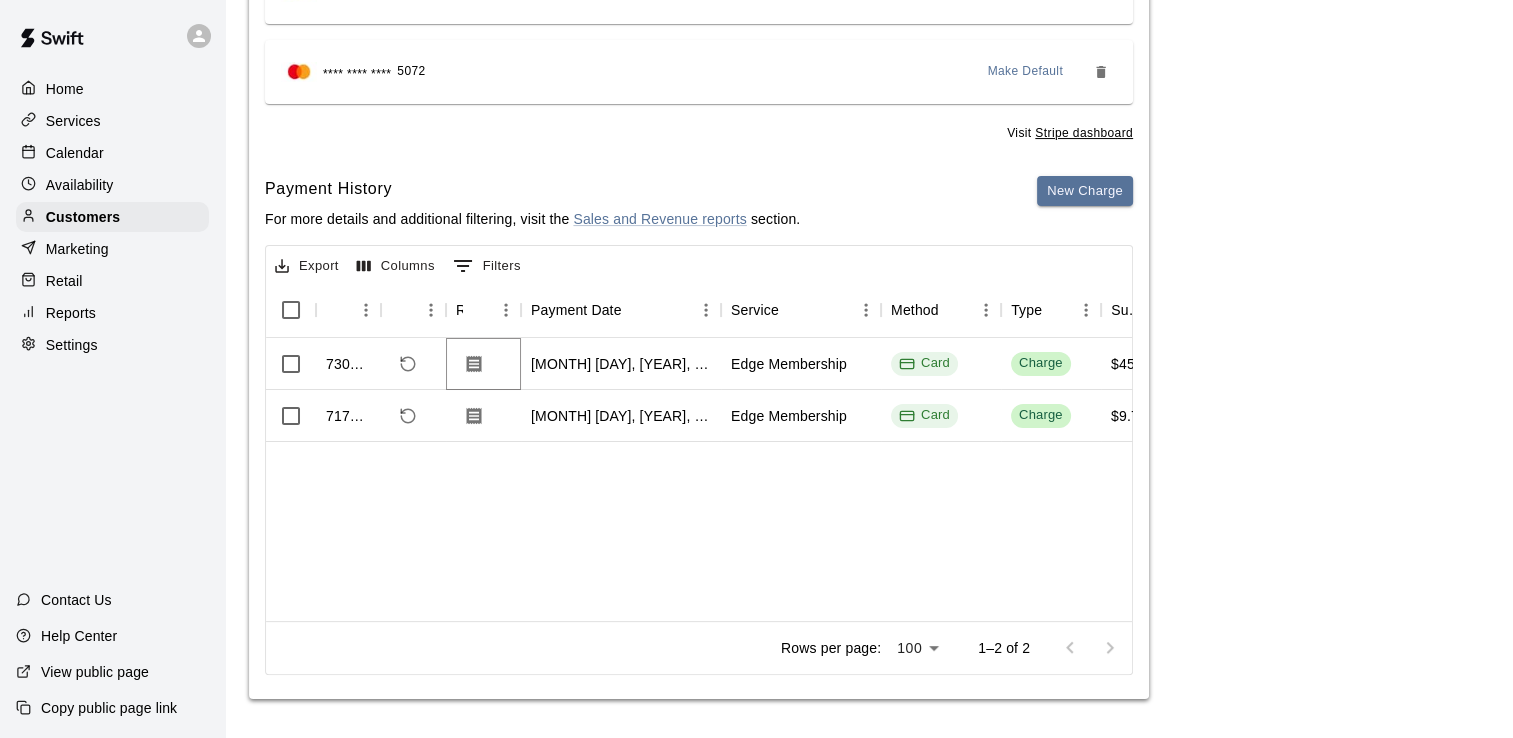 scroll, scrollTop: 0, scrollLeft: 0, axis: both 